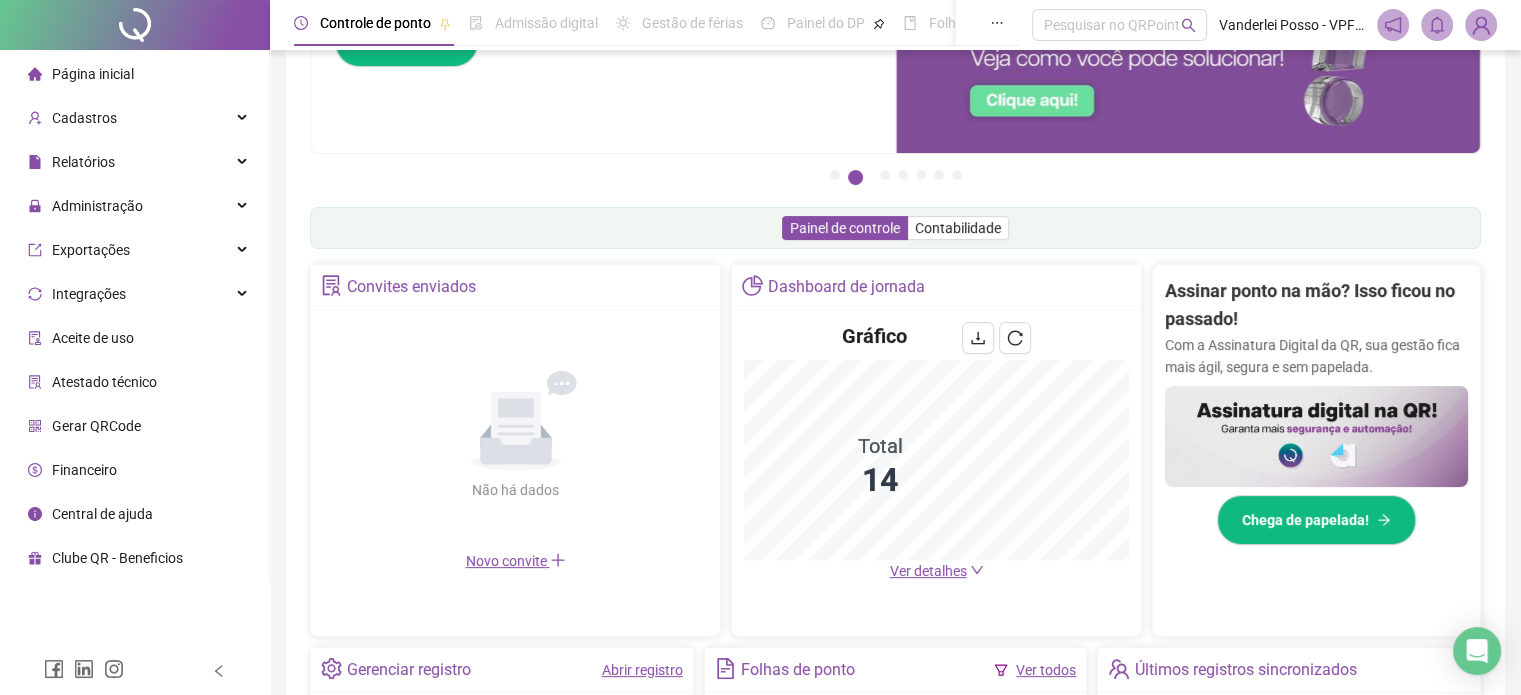 scroll, scrollTop: 200, scrollLeft: 0, axis: vertical 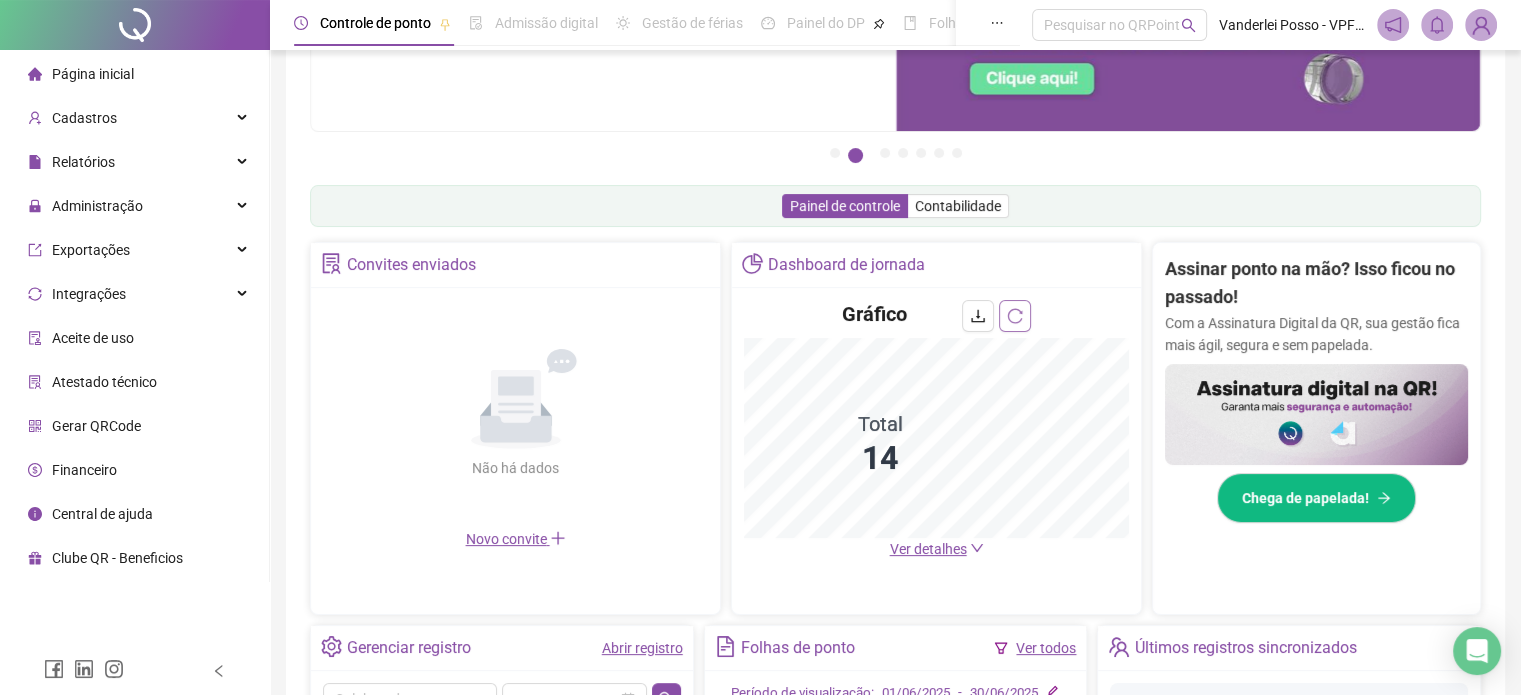 click at bounding box center [1015, 316] 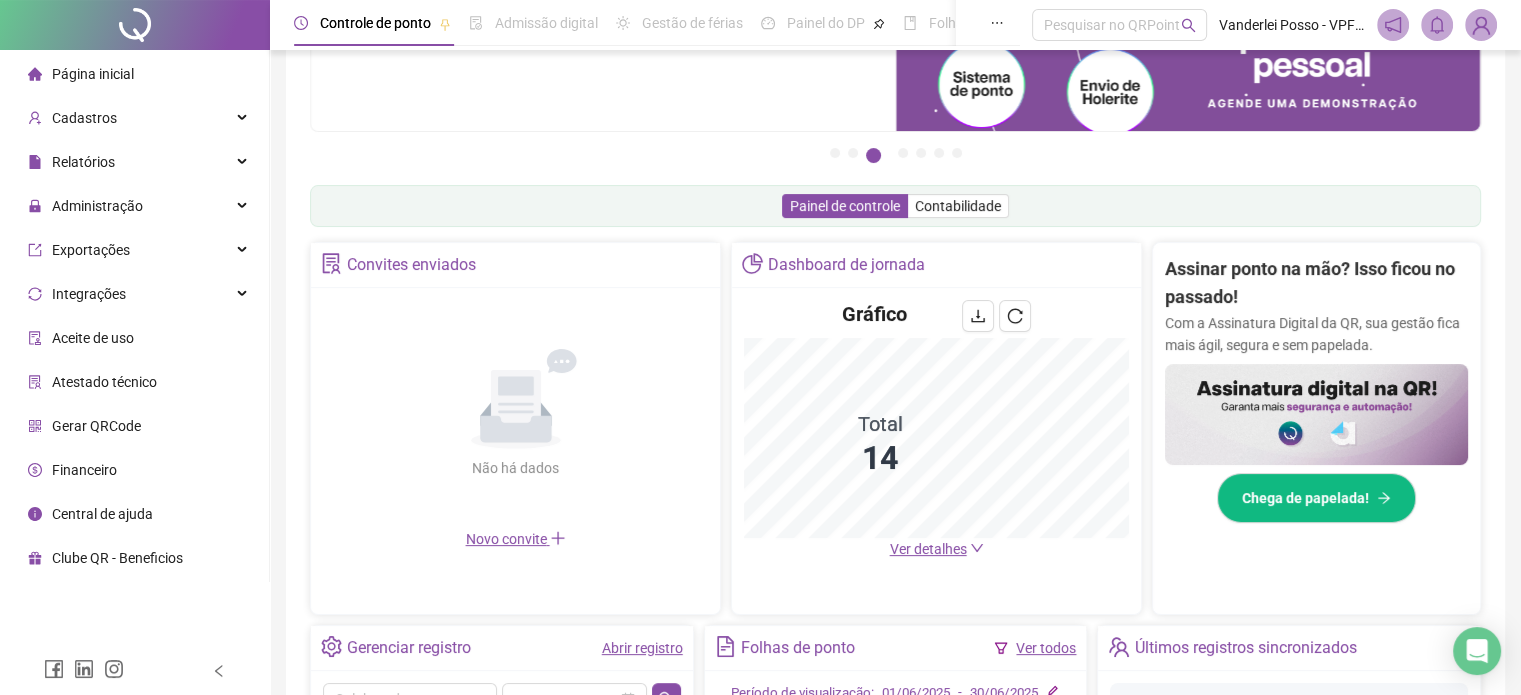 click on "Página inicial" at bounding box center (93, 74) 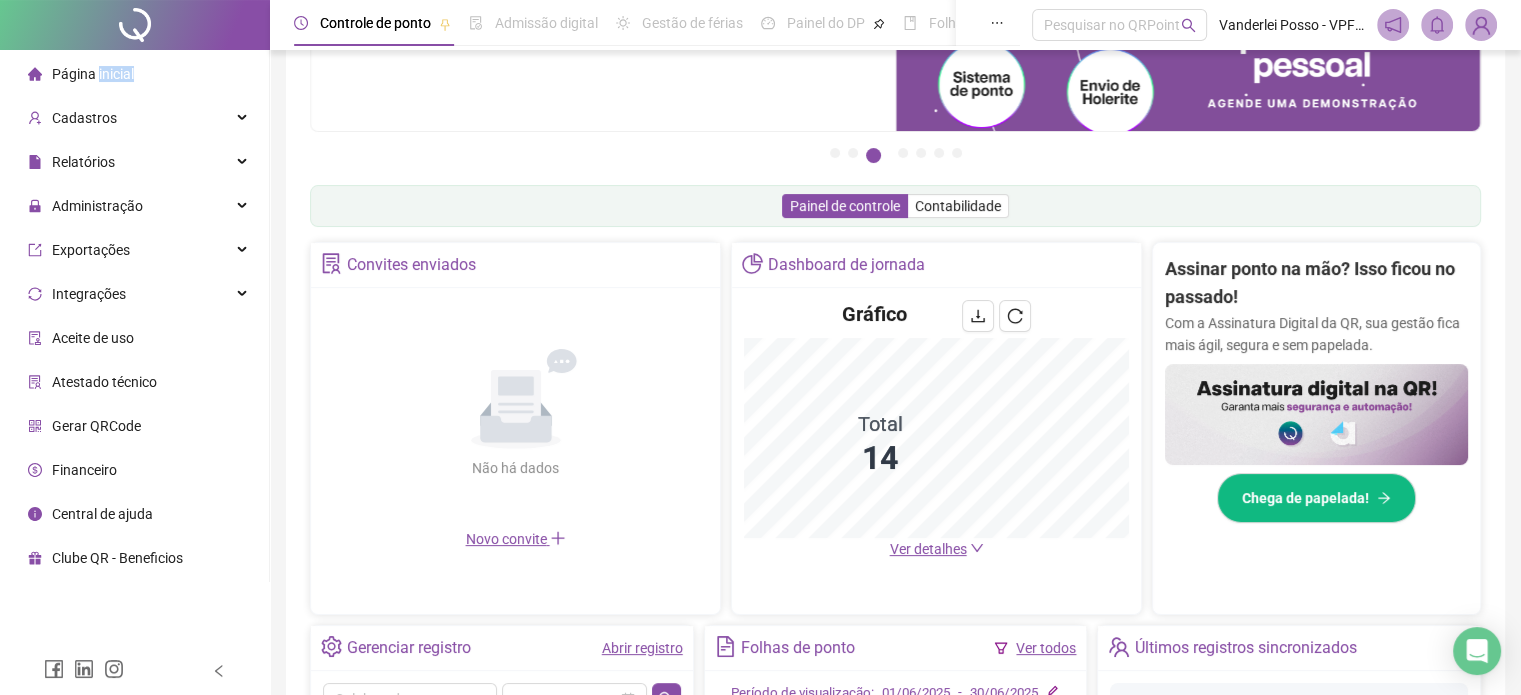 click on "Página inicial" at bounding box center (93, 74) 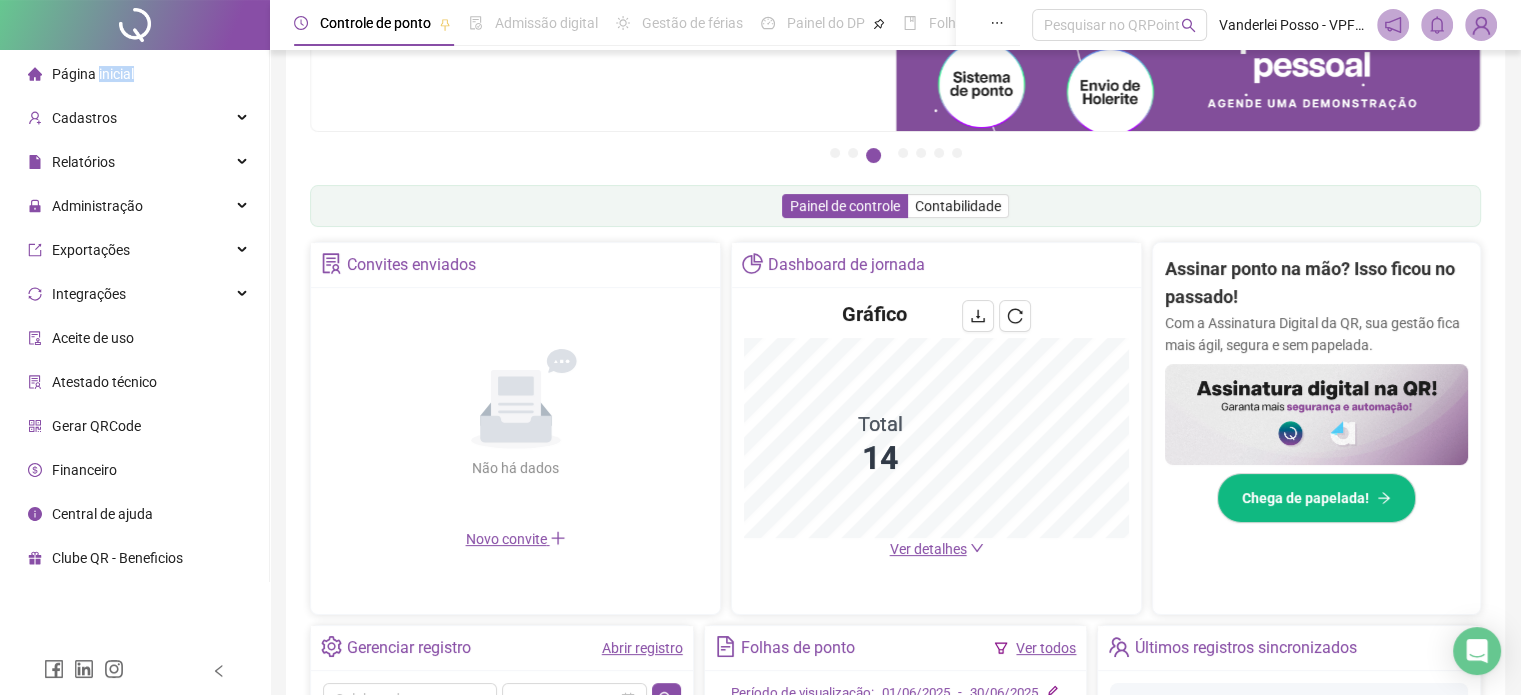click at bounding box center [135, 25] 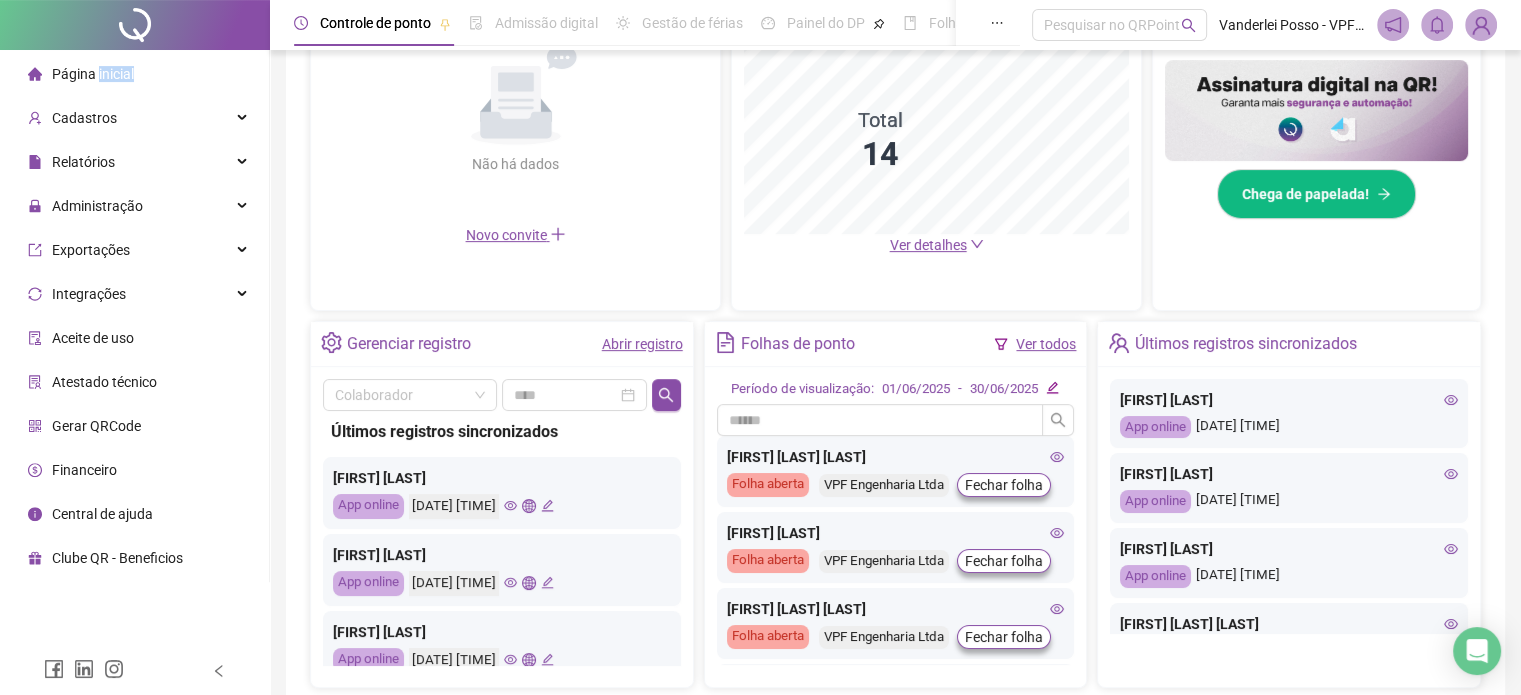 scroll, scrollTop: 604, scrollLeft: 0, axis: vertical 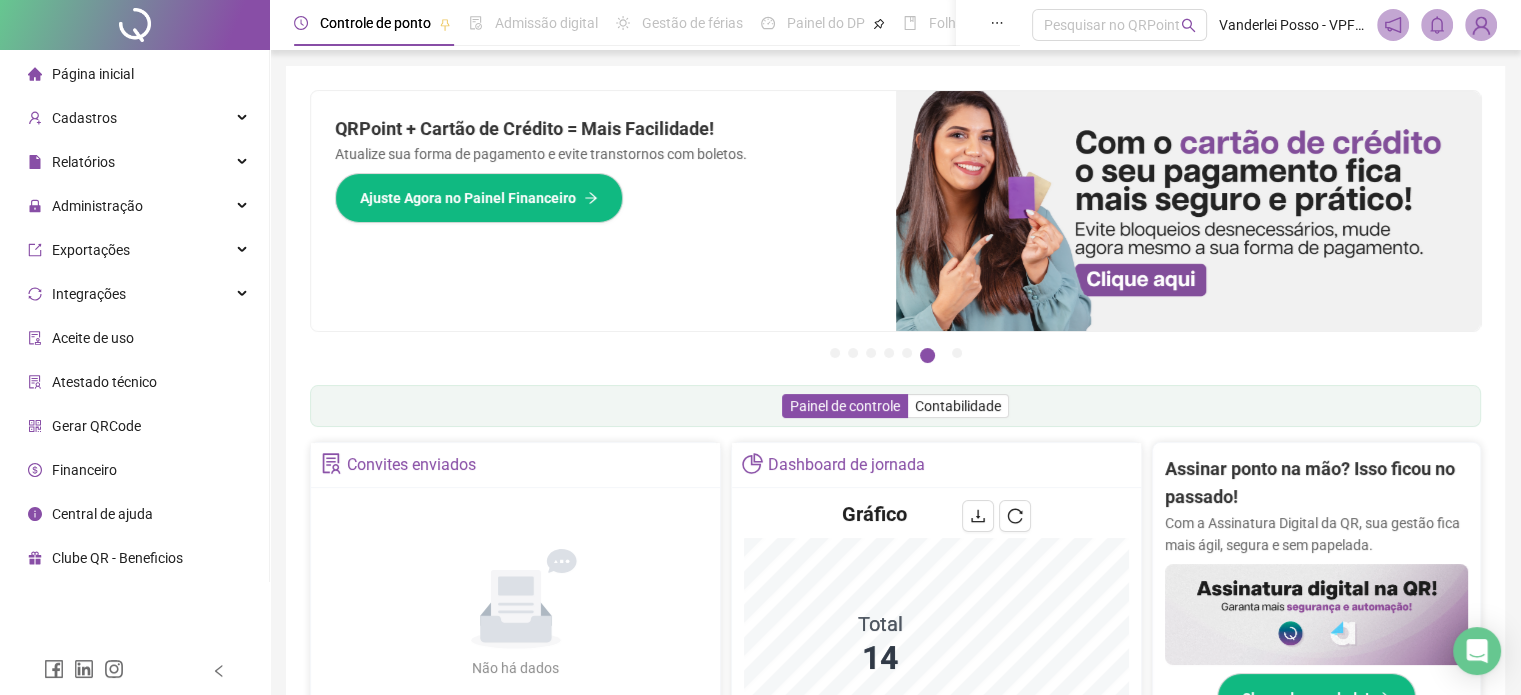 click on "Controle de ponto Admissão digital Gestão de férias Painel do DP Folha de pagamento   Pesquisar no QRPoint Vanderlei Posso - VPF Engenharia Ltda Pague o QRPoint com Cartão de Crédito Sua assinatura: mais segurança, prática e sem preocupações com boletos! Saiba mais Sua folha de pagamento, mais simples do que nunca! Com a Folha de Pagamento QR, você faz tudo em um só lugar: da admissão à geração da folha. Agilidade, integração e segurança em um único ecossistema. Conheça a QRFolha agora 🔍 Precisa de Ajuda? Conte com o Suporte da QRPoint! Encontre respostas rápidas e eficientes em nosso Guia Prático de Suporte. Acesse agora e descubra todos os nossos canais de atendimento! 🚀 Saiba Mais Automatize seu DP e ganhe mais tempo! 🚀 Agende uma demonstração agora e veja como simplificamos admissão, ponto, férias e holerites em um só lugar! Agendar Demonstração Agora Apoie seus colaboradores sem custo! Dinheiro na conta sem complicação. Solicite Mais Informações Saiba mais 1 2 3" at bounding box center [895, 651] 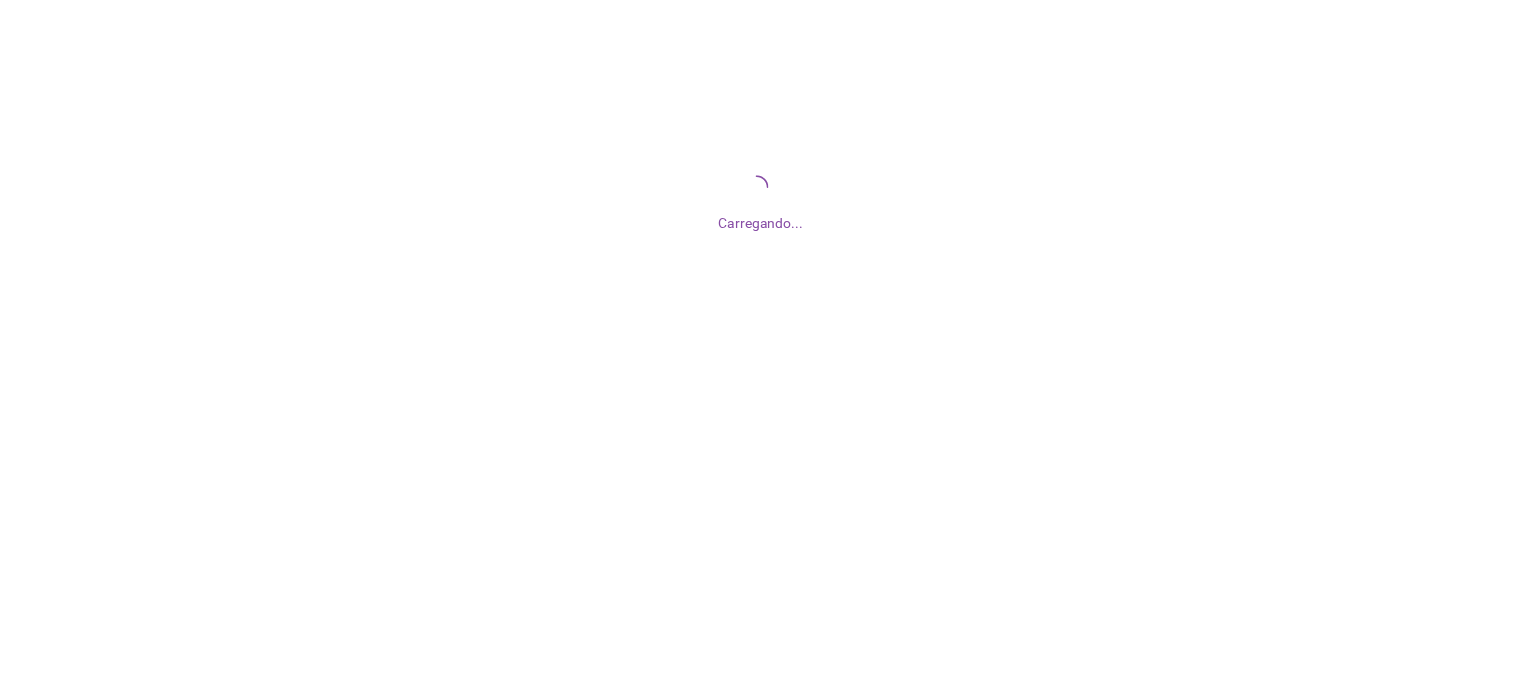 scroll, scrollTop: 0, scrollLeft: 0, axis: both 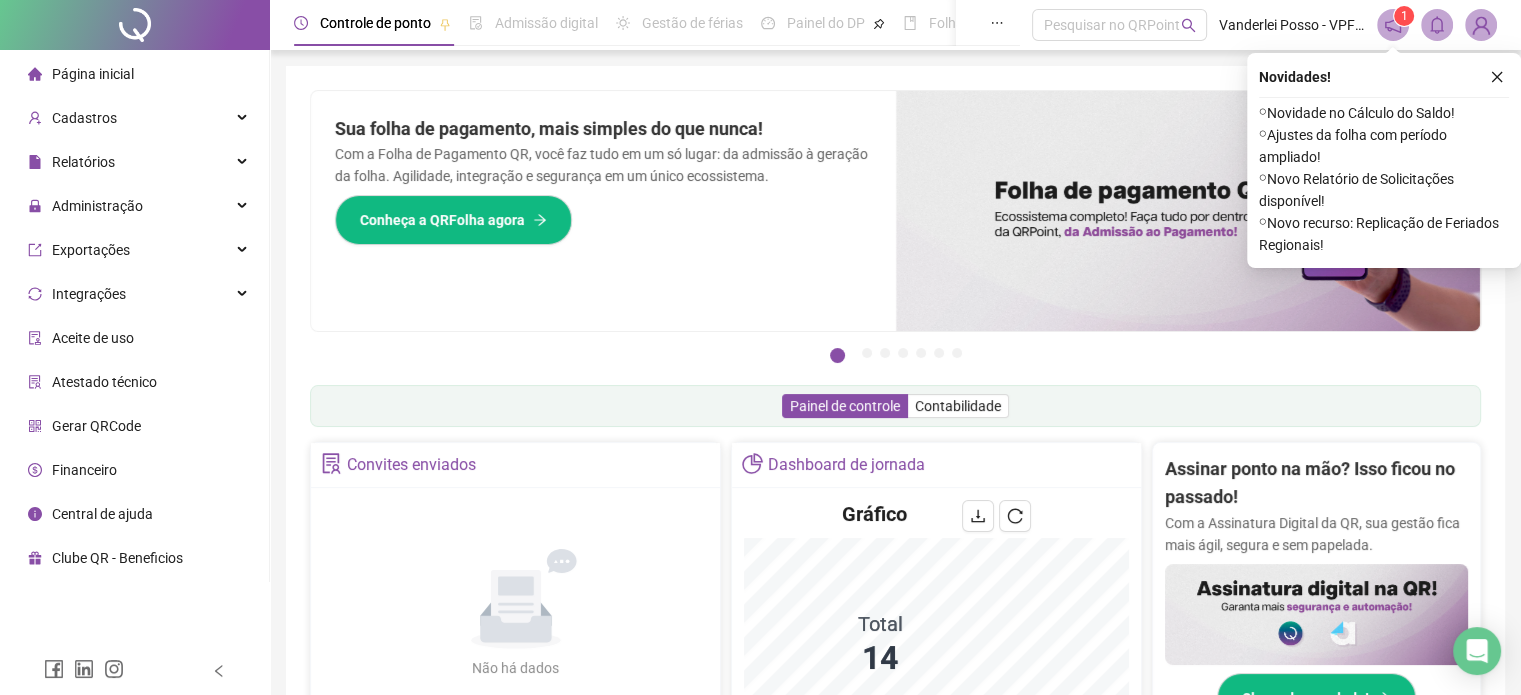 click at bounding box center (1481, 25) 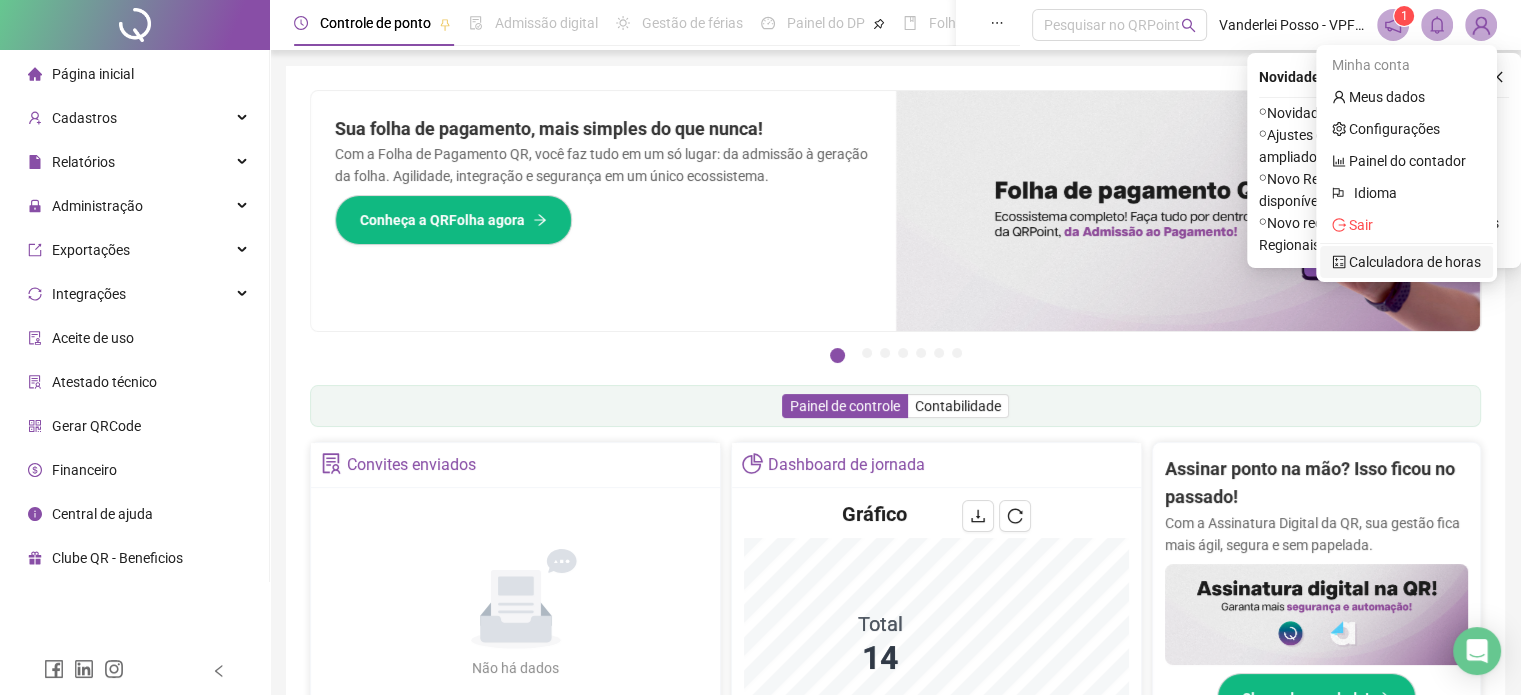 click on "Calculadora de horas" at bounding box center [1406, 262] 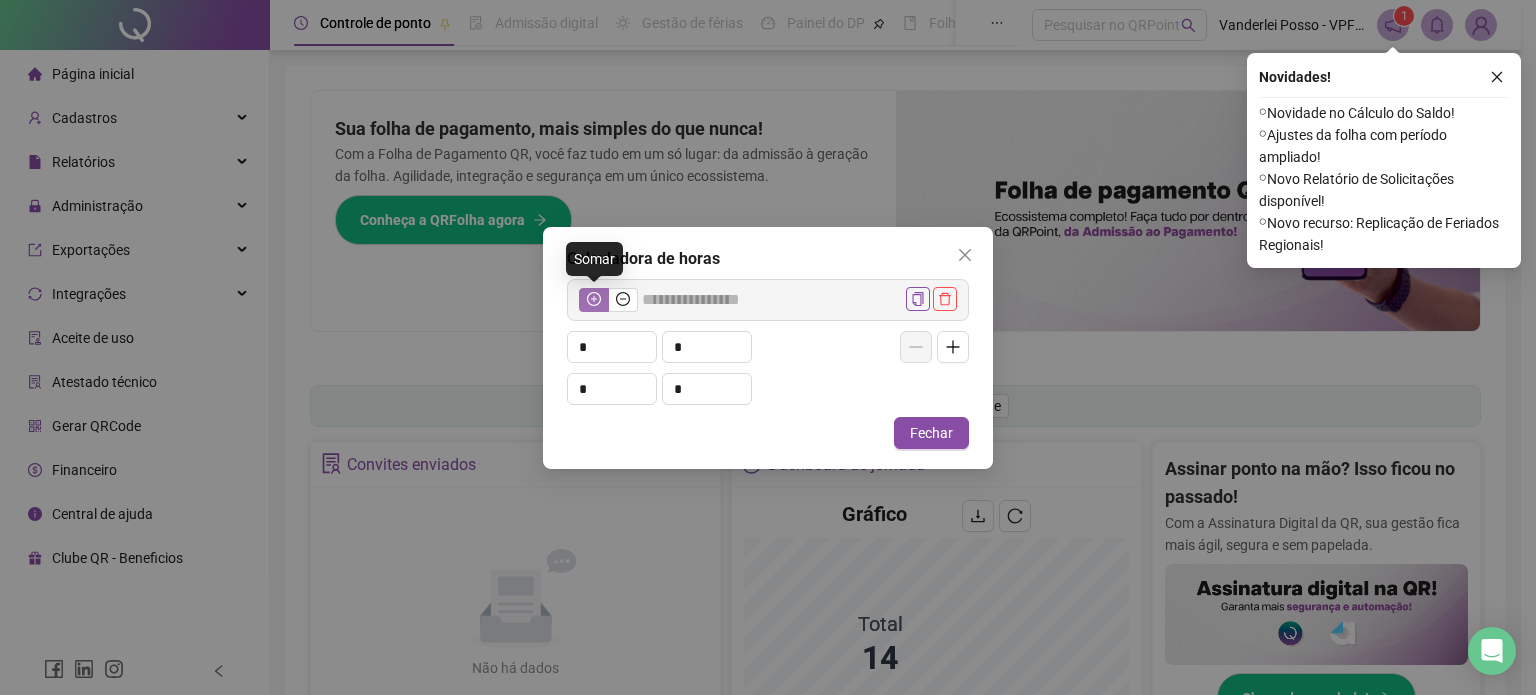 click at bounding box center (594, 300) 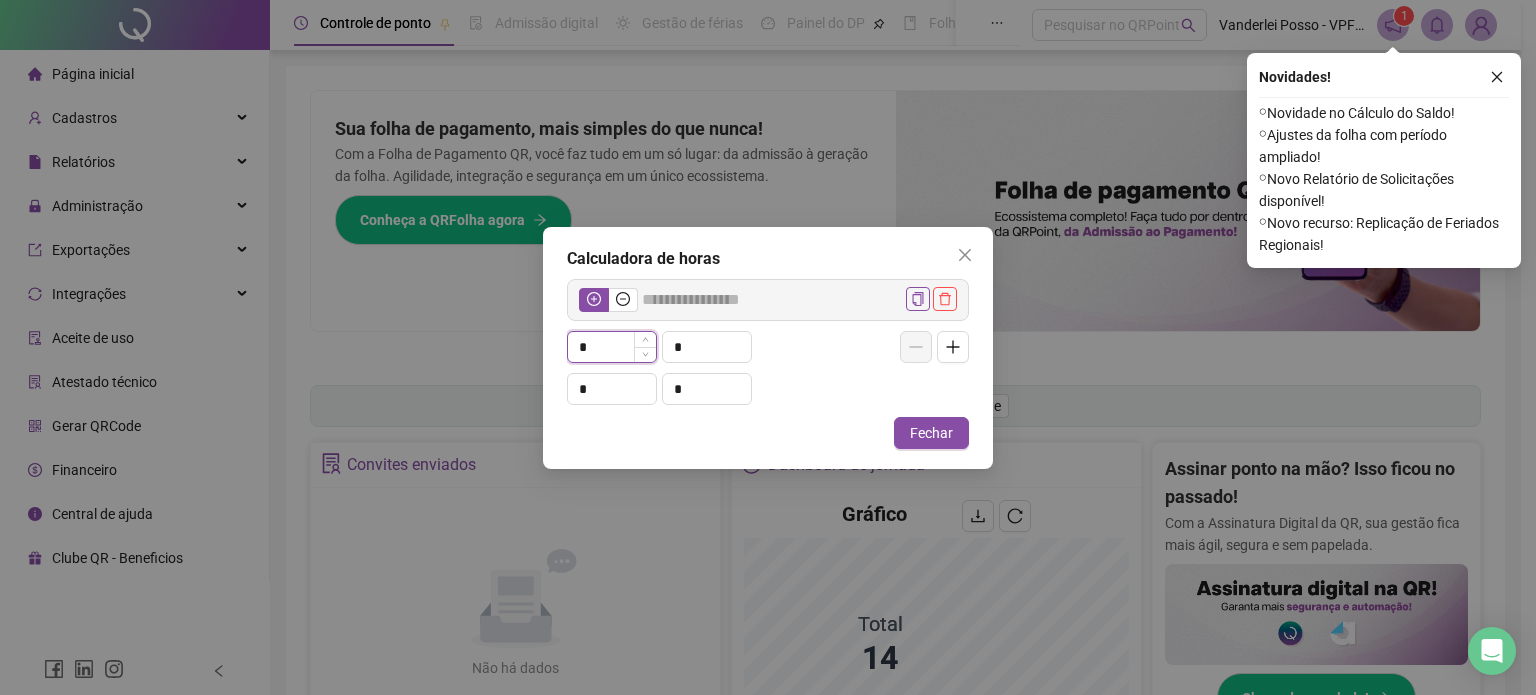 click on "*" at bounding box center [612, 347] 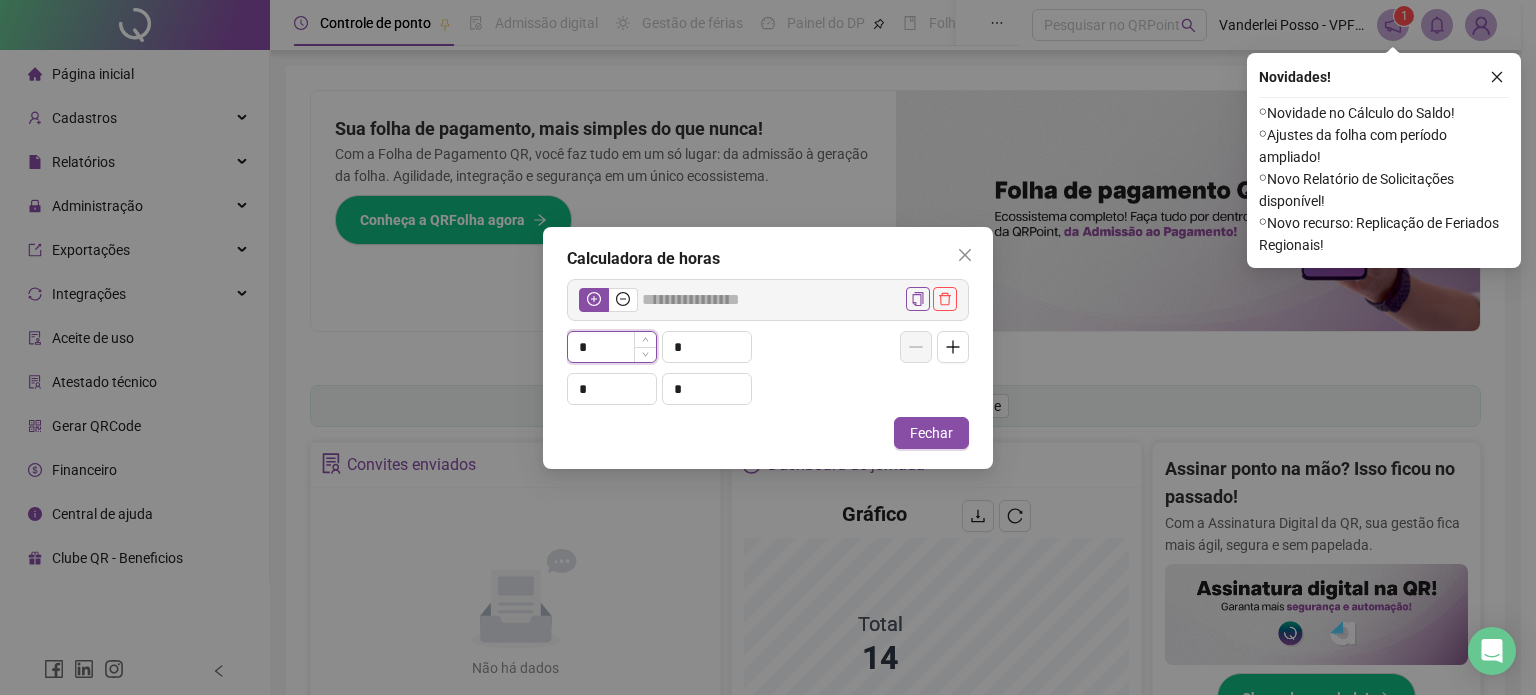 type on "**" 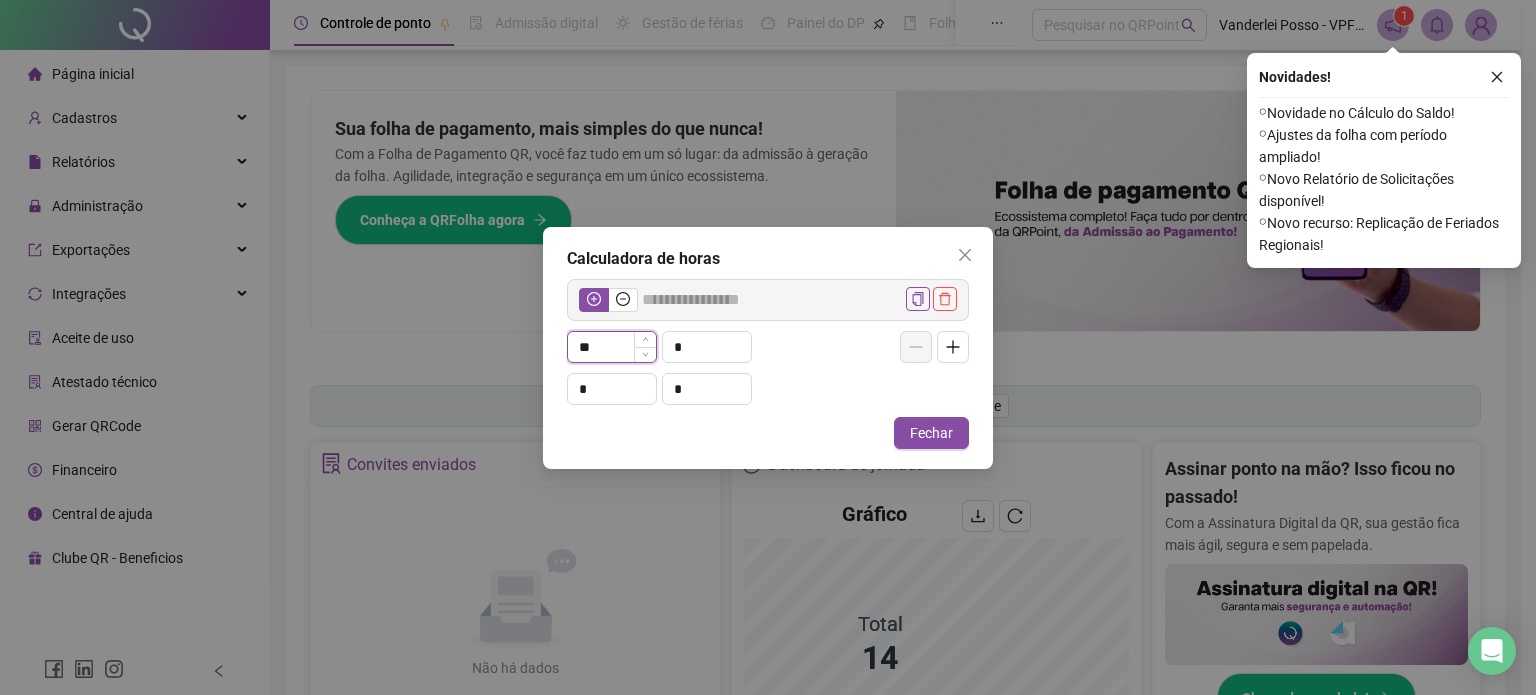 type on "*****" 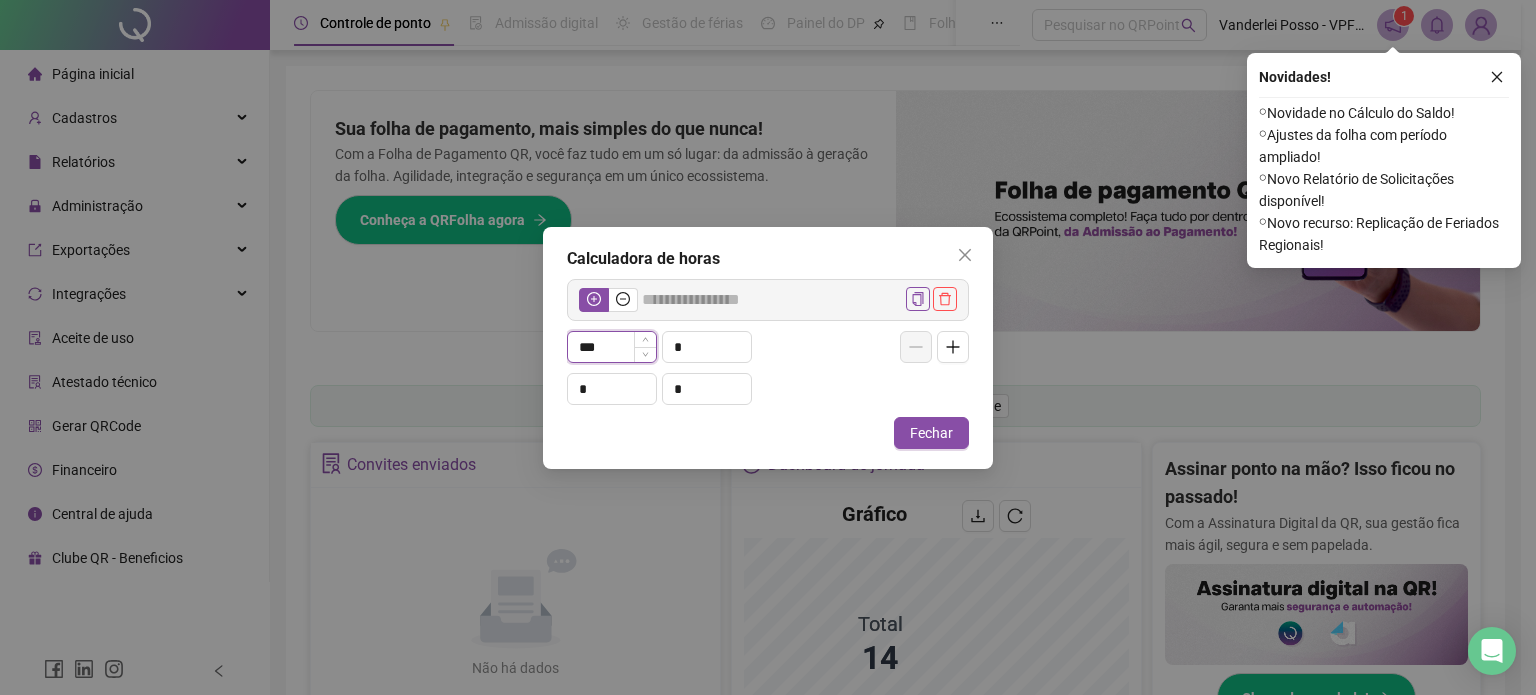 type on "*****" 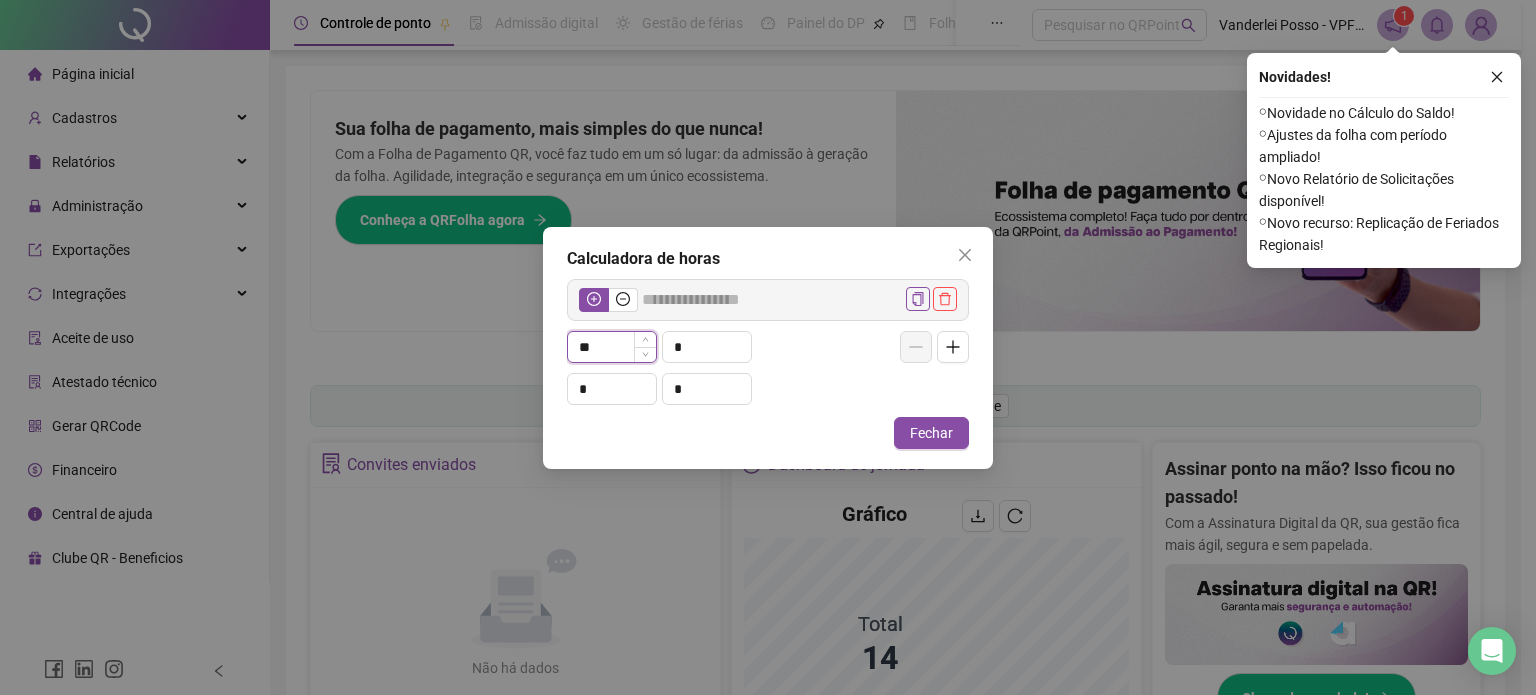 type on "*" 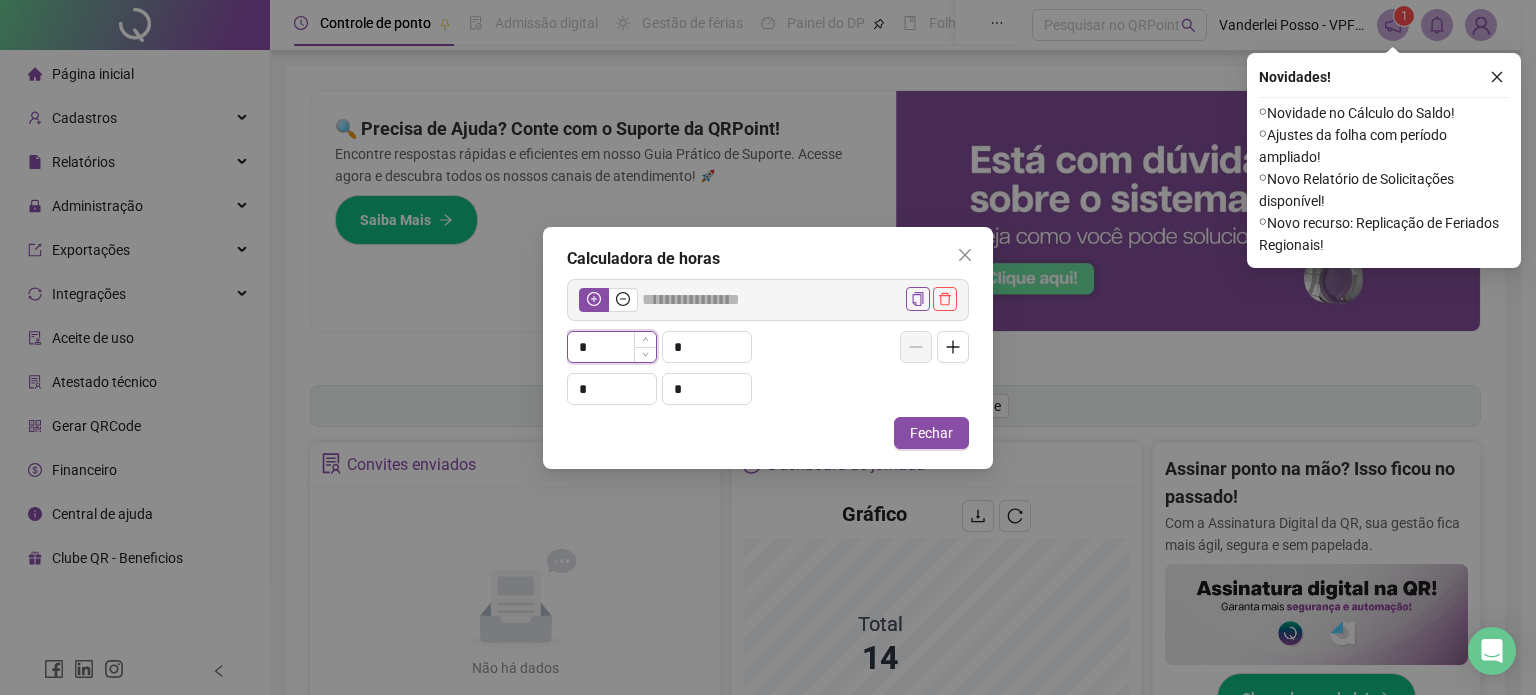 type on "*****" 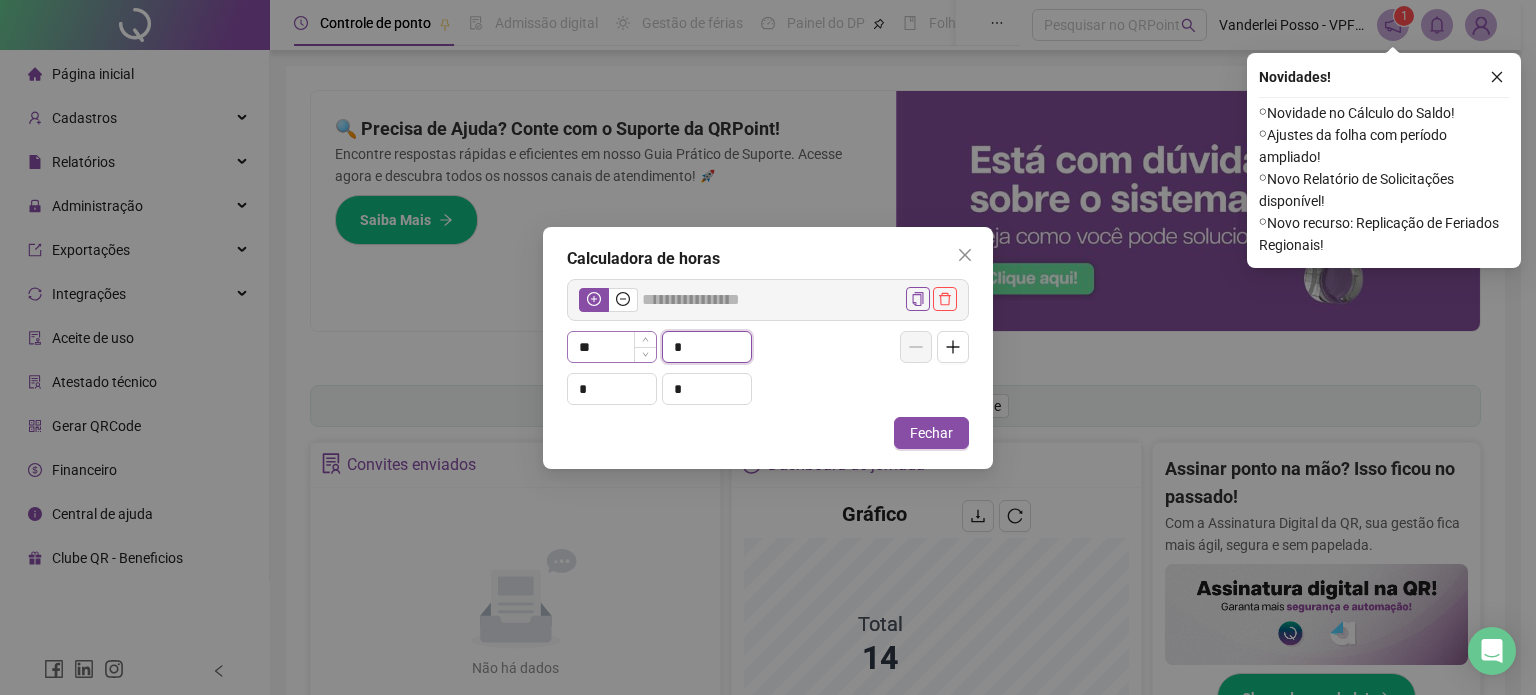 type on "*" 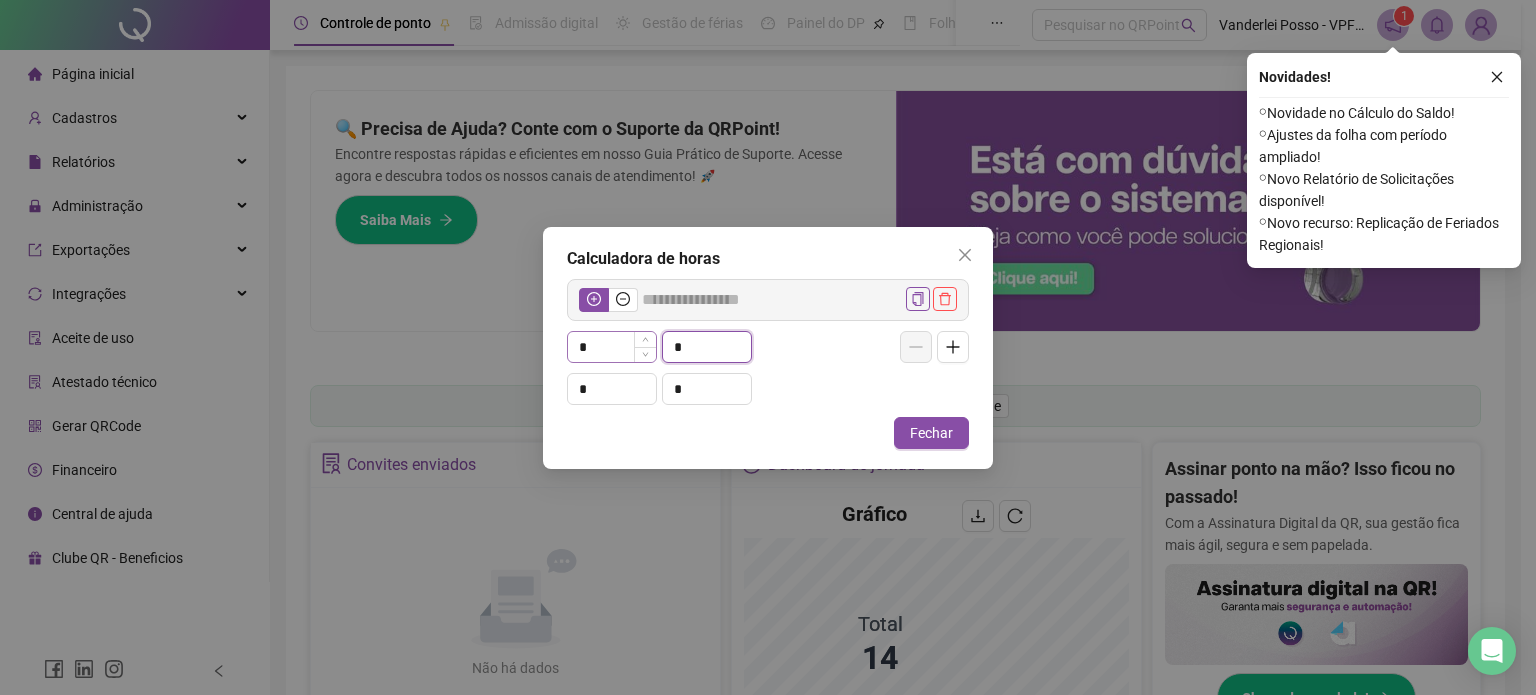 type on "*****" 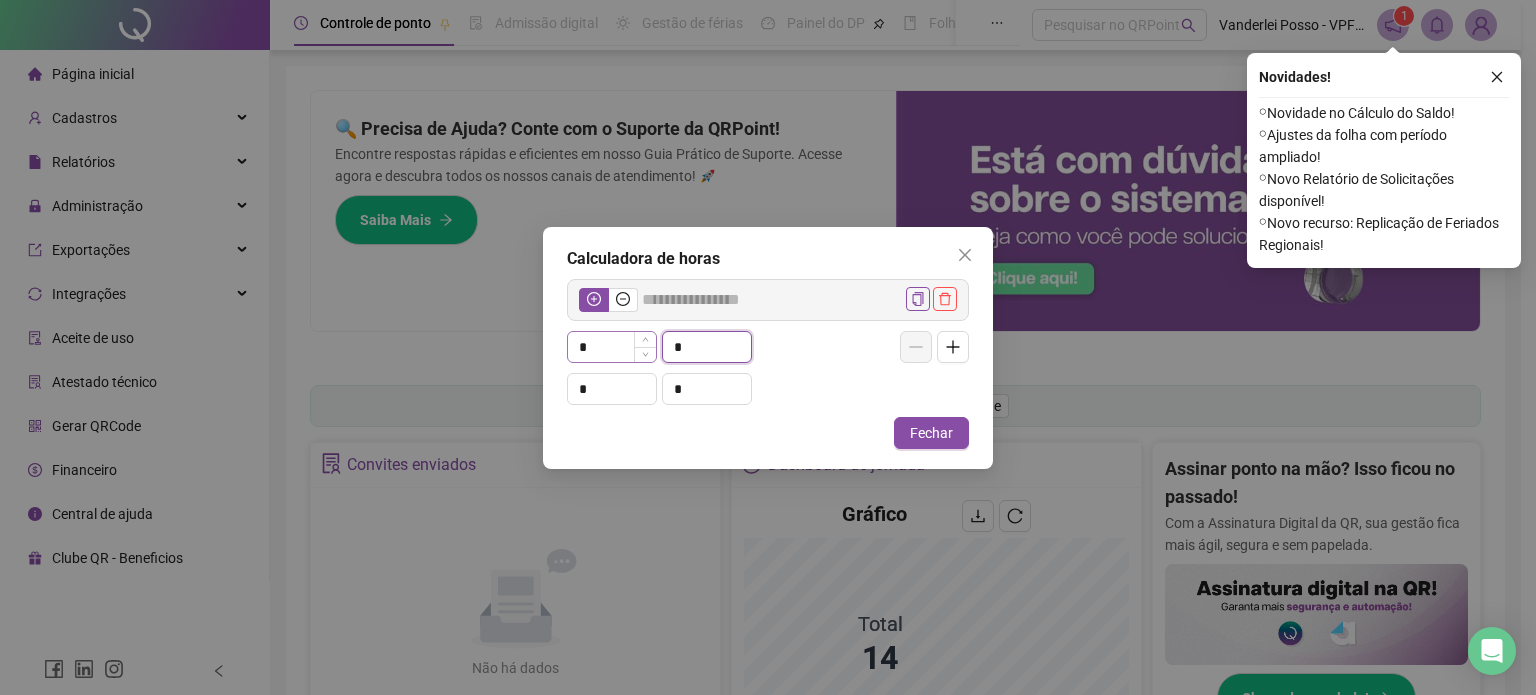 type on "*" 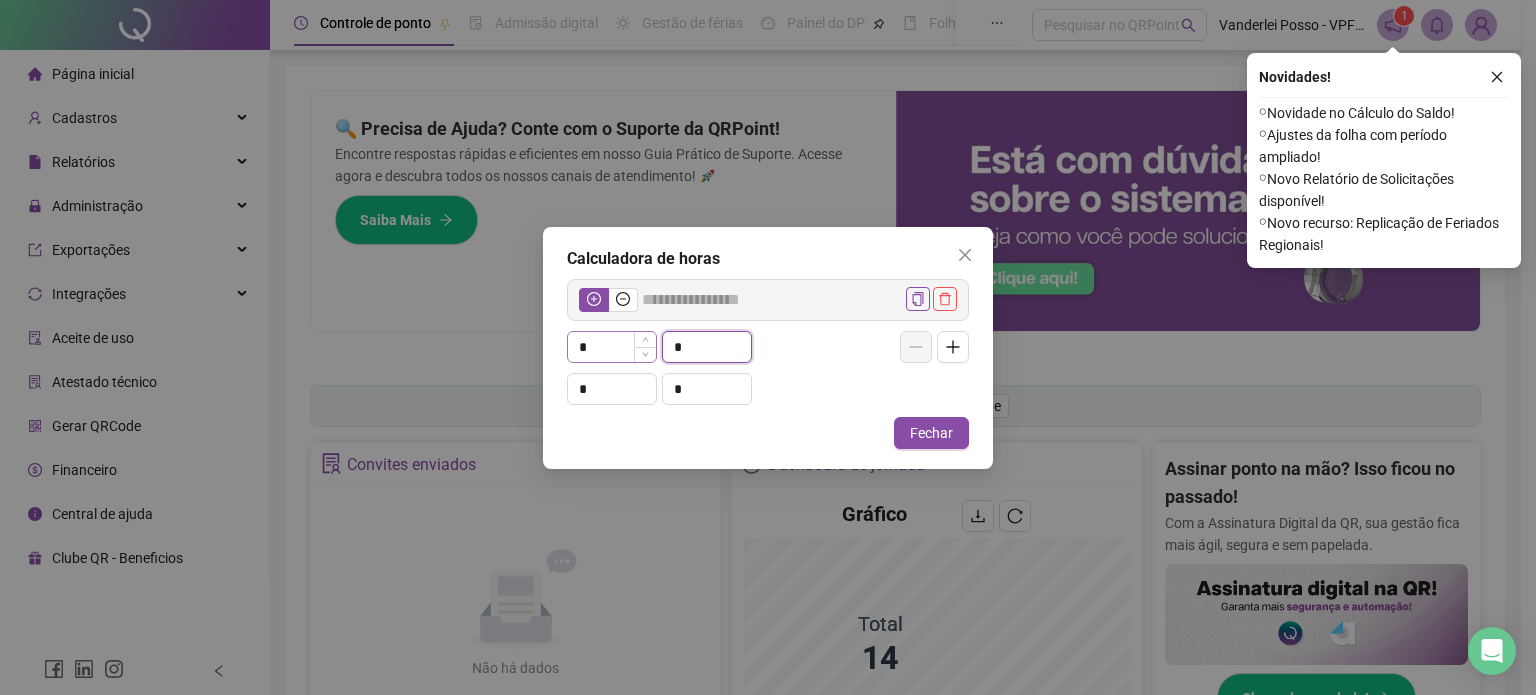 type on "*****" 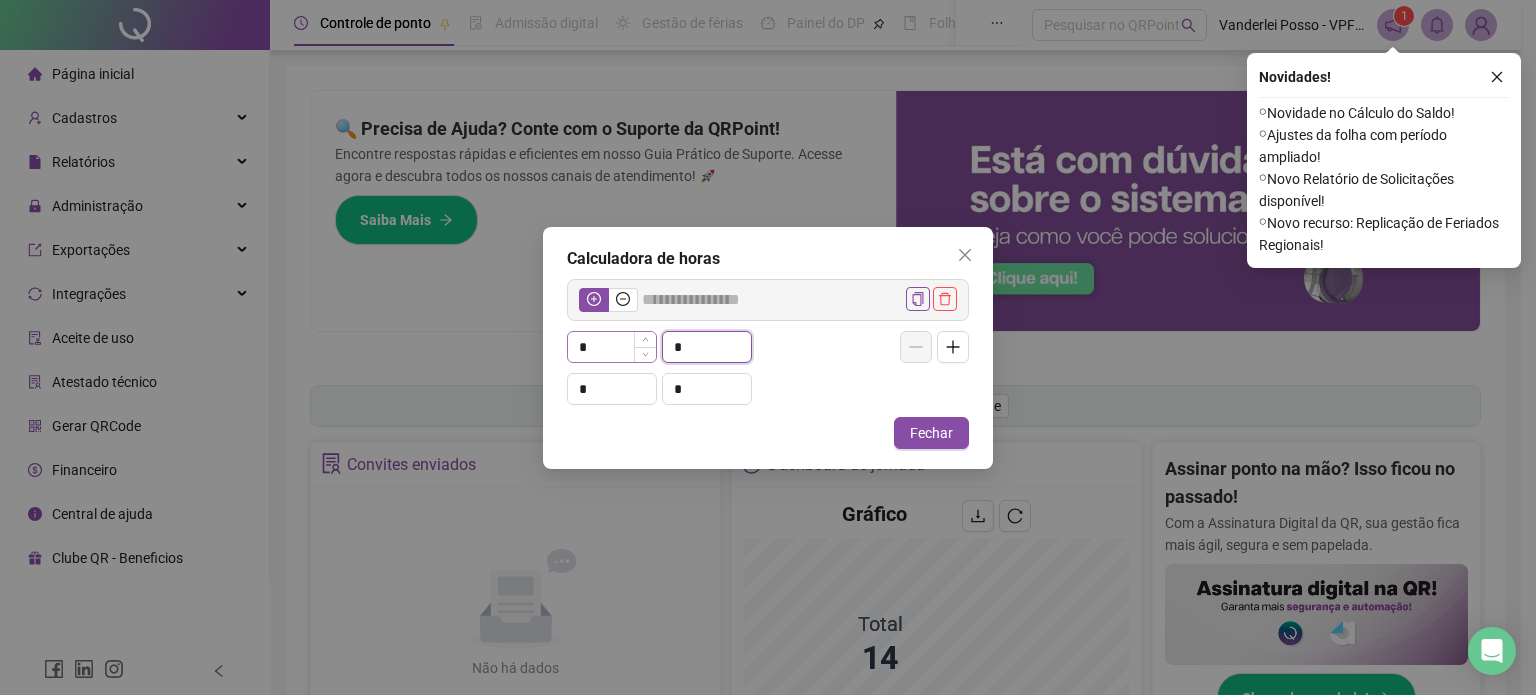 type 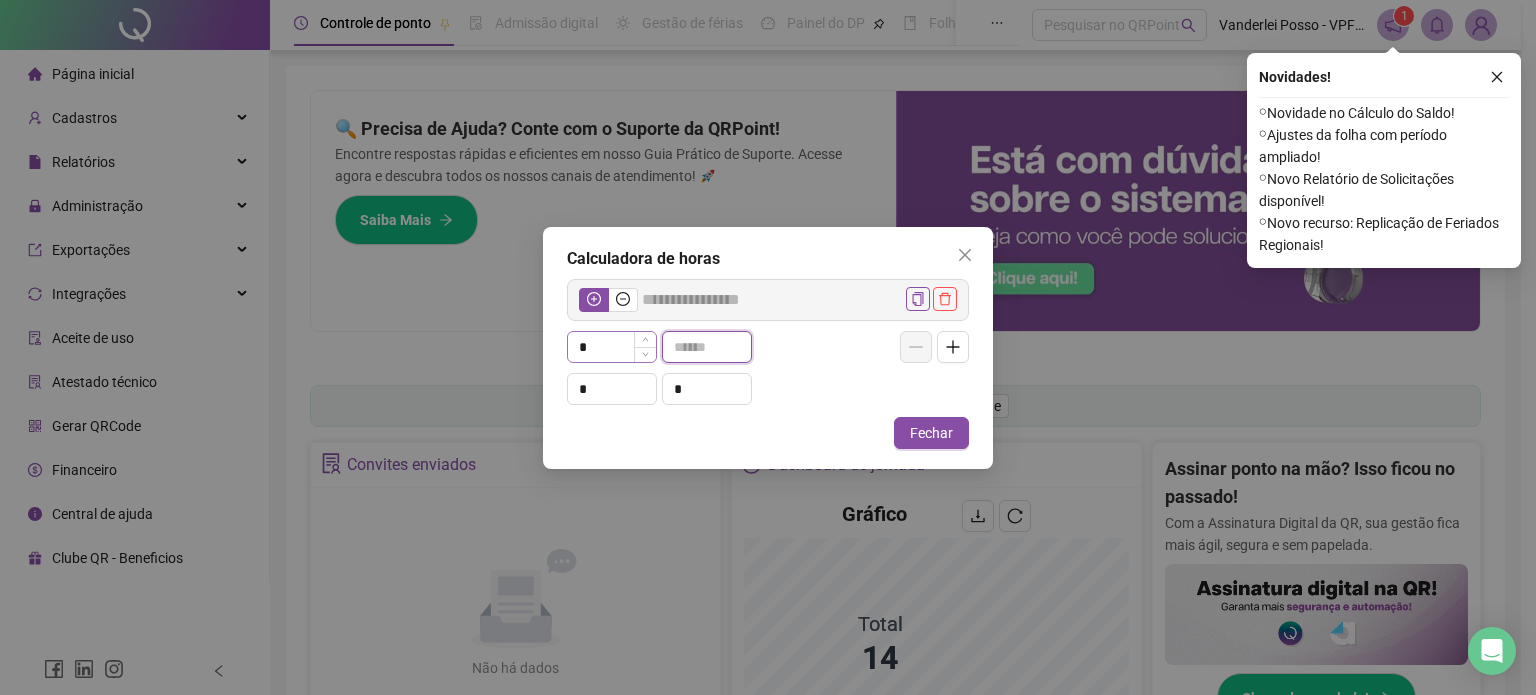type on "*****" 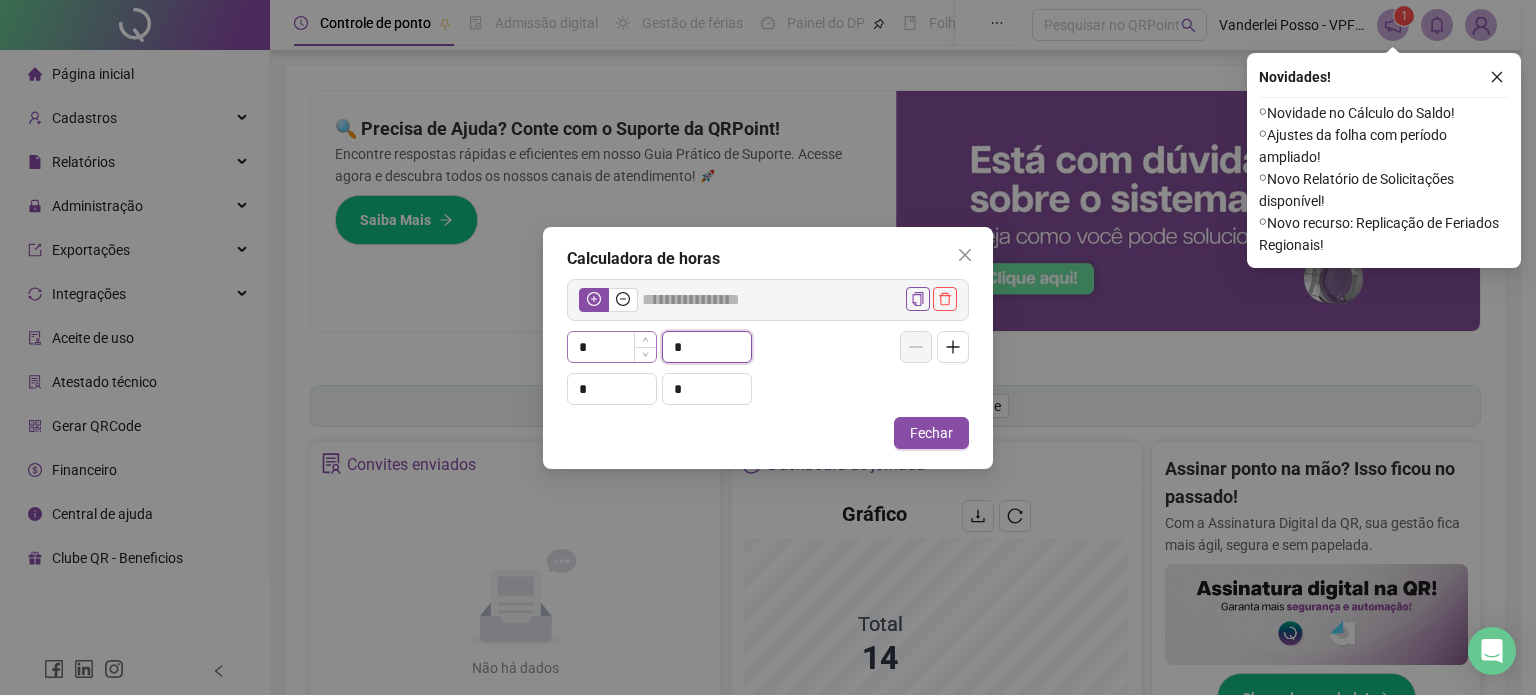 type on "*****" 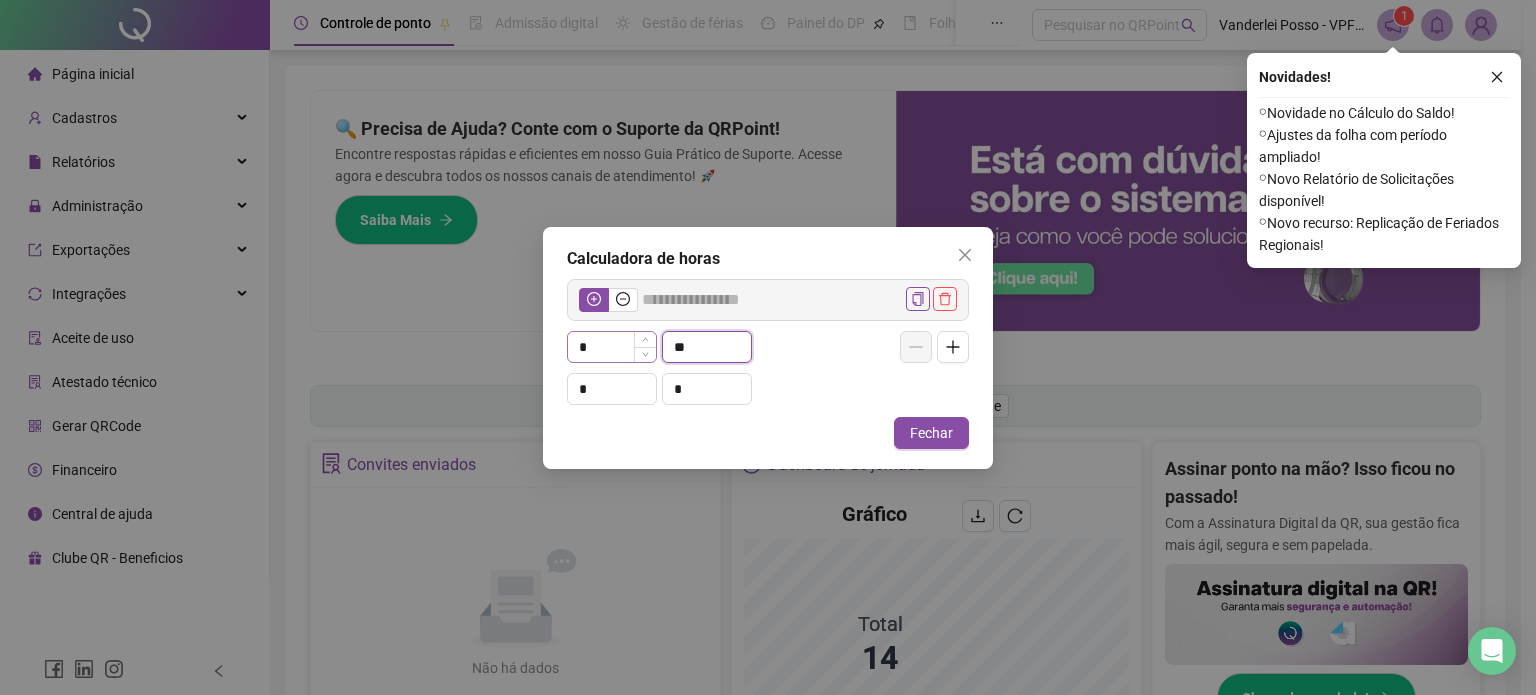 type on "**" 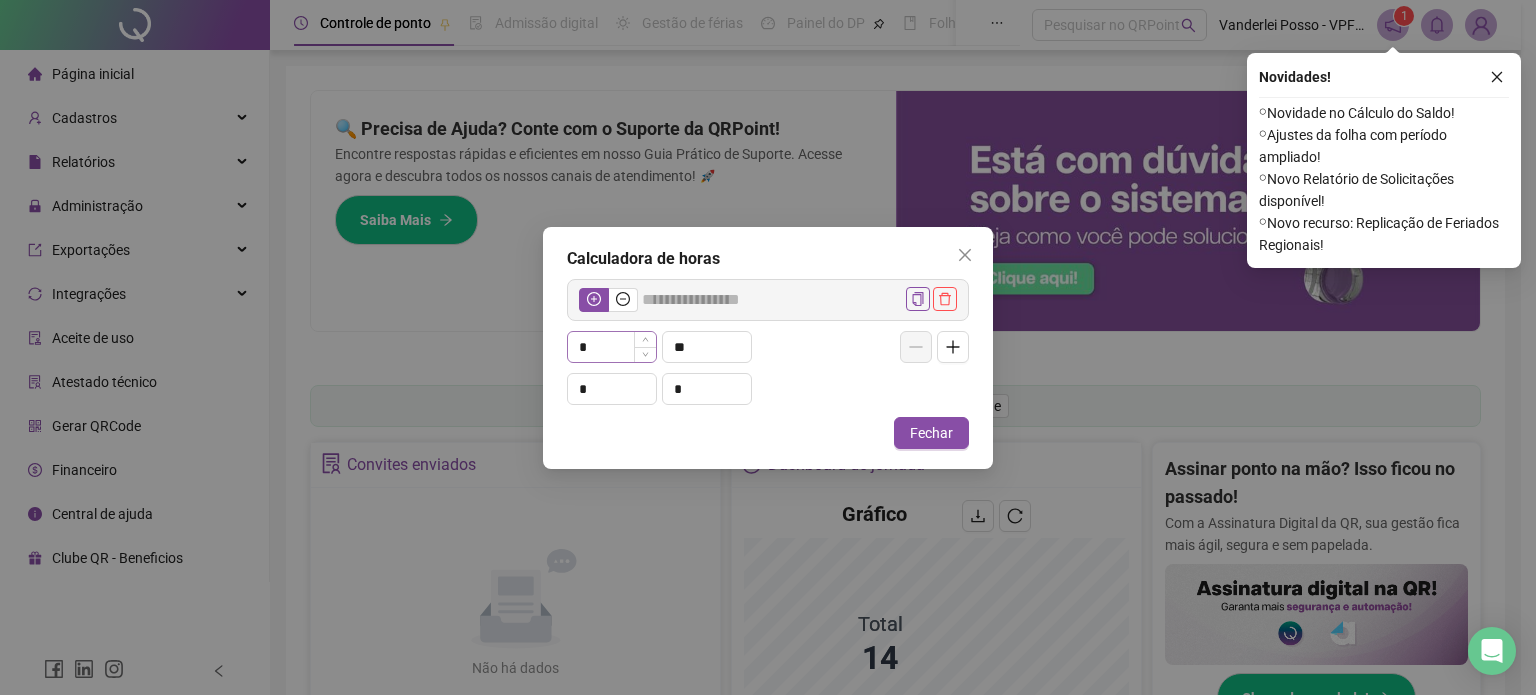 type 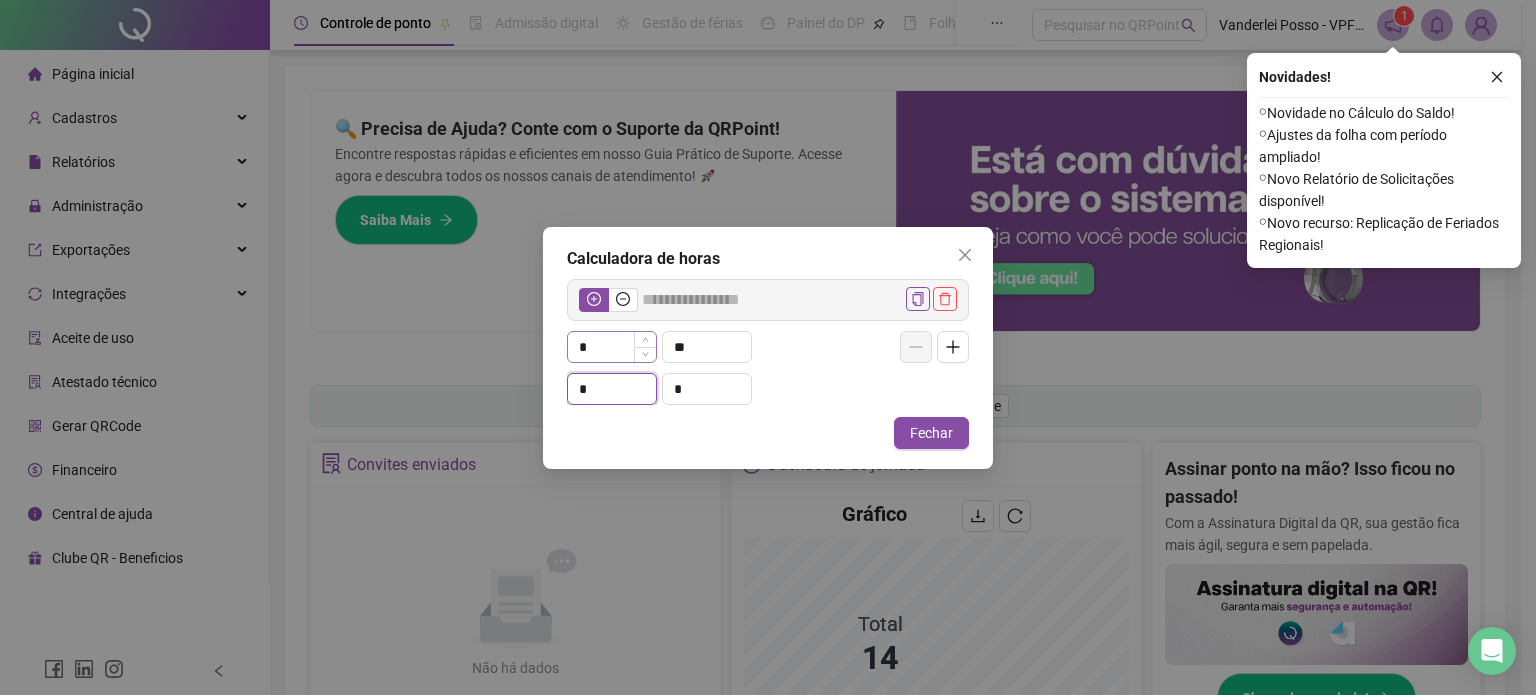 type on "*****" 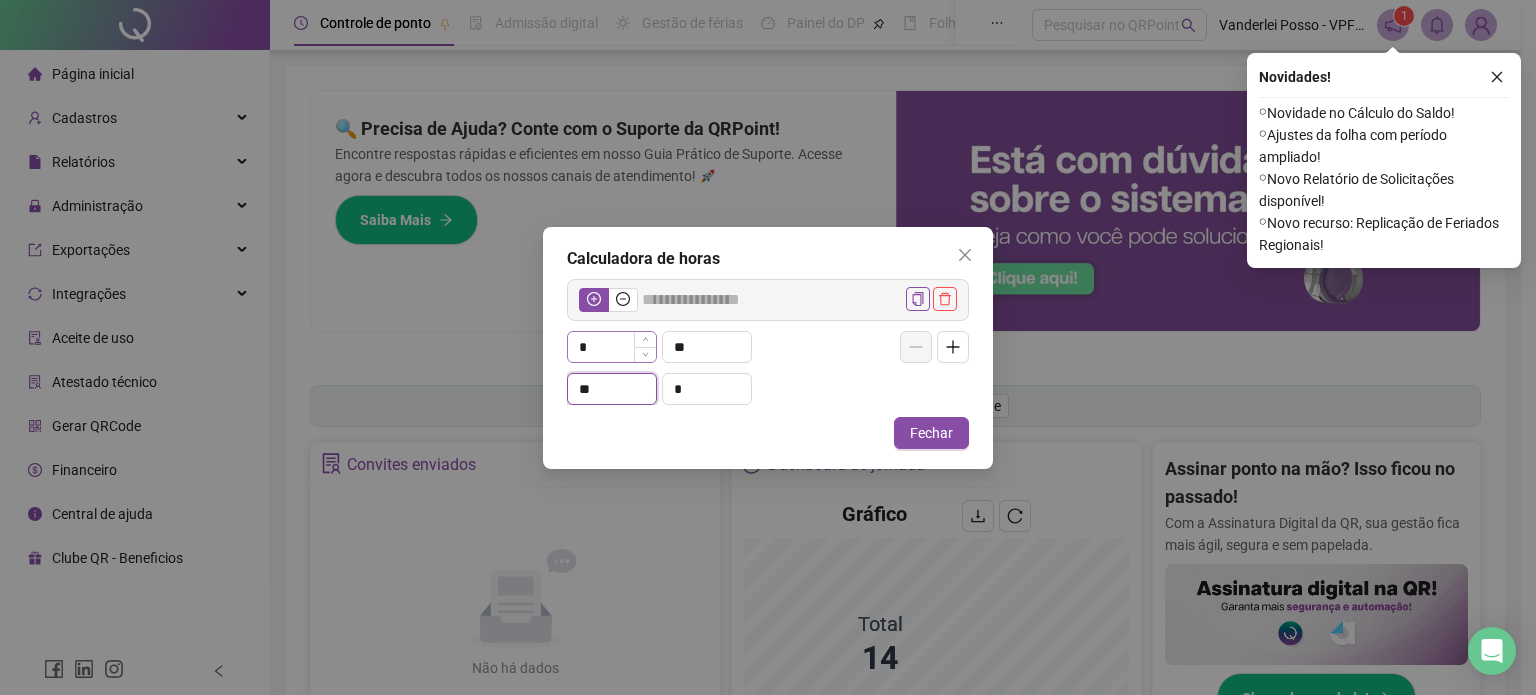 type on "**" 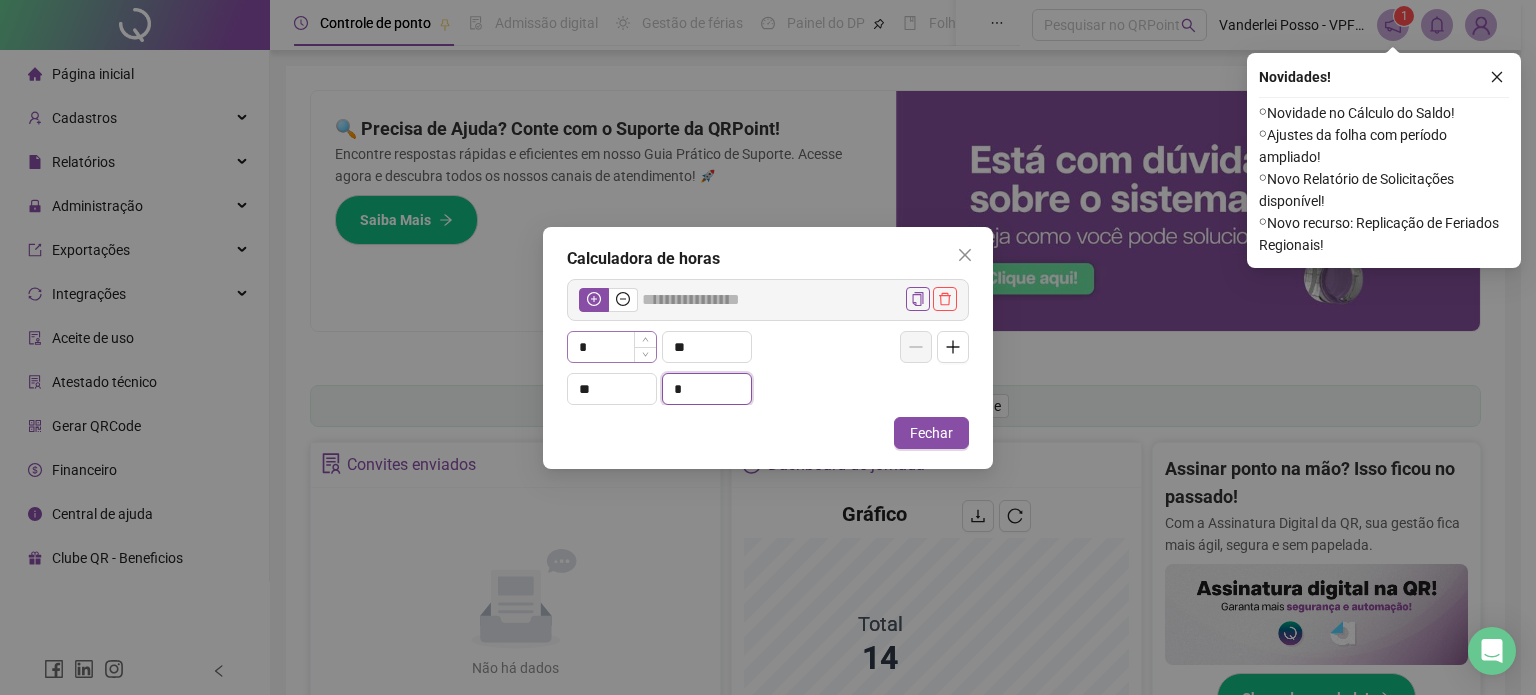 type on "*****" 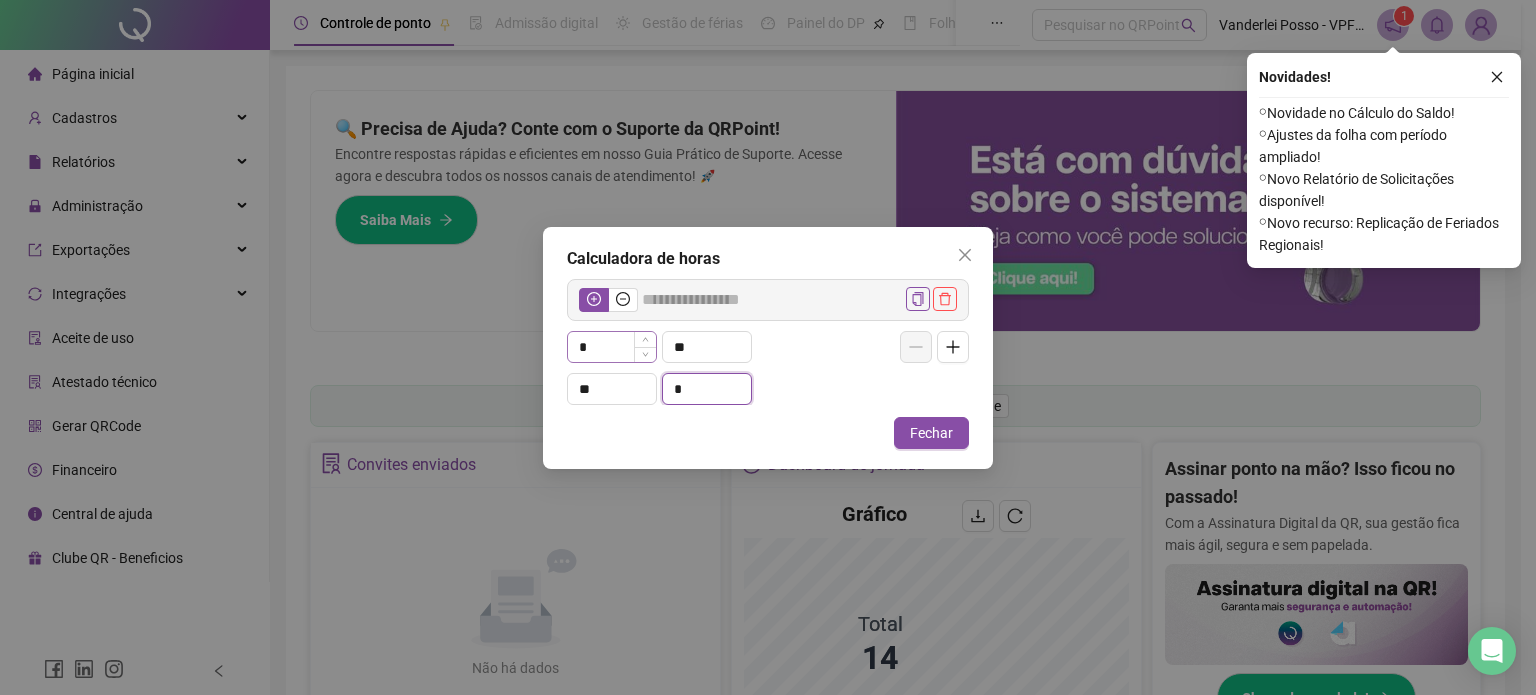 type on "*" 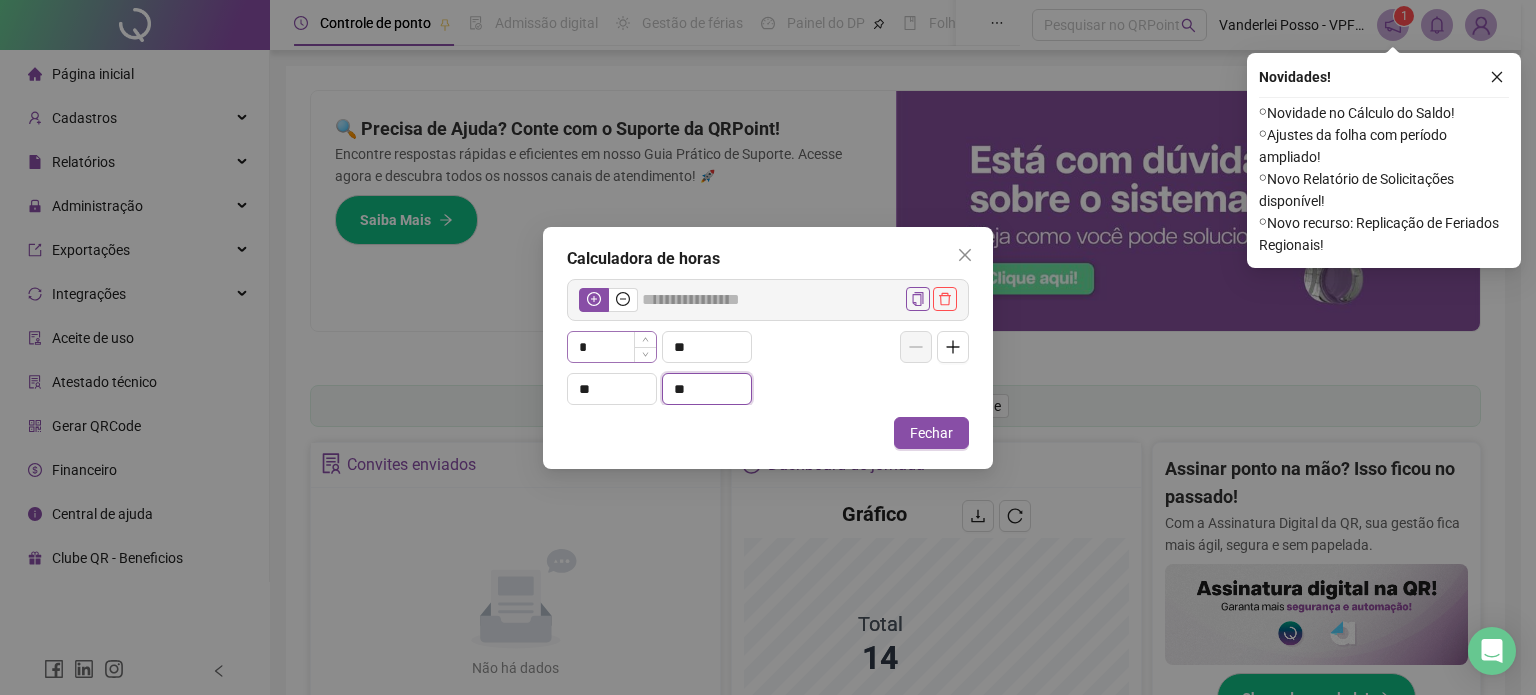 type on "**" 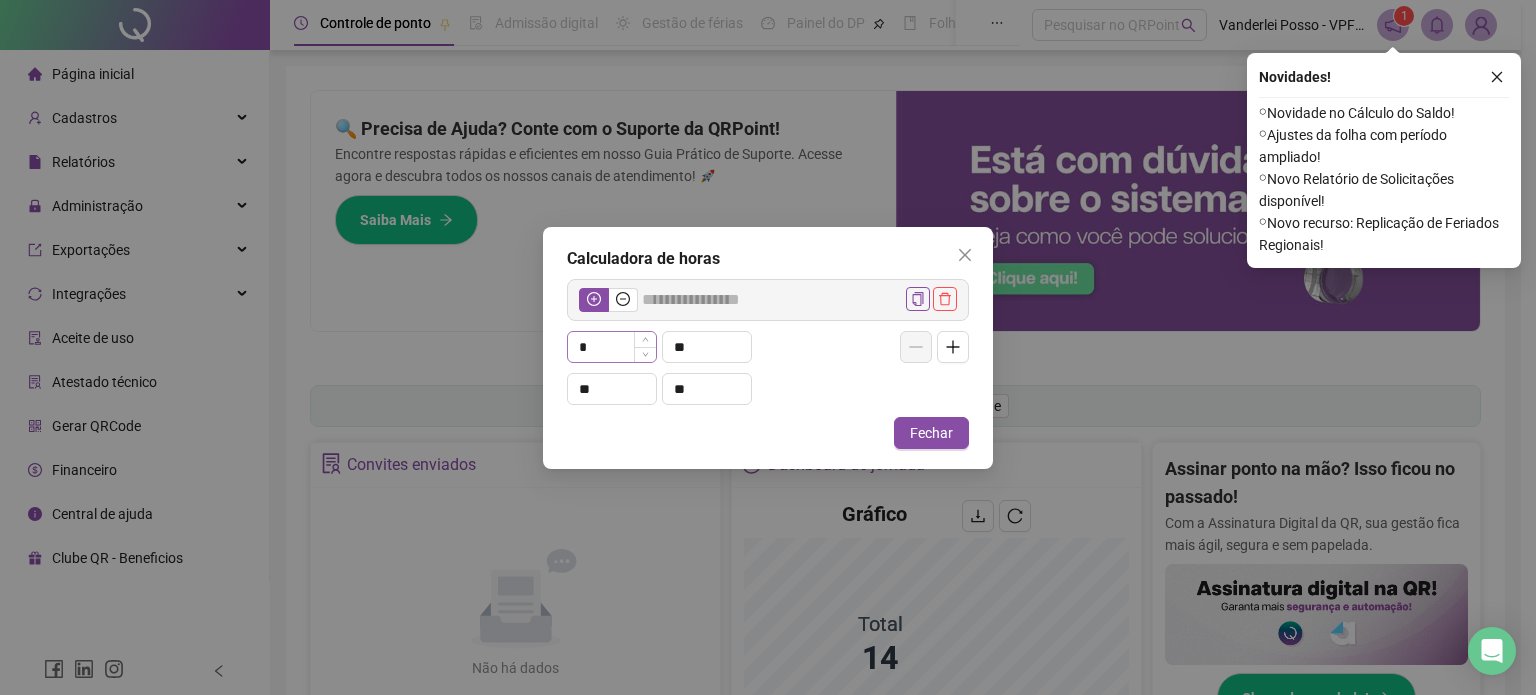 type 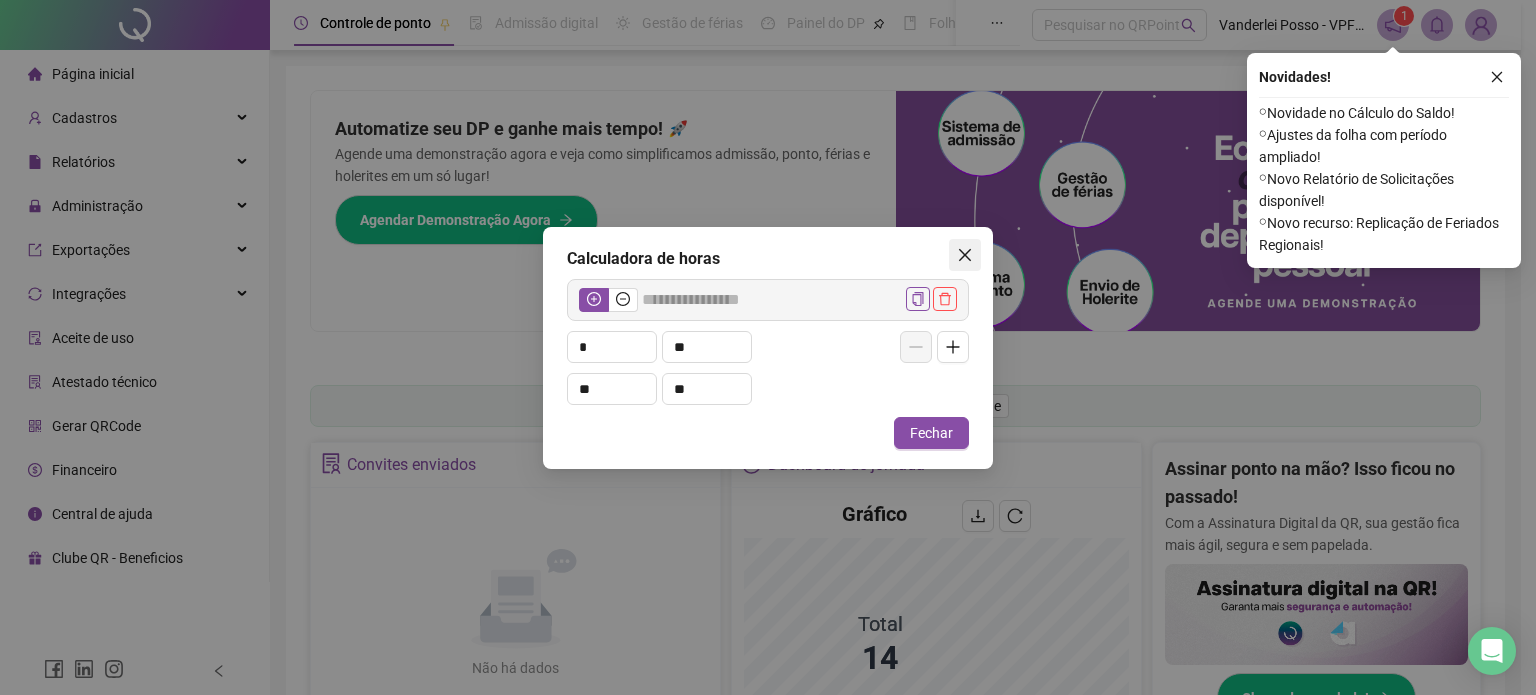 click at bounding box center [965, 255] 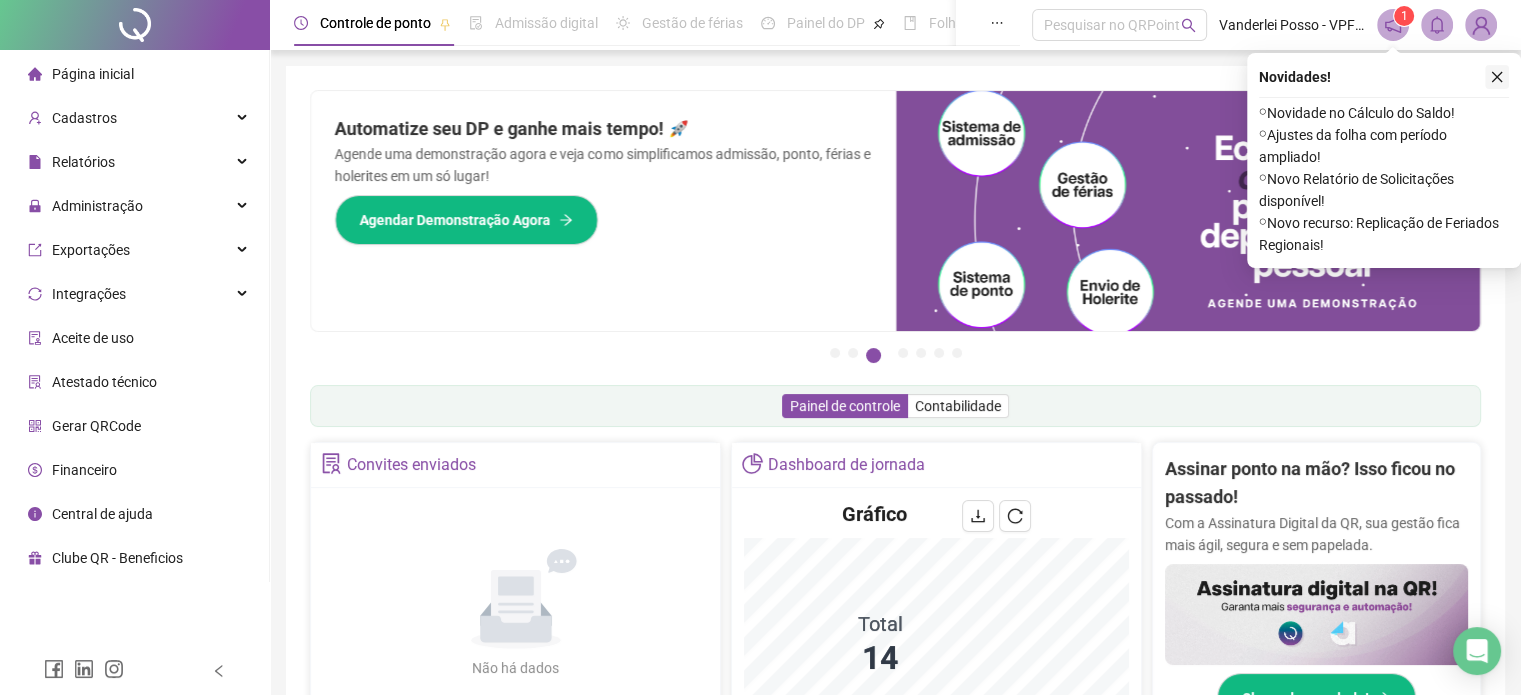 click 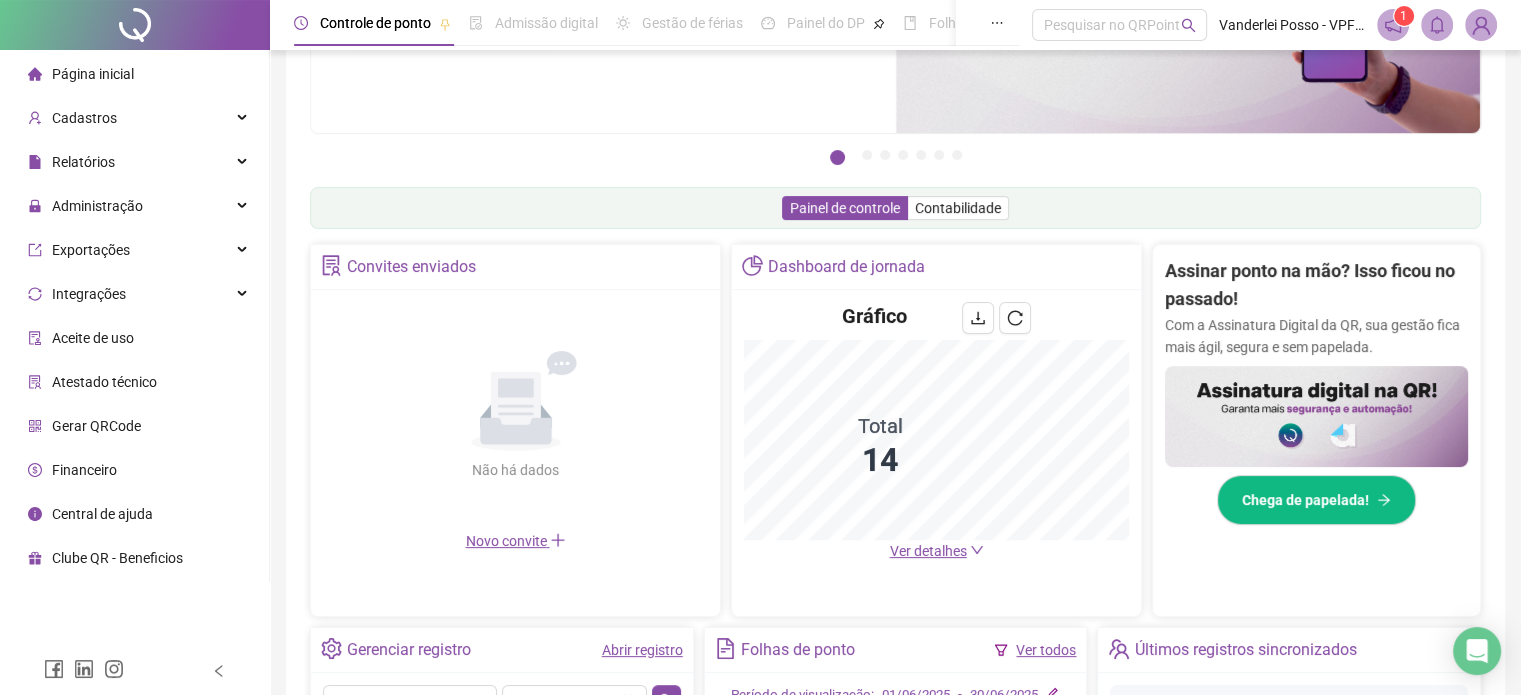scroll, scrollTop: 200, scrollLeft: 0, axis: vertical 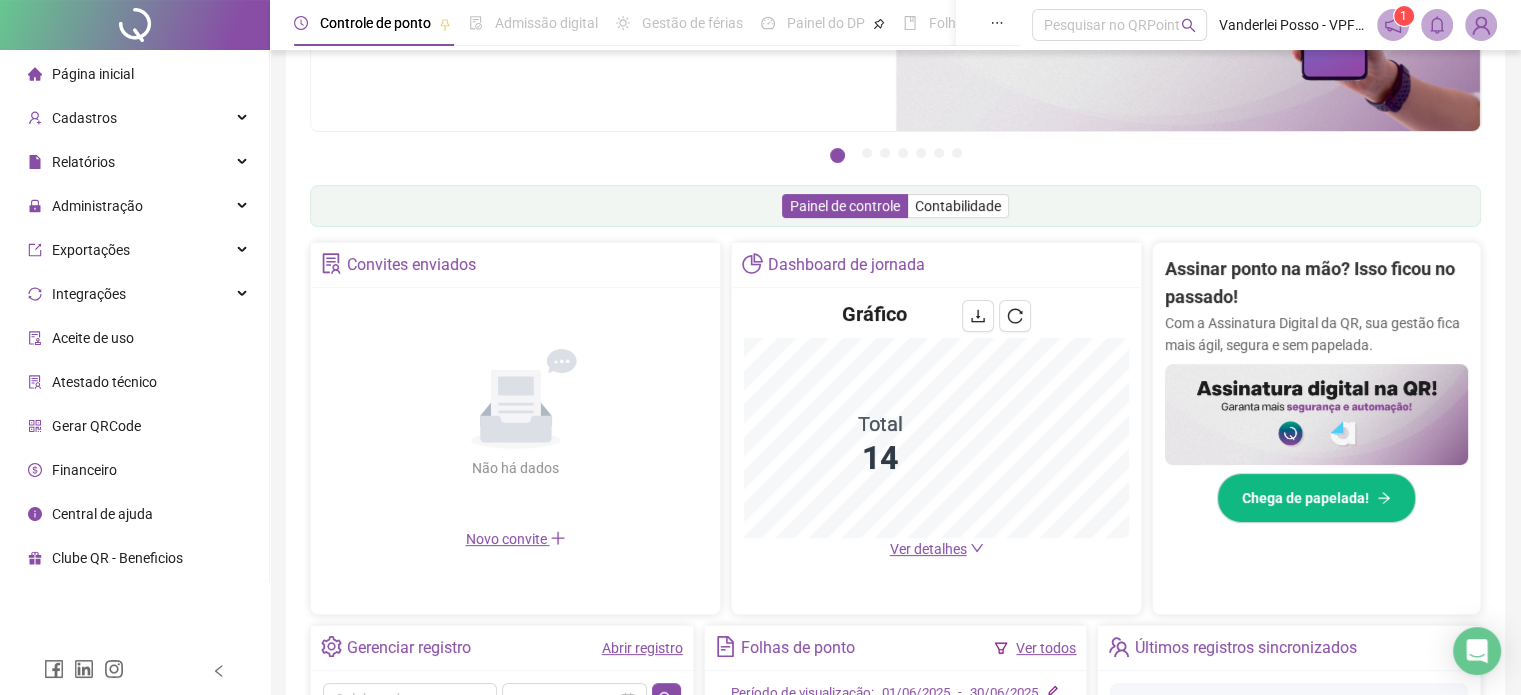 click on "Ver detalhes" at bounding box center [928, 549] 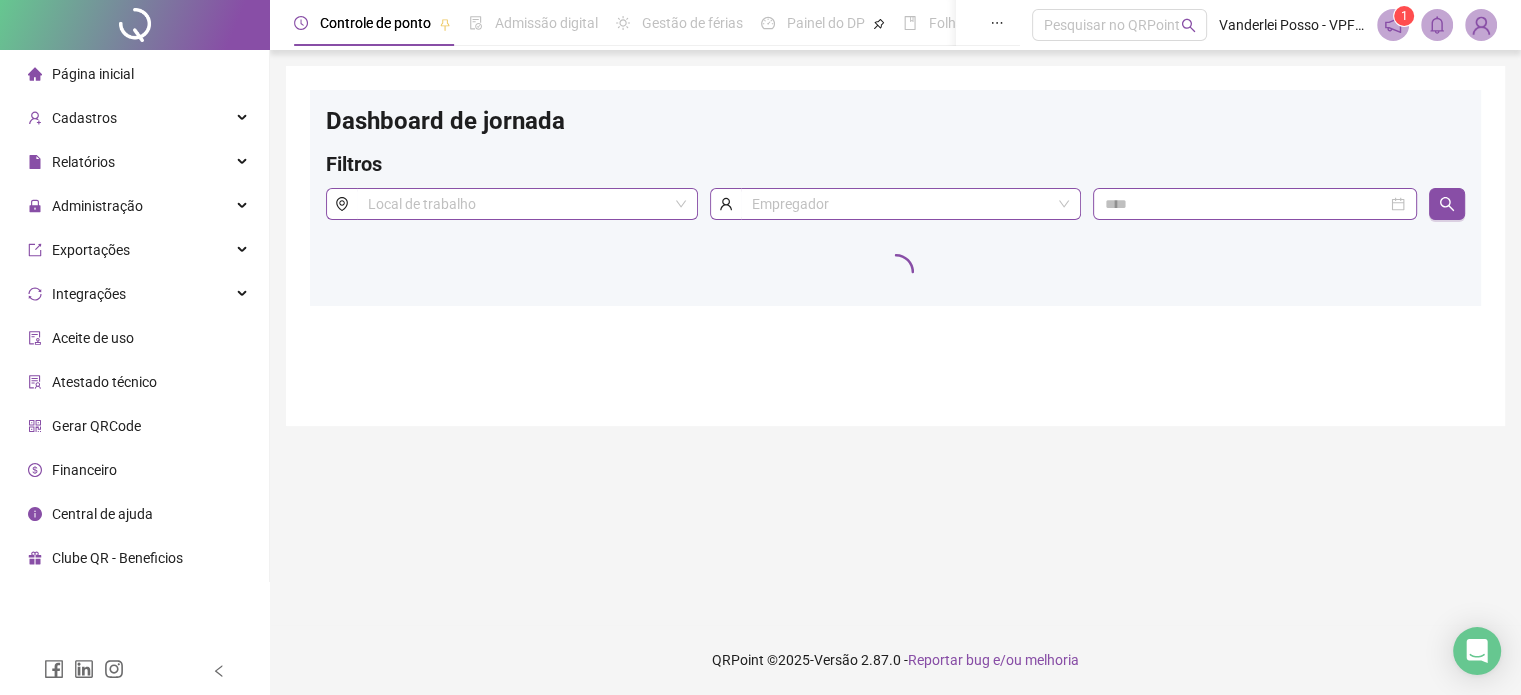scroll, scrollTop: 0, scrollLeft: 0, axis: both 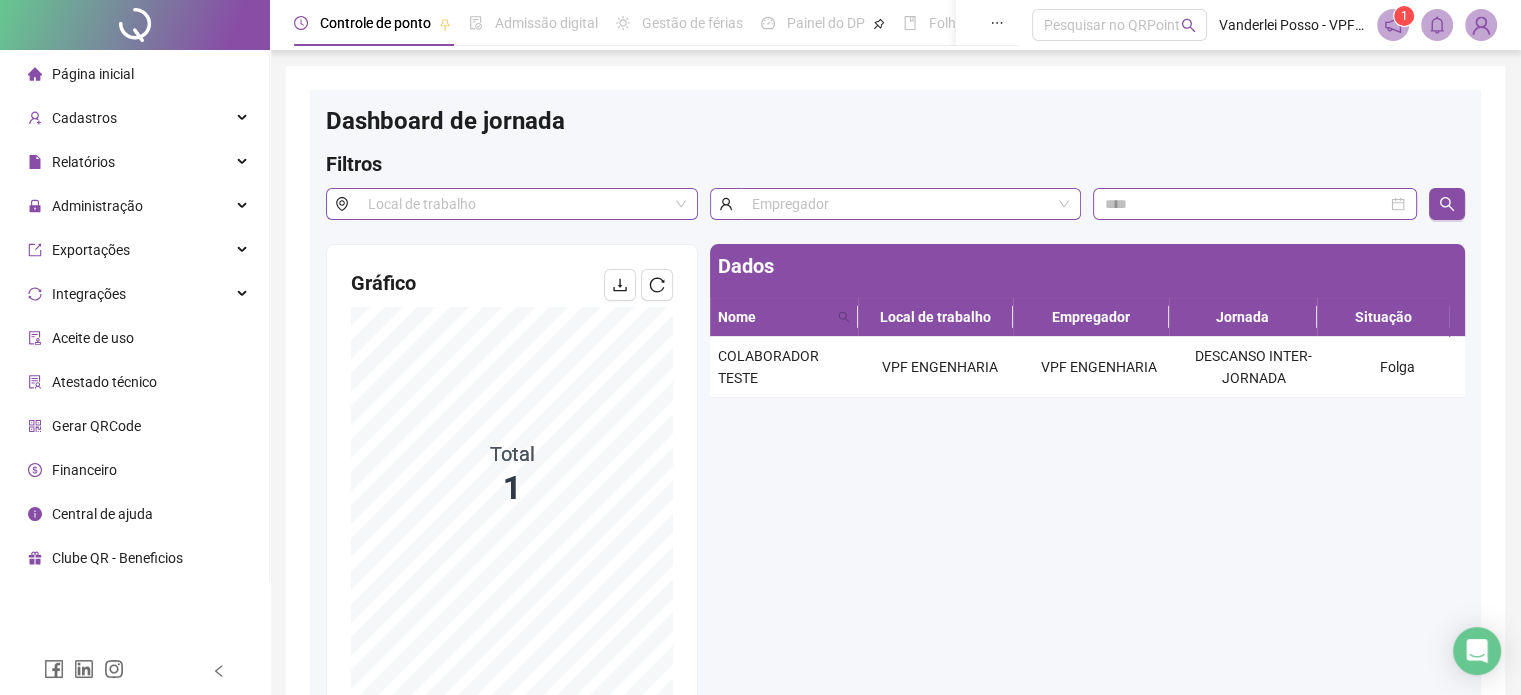 click on "Página inicial" at bounding box center (93, 74) 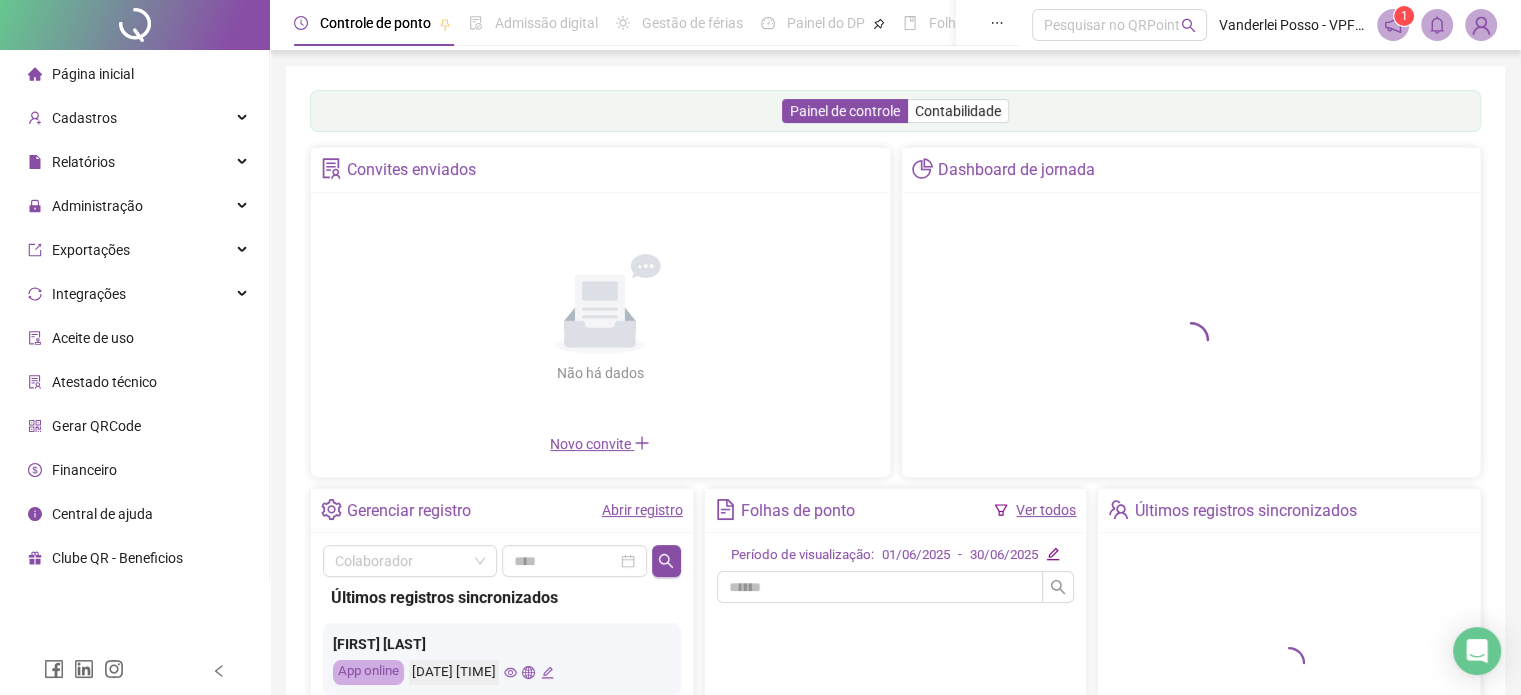 click at bounding box center [135, 25] 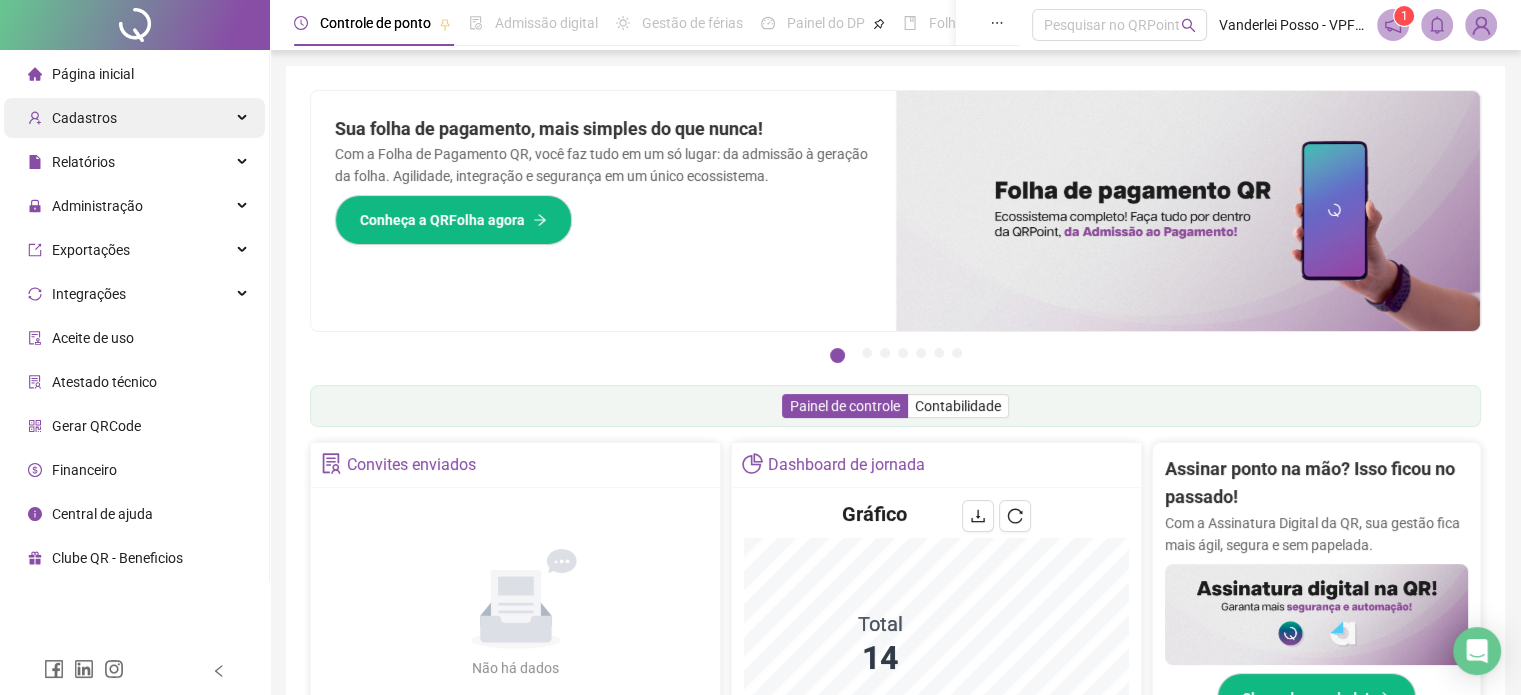 click on "Cadastros" at bounding box center [134, 118] 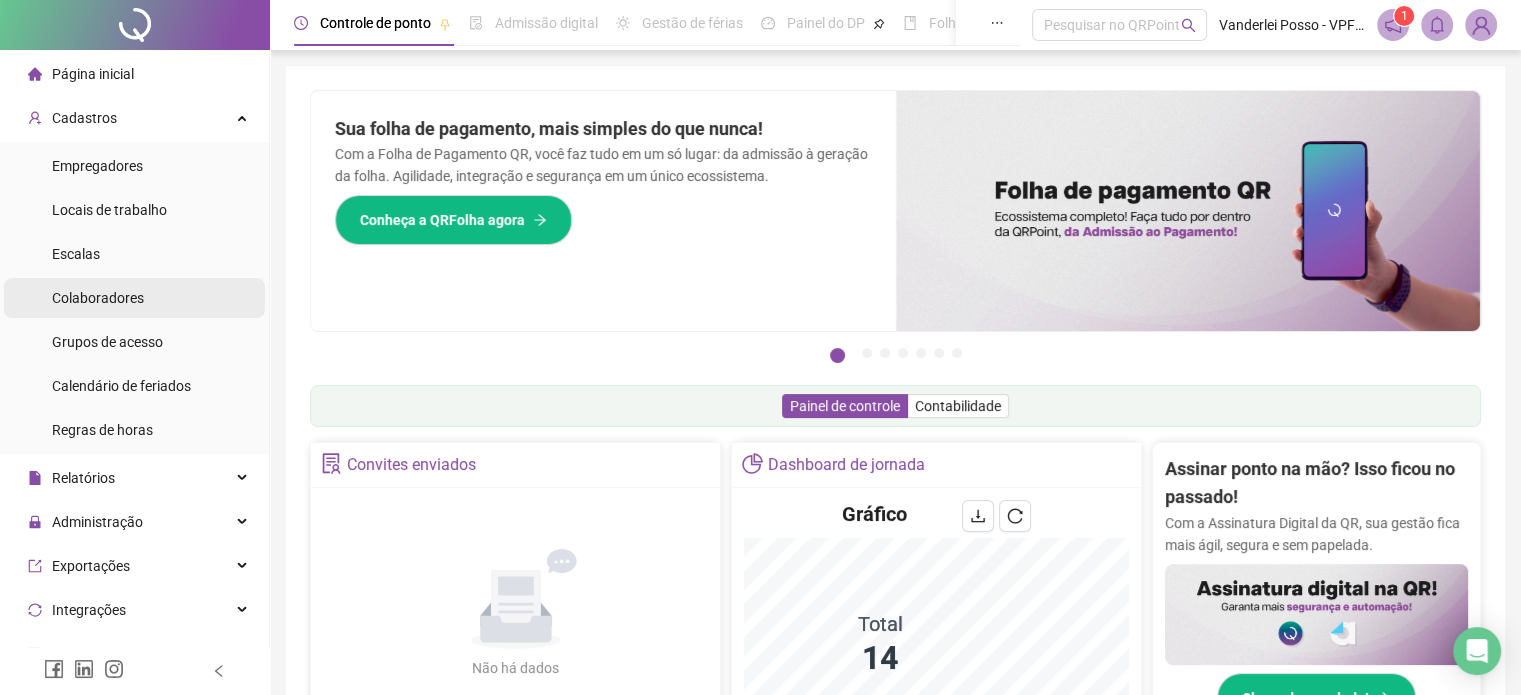 click on "Colaboradores" at bounding box center (98, 298) 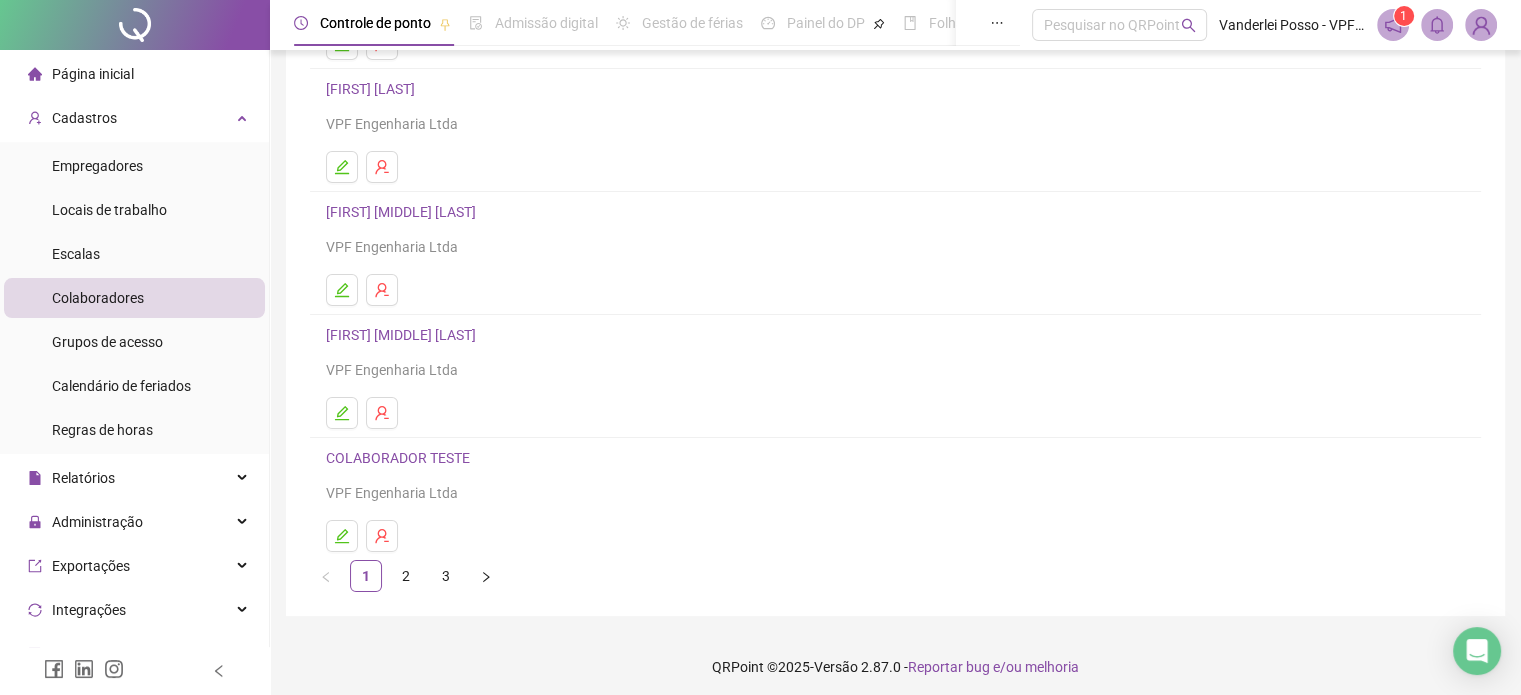 scroll, scrollTop: 271, scrollLeft: 0, axis: vertical 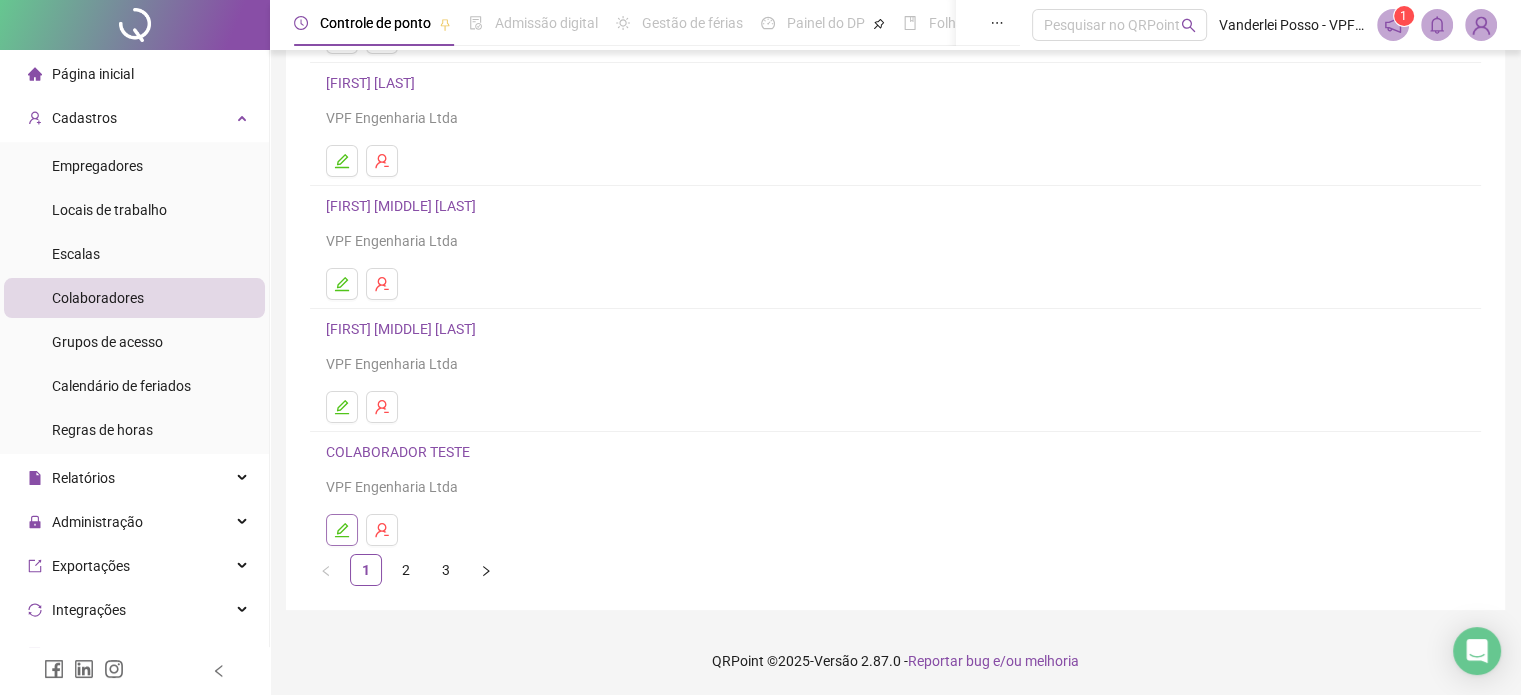 click at bounding box center (342, 530) 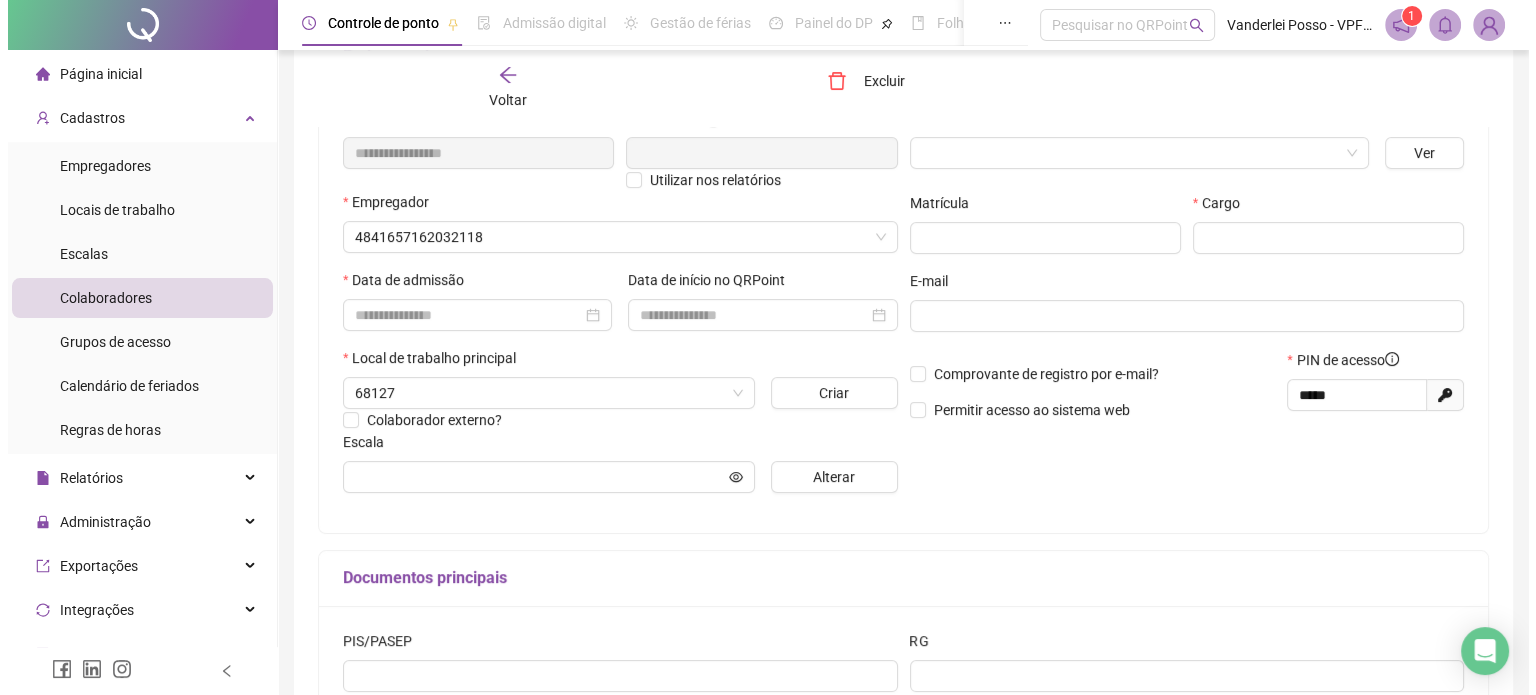 scroll, scrollTop: 281, scrollLeft: 0, axis: vertical 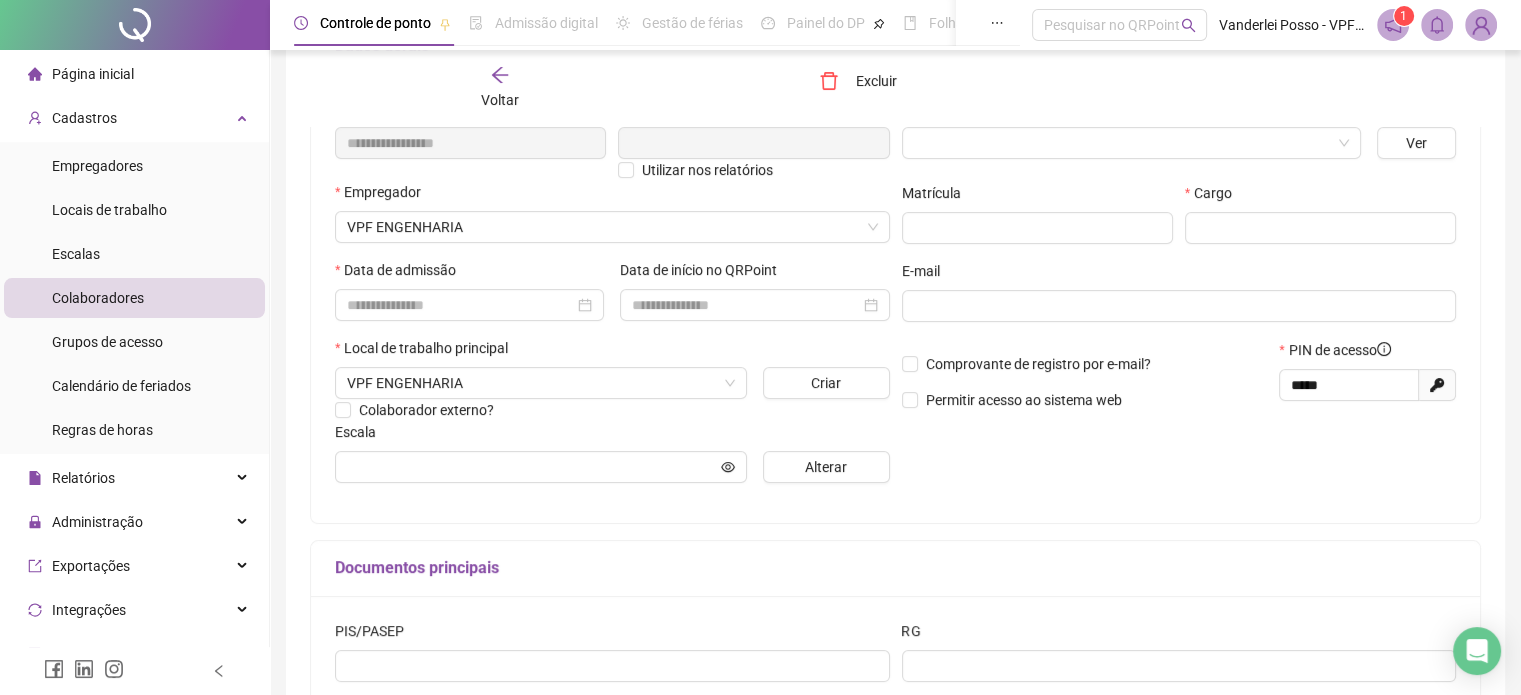 click on "Empregador" at bounding box center (612, 196) 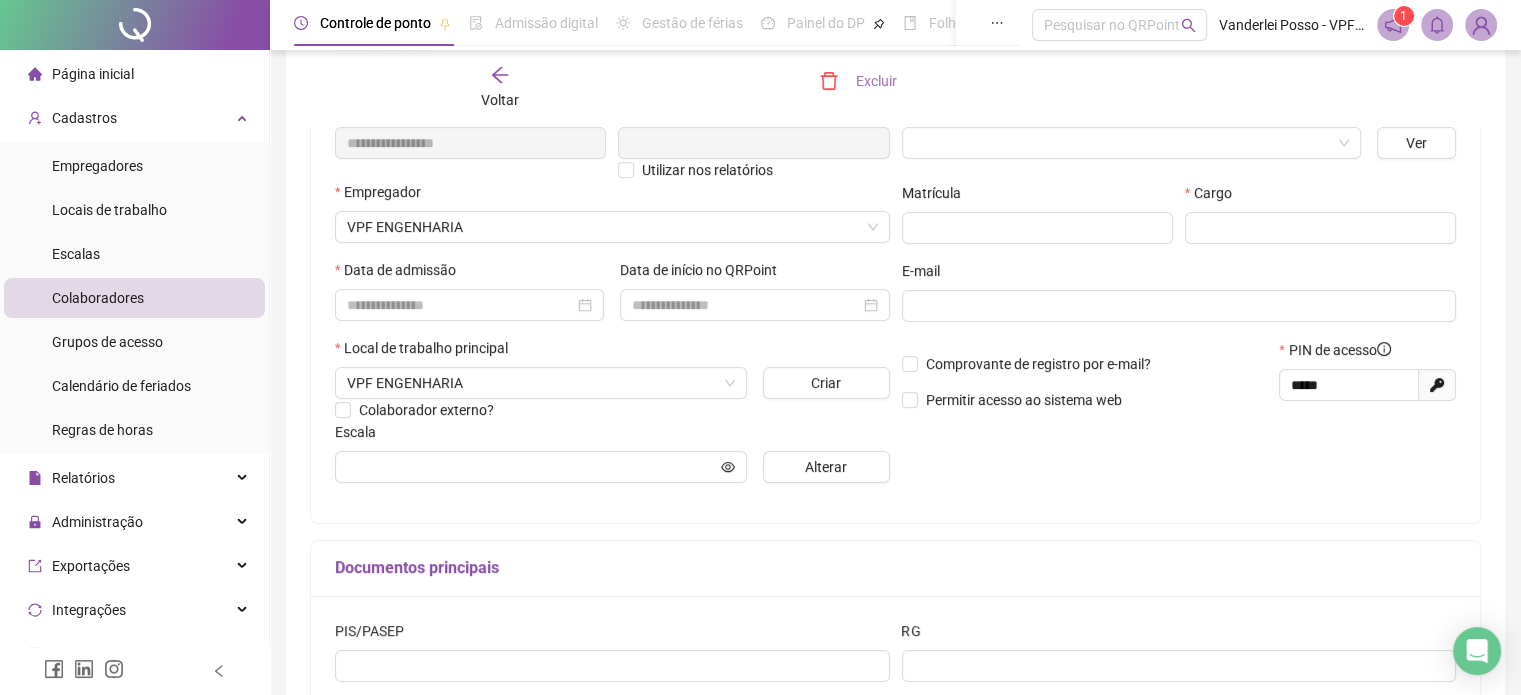 click on "Excluir" at bounding box center [875, 81] 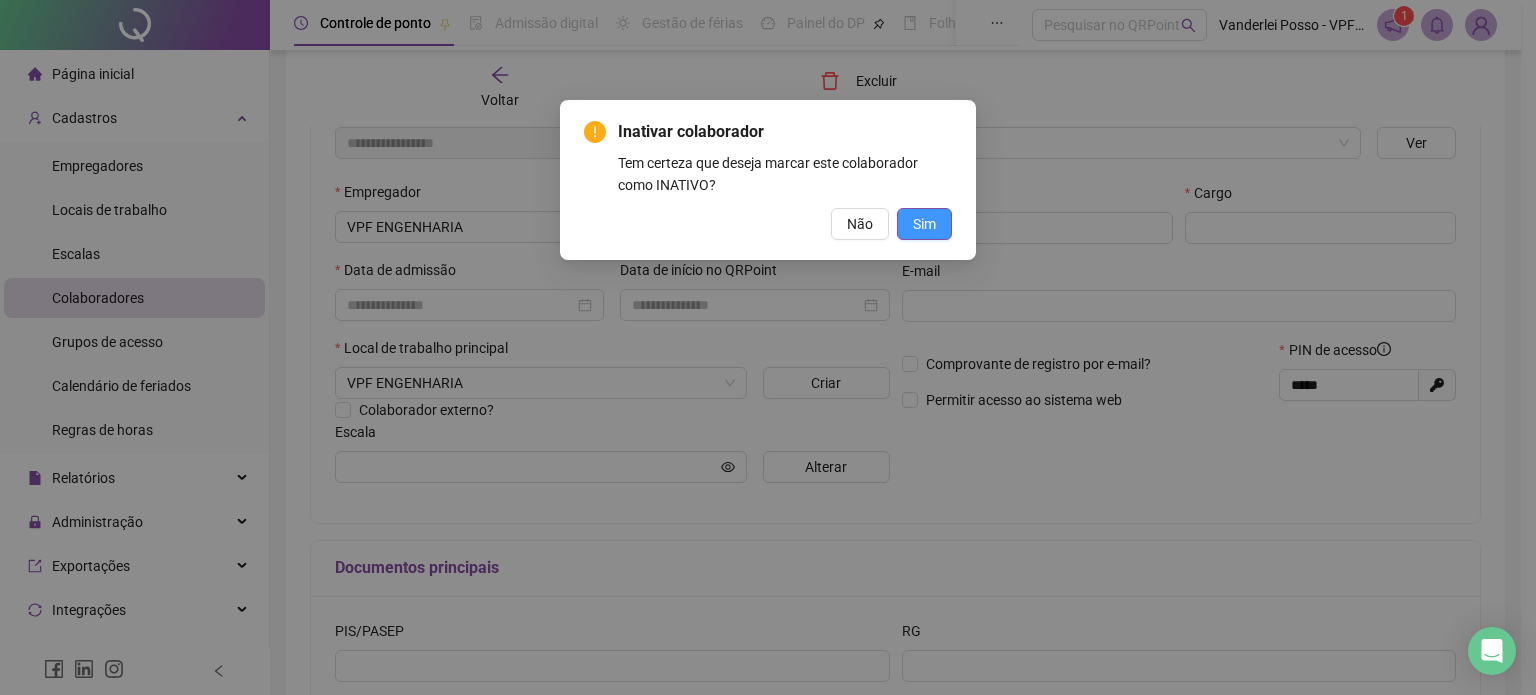 click on "Sim" at bounding box center (924, 224) 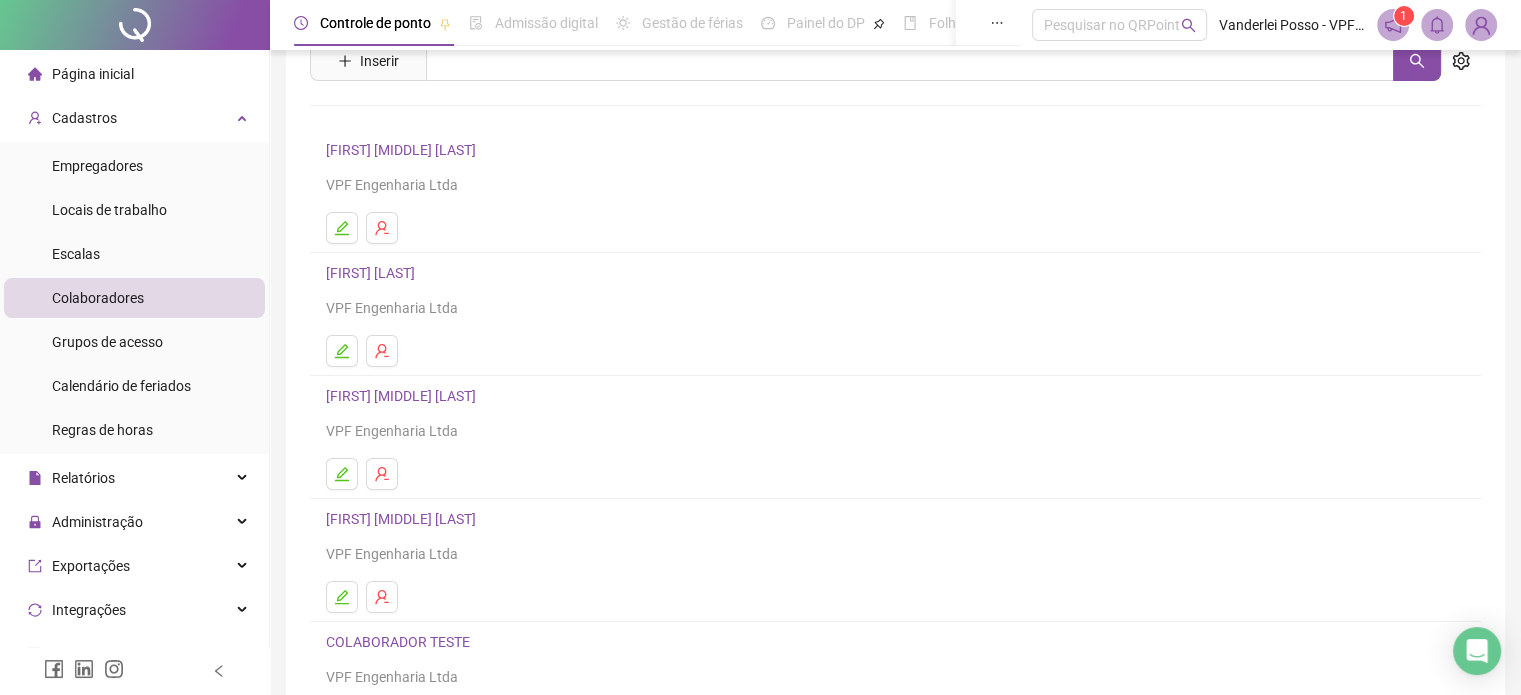 scroll, scrollTop: 0, scrollLeft: 0, axis: both 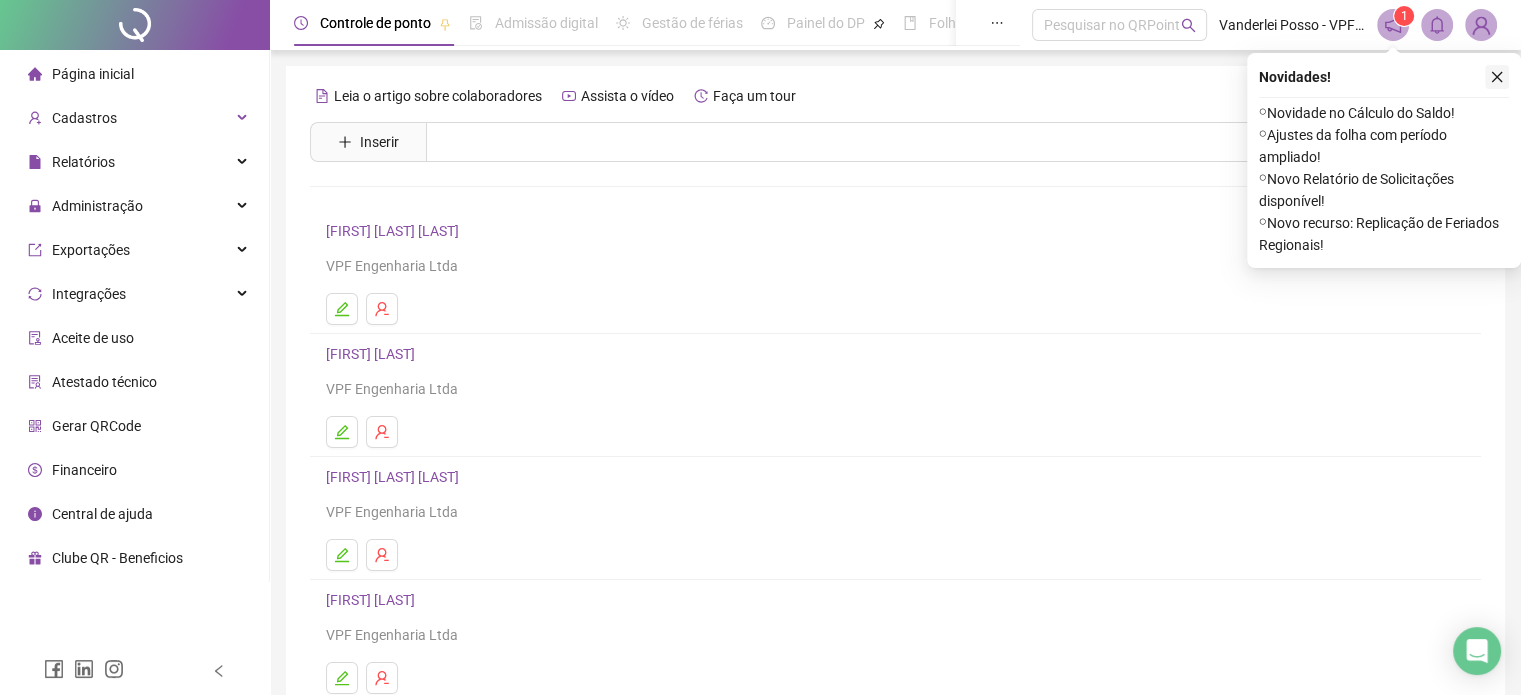 click 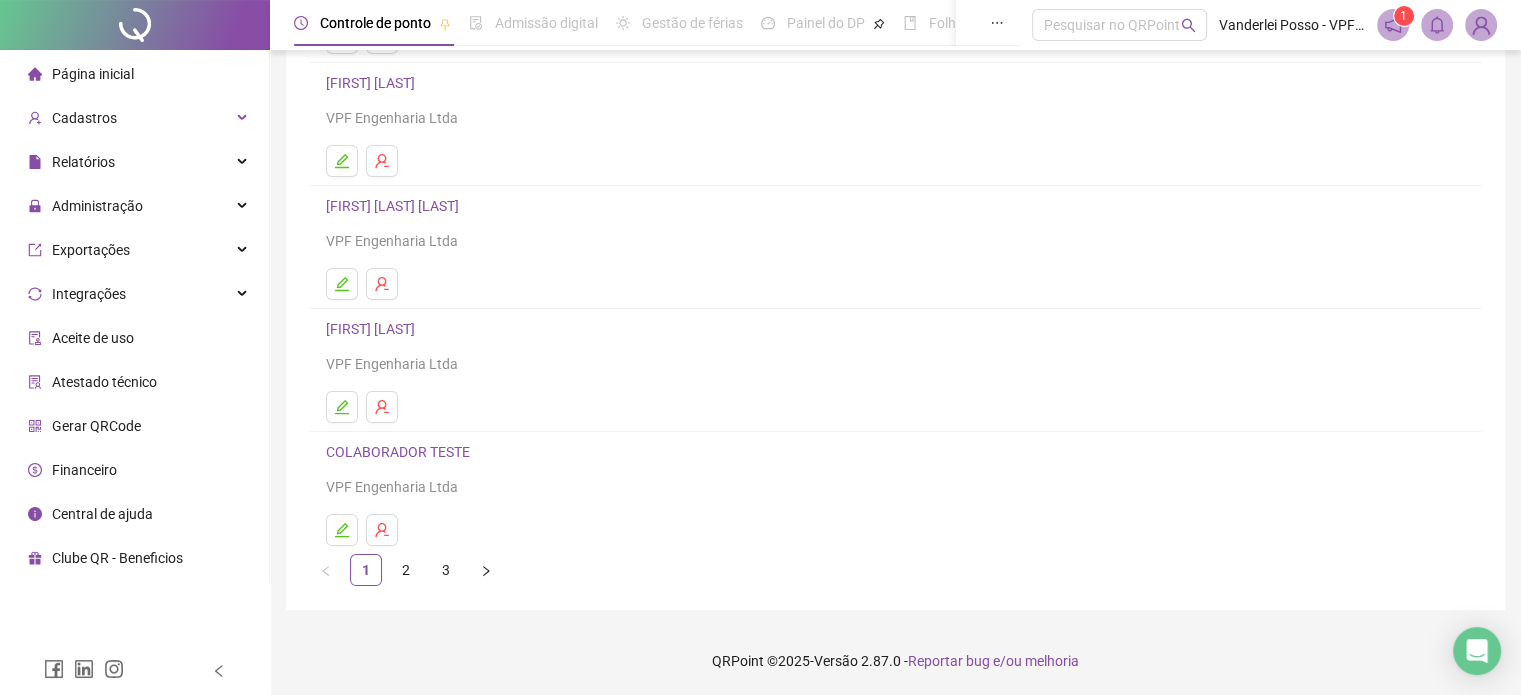 scroll, scrollTop: 0, scrollLeft: 0, axis: both 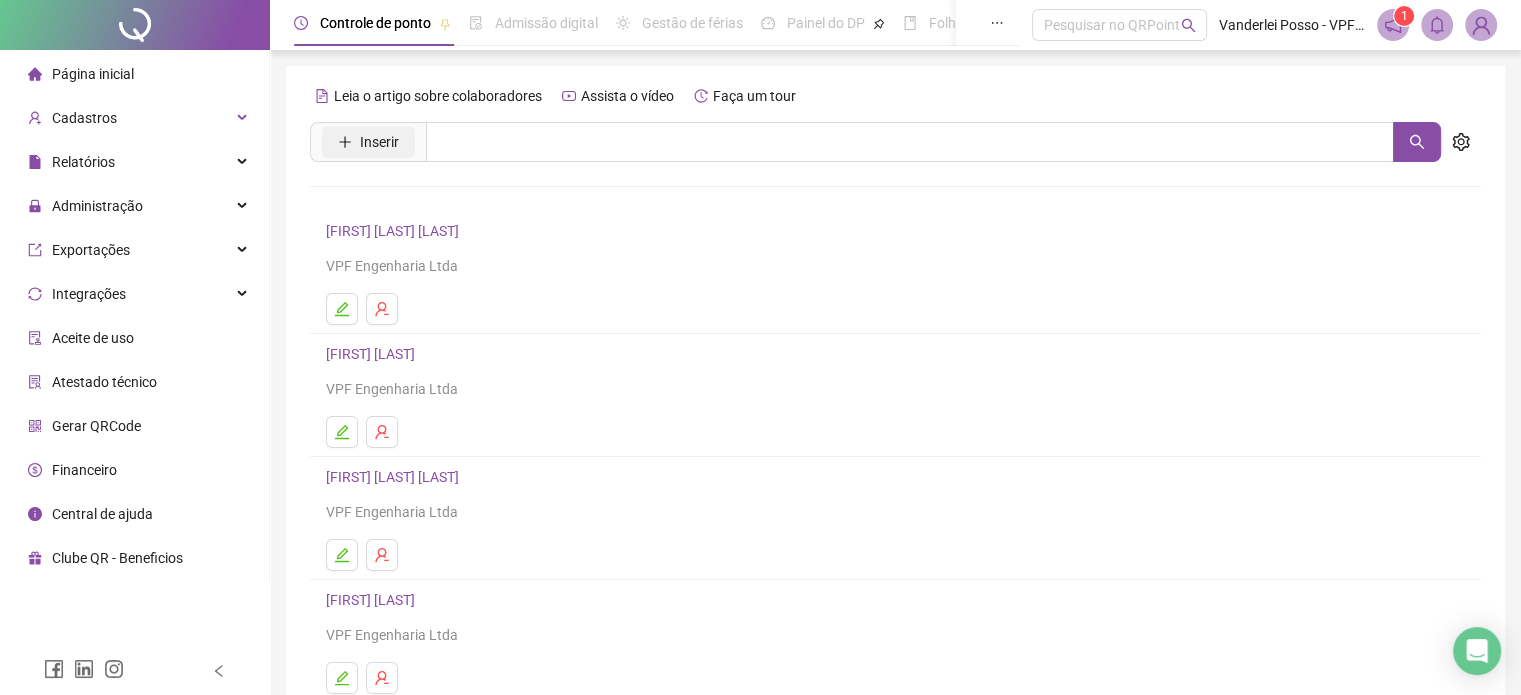 click on "Inserir" at bounding box center (368, 142) 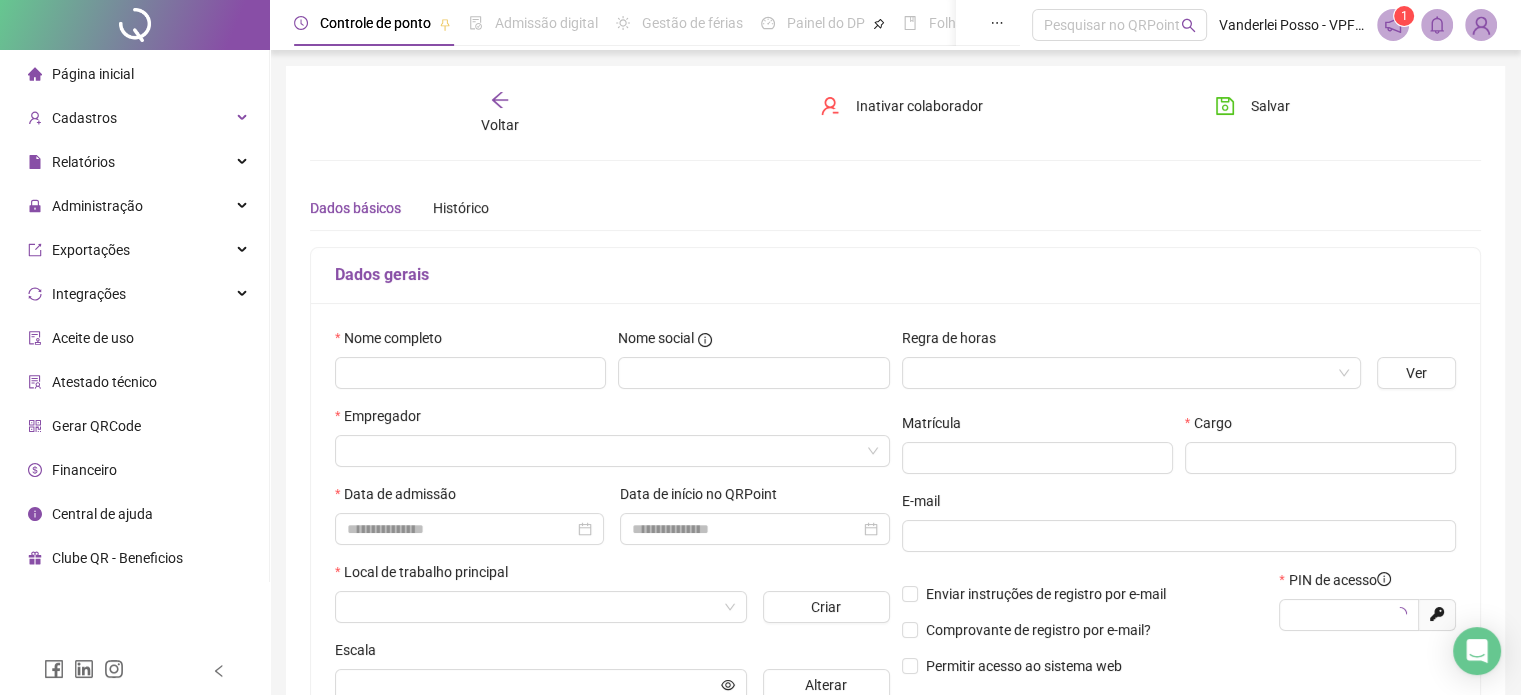 type on "*****" 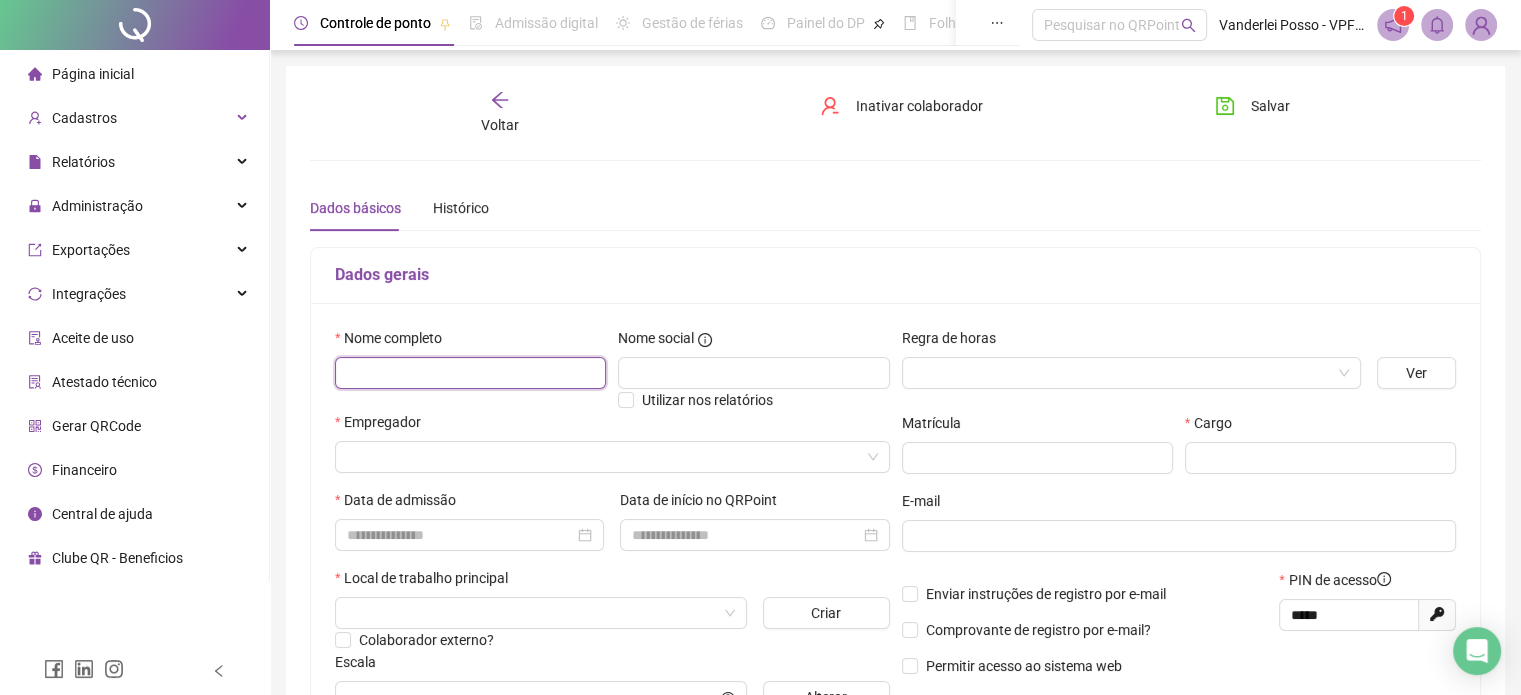click at bounding box center (470, 373) 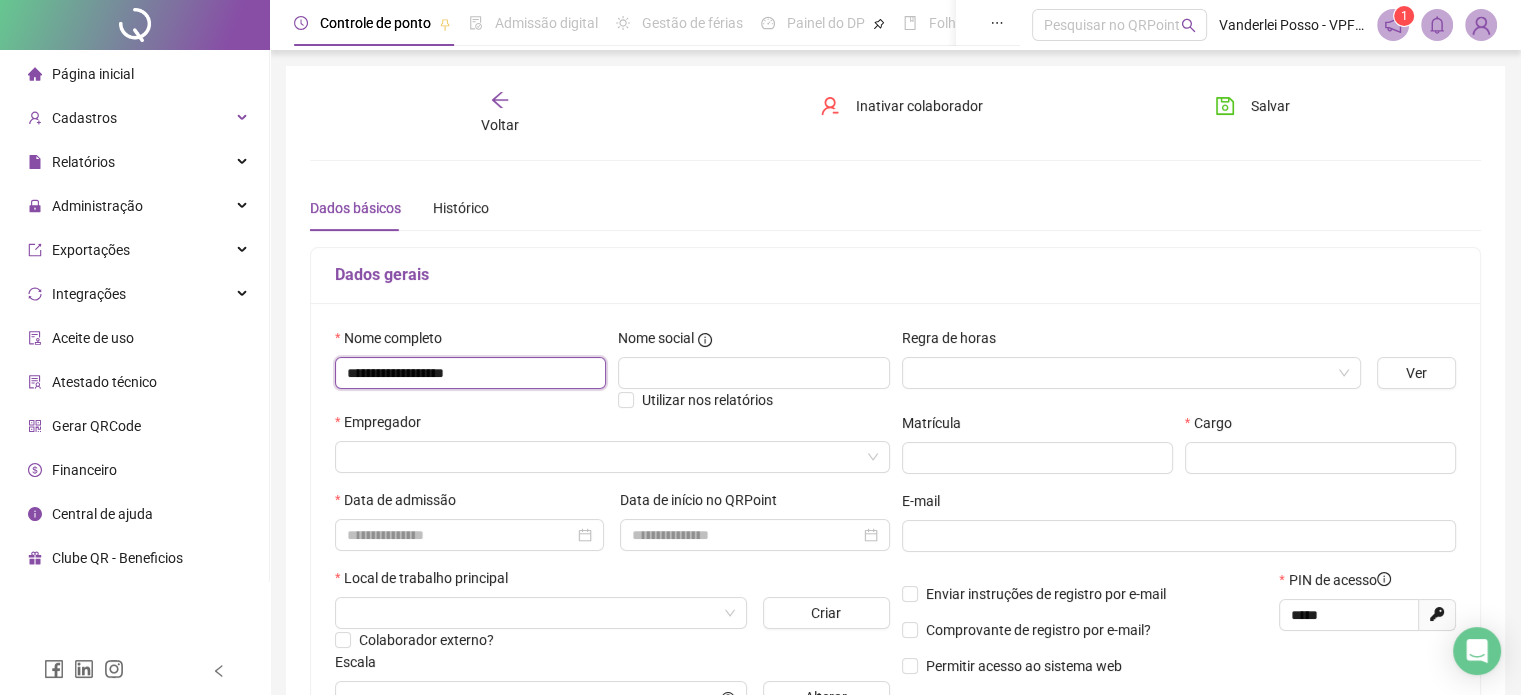 type on "**********" 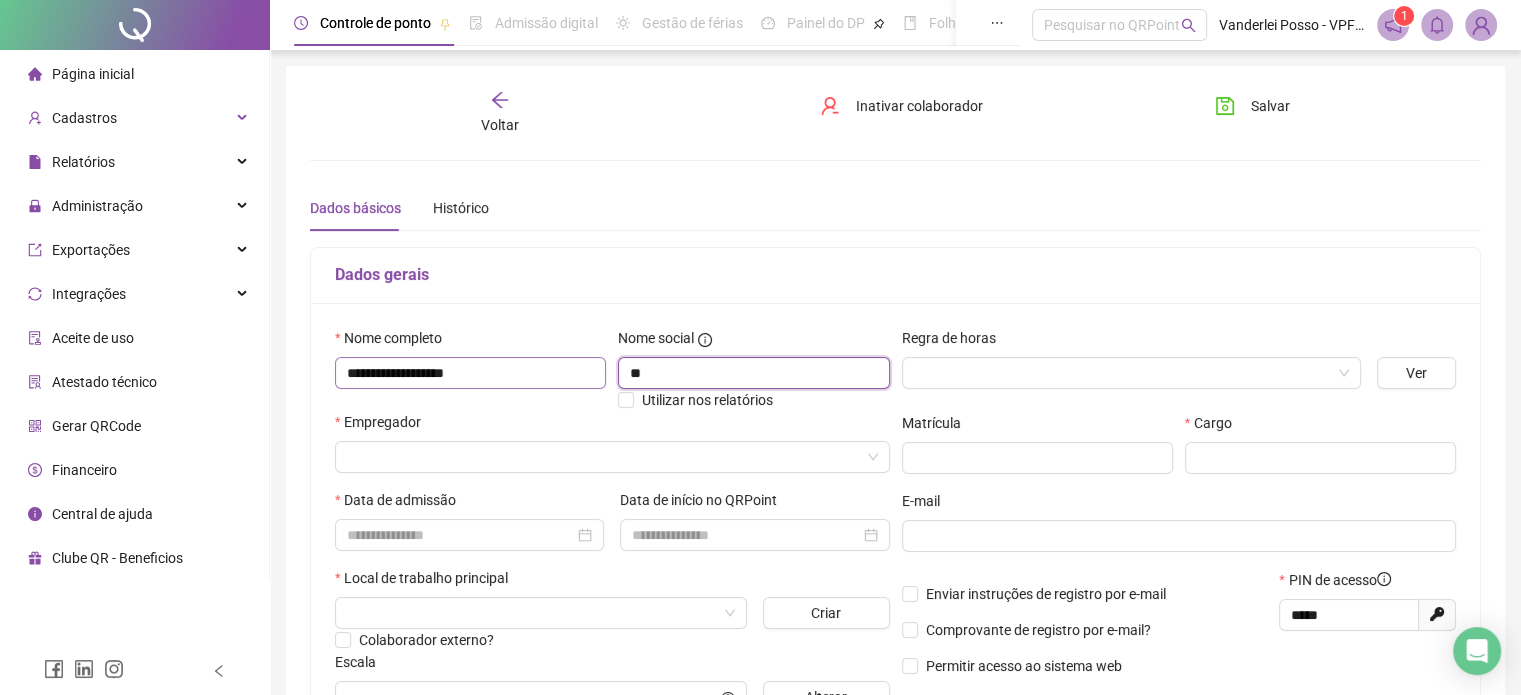 type on "*" 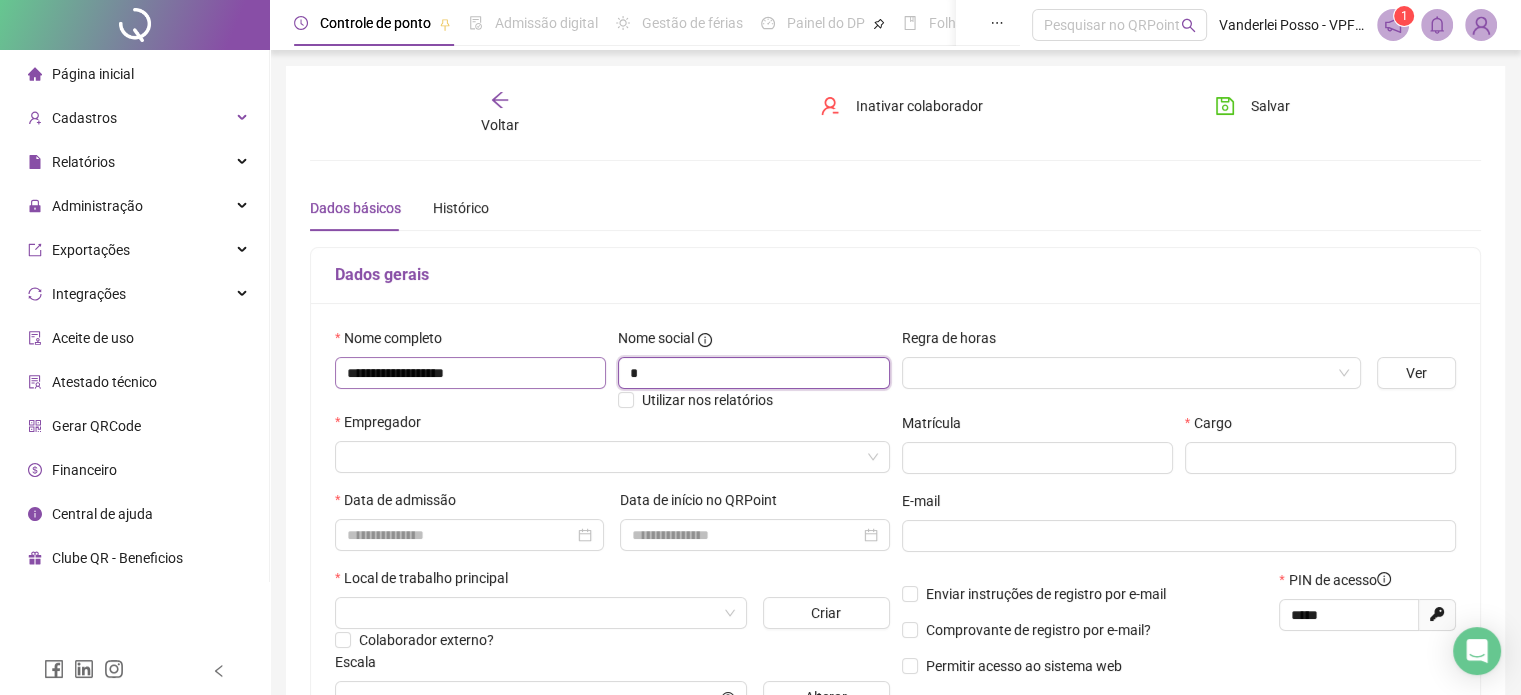 type 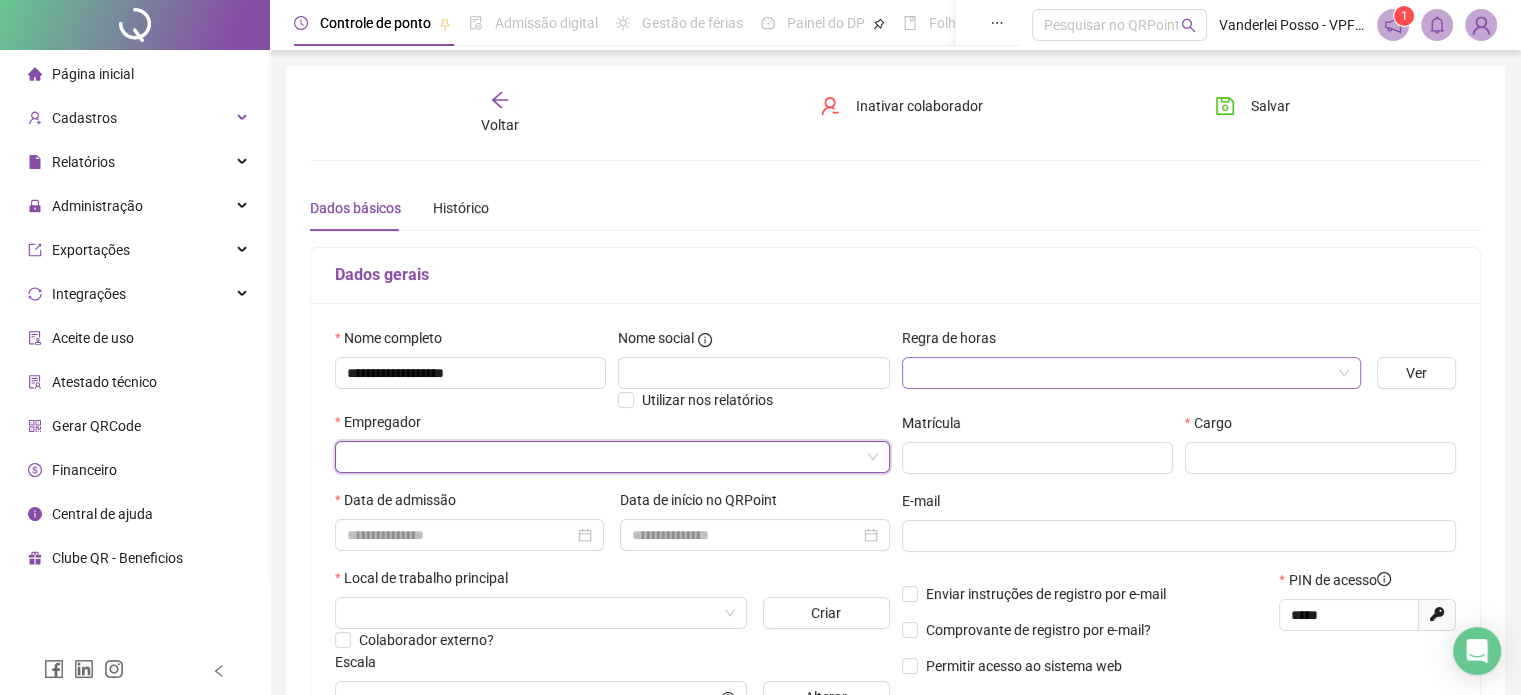 click at bounding box center [1125, 373] 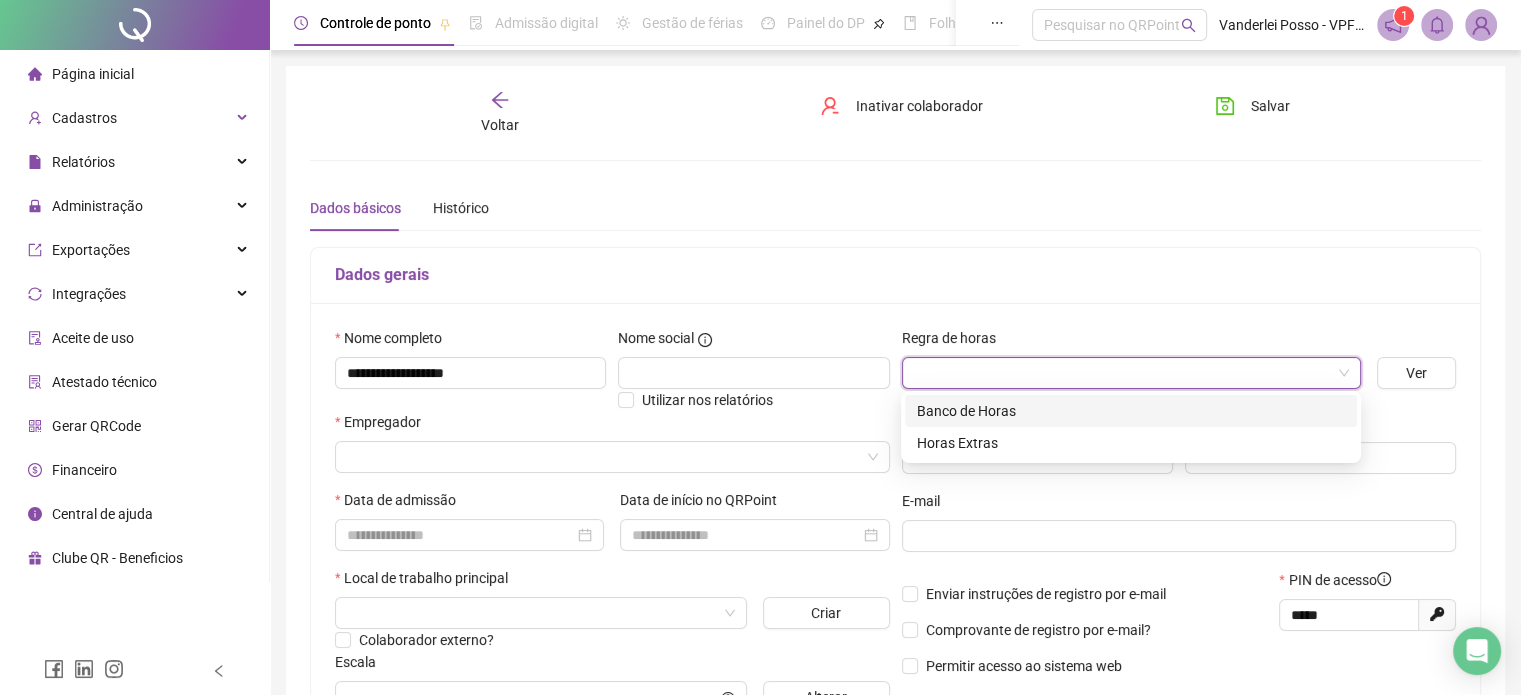 click on "Banco de Horas" at bounding box center [1131, 411] 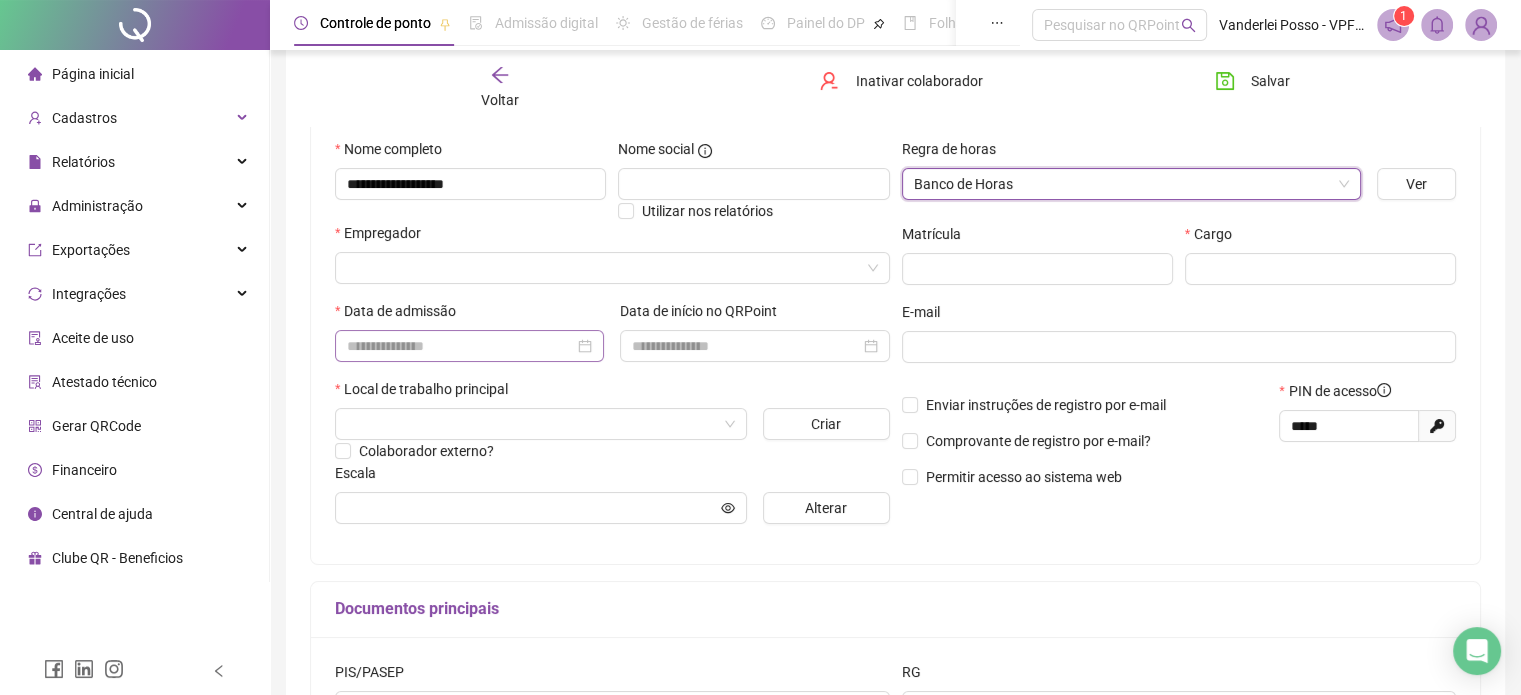 scroll, scrollTop: 200, scrollLeft: 0, axis: vertical 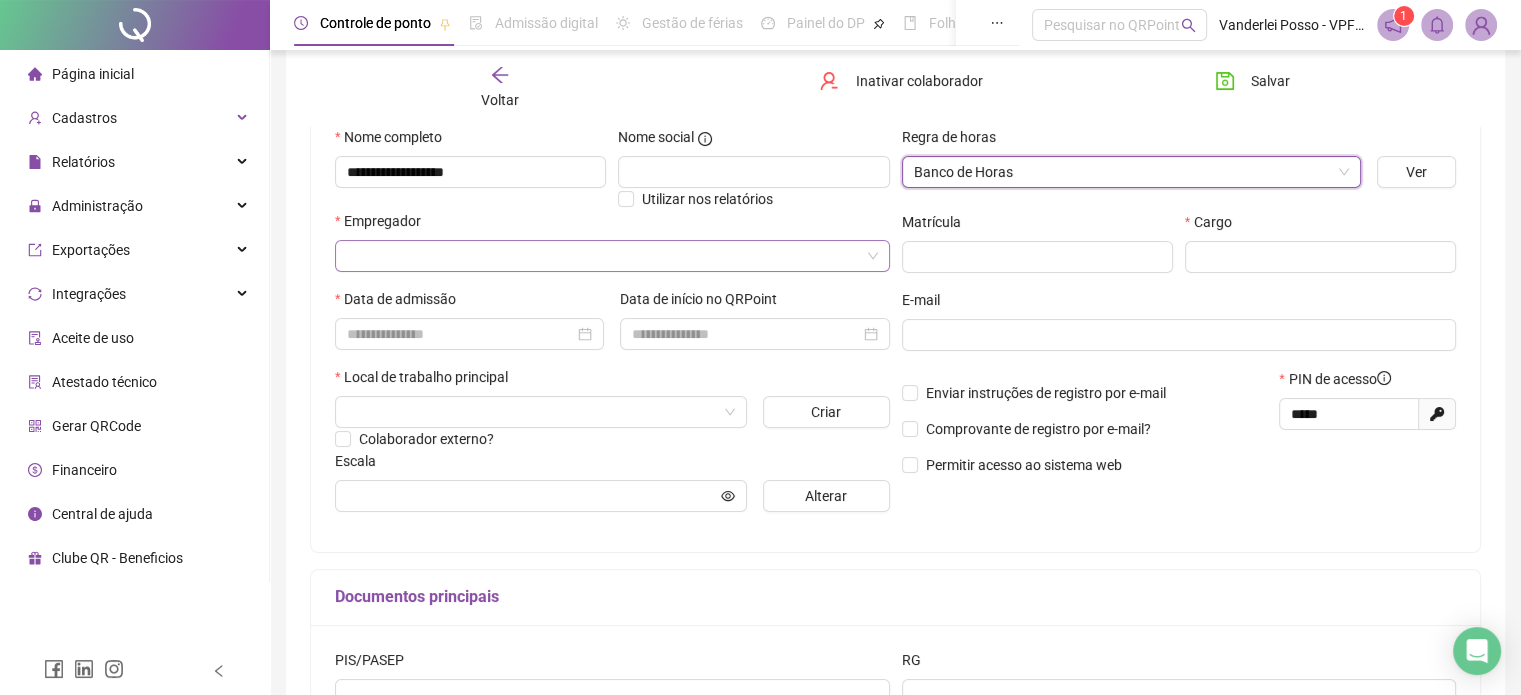 click at bounding box center (606, 256) 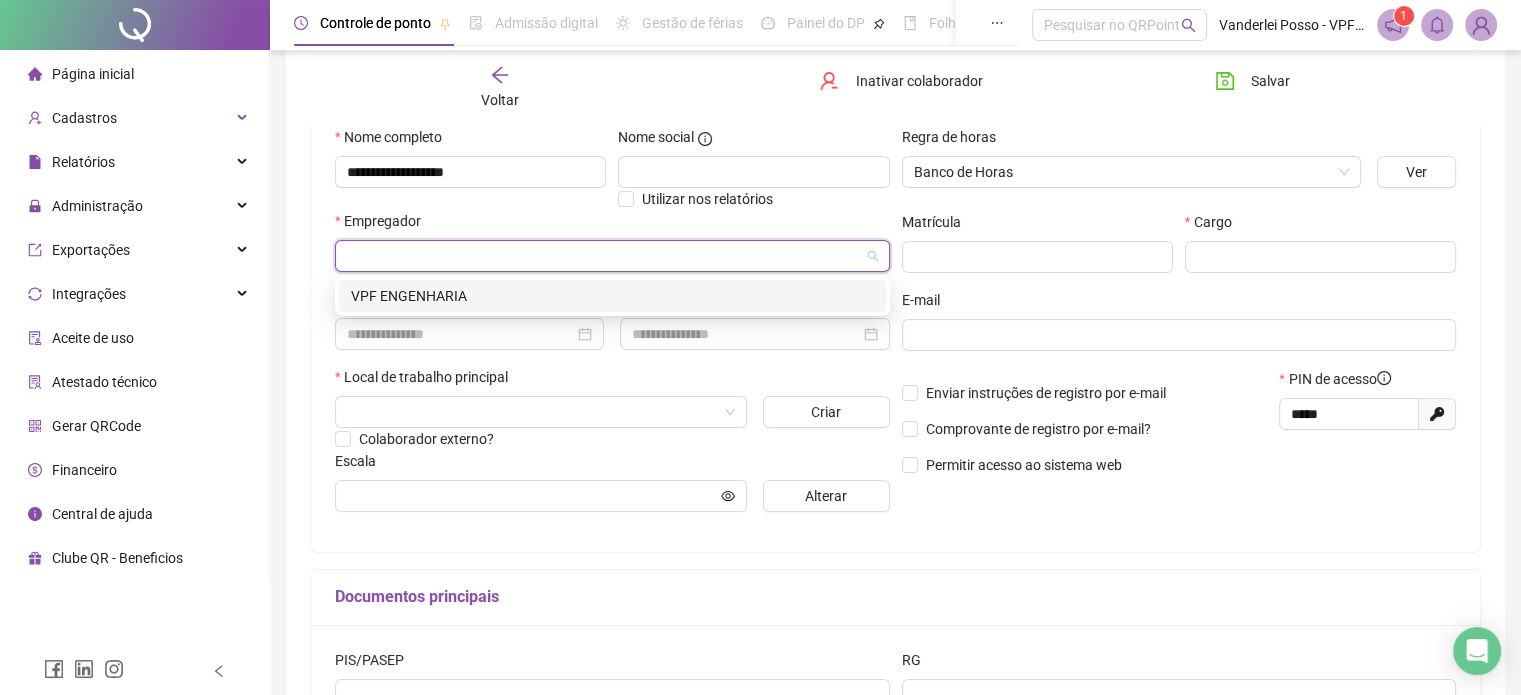 click on "VPF ENGENHARIA" at bounding box center (612, 296) 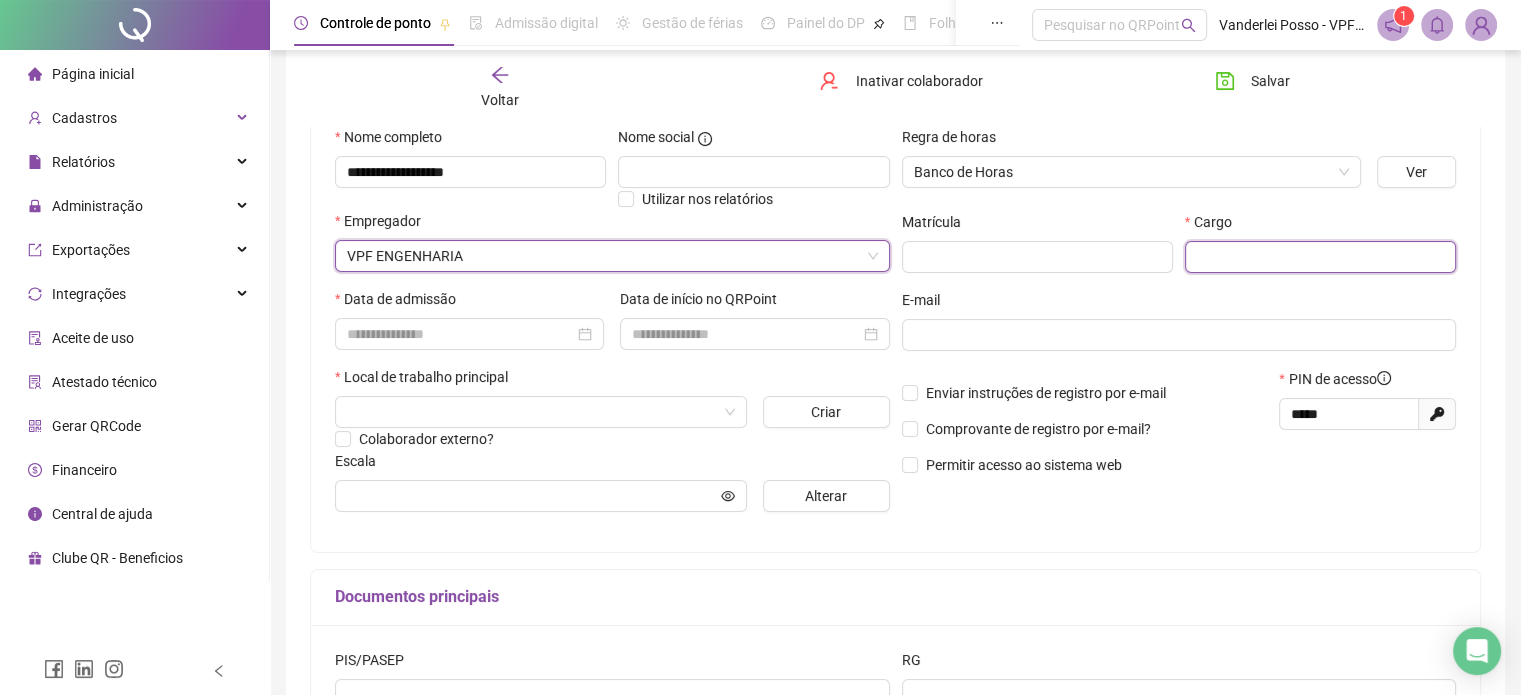 click at bounding box center [1320, 257] 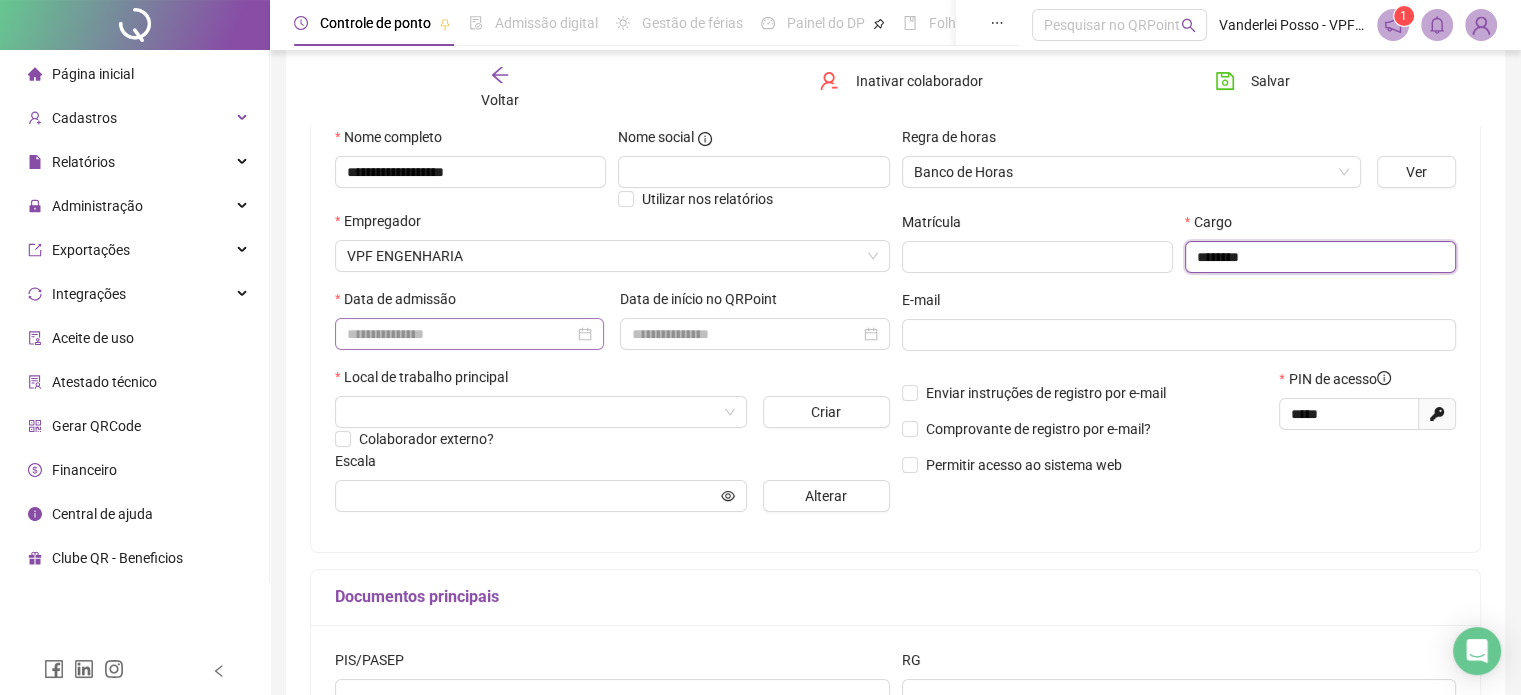 type on "********" 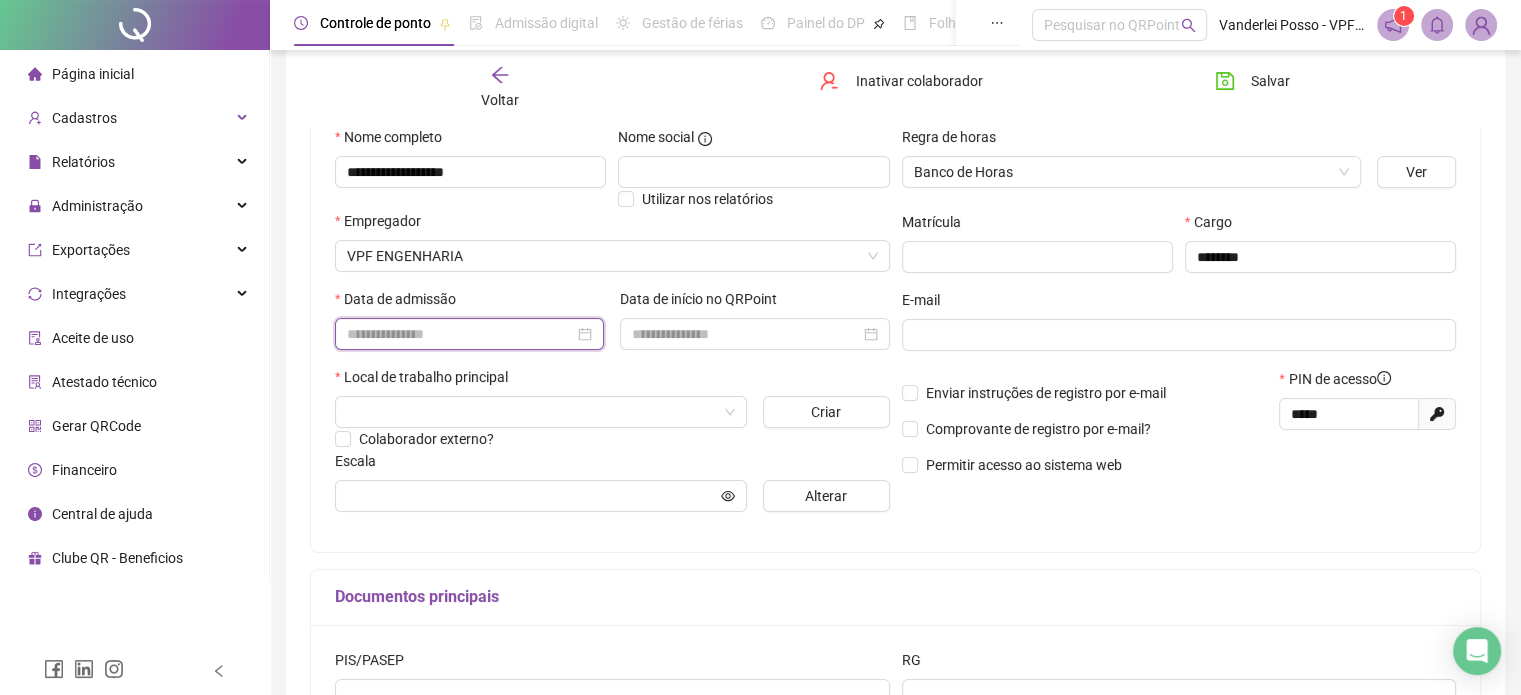 click at bounding box center (460, 334) 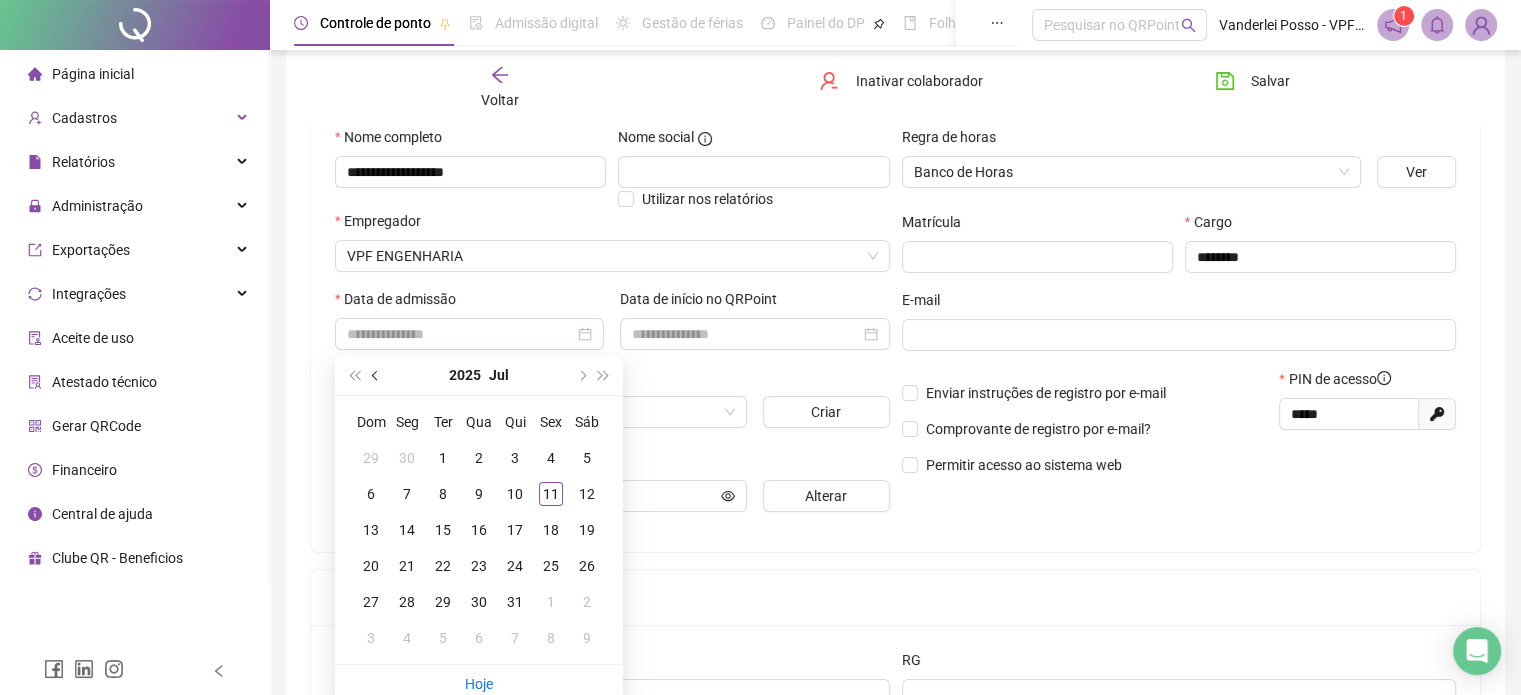 click at bounding box center (377, 375) 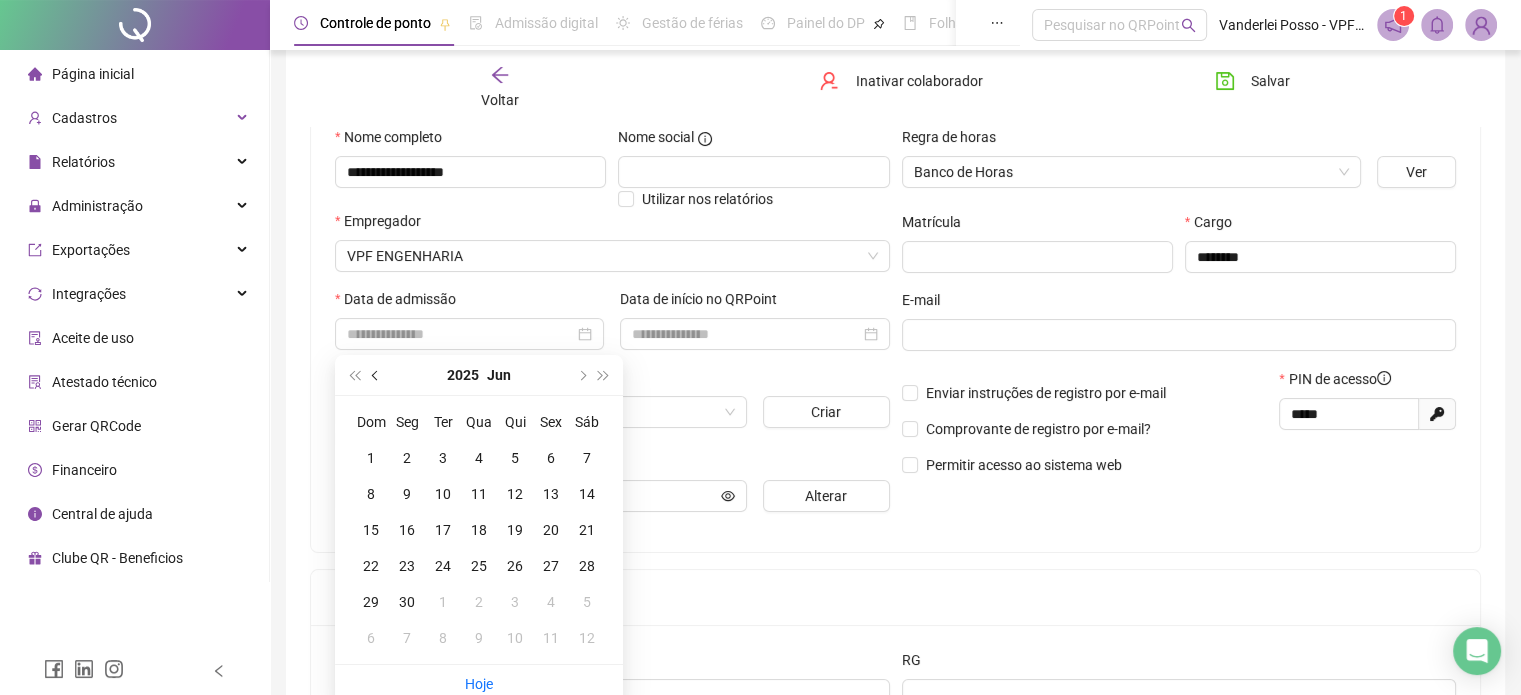 click at bounding box center (377, 375) 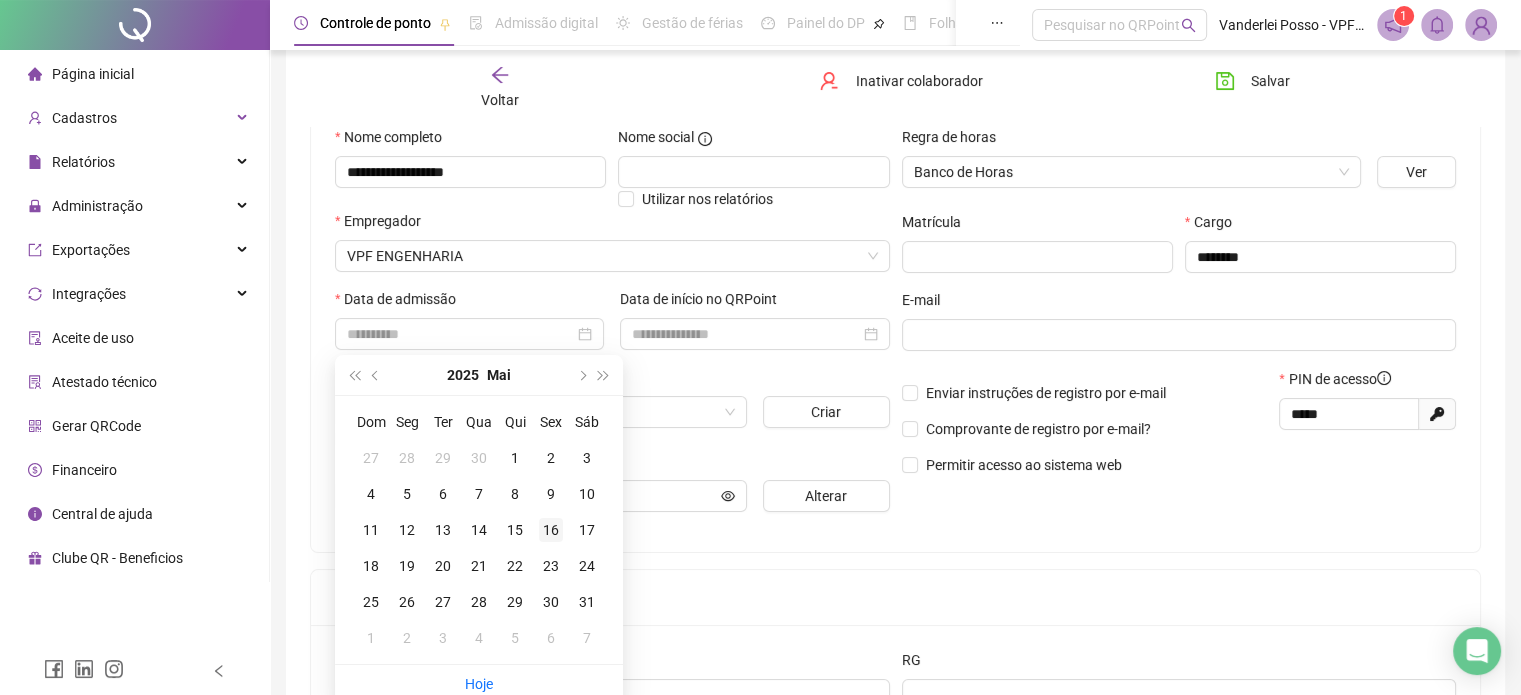 type on "**********" 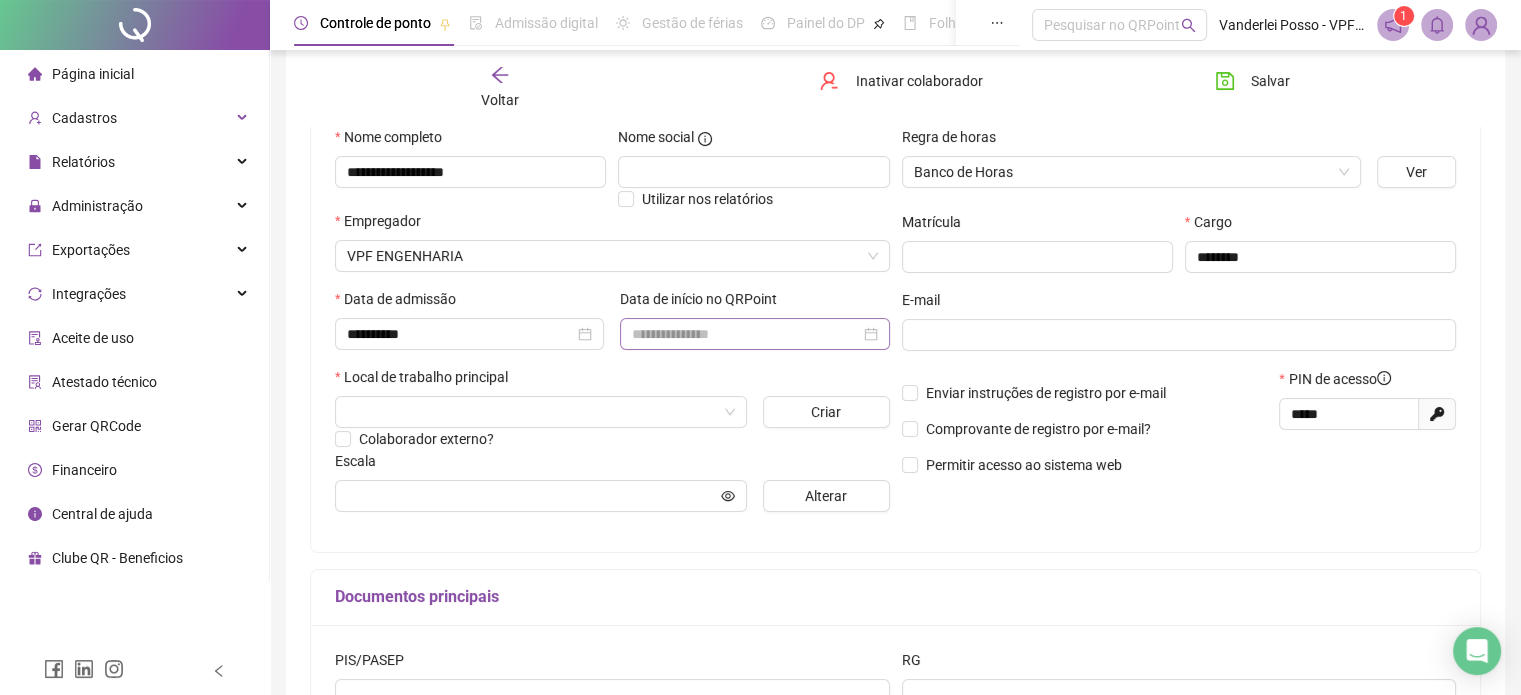 click at bounding box center (754, 334) 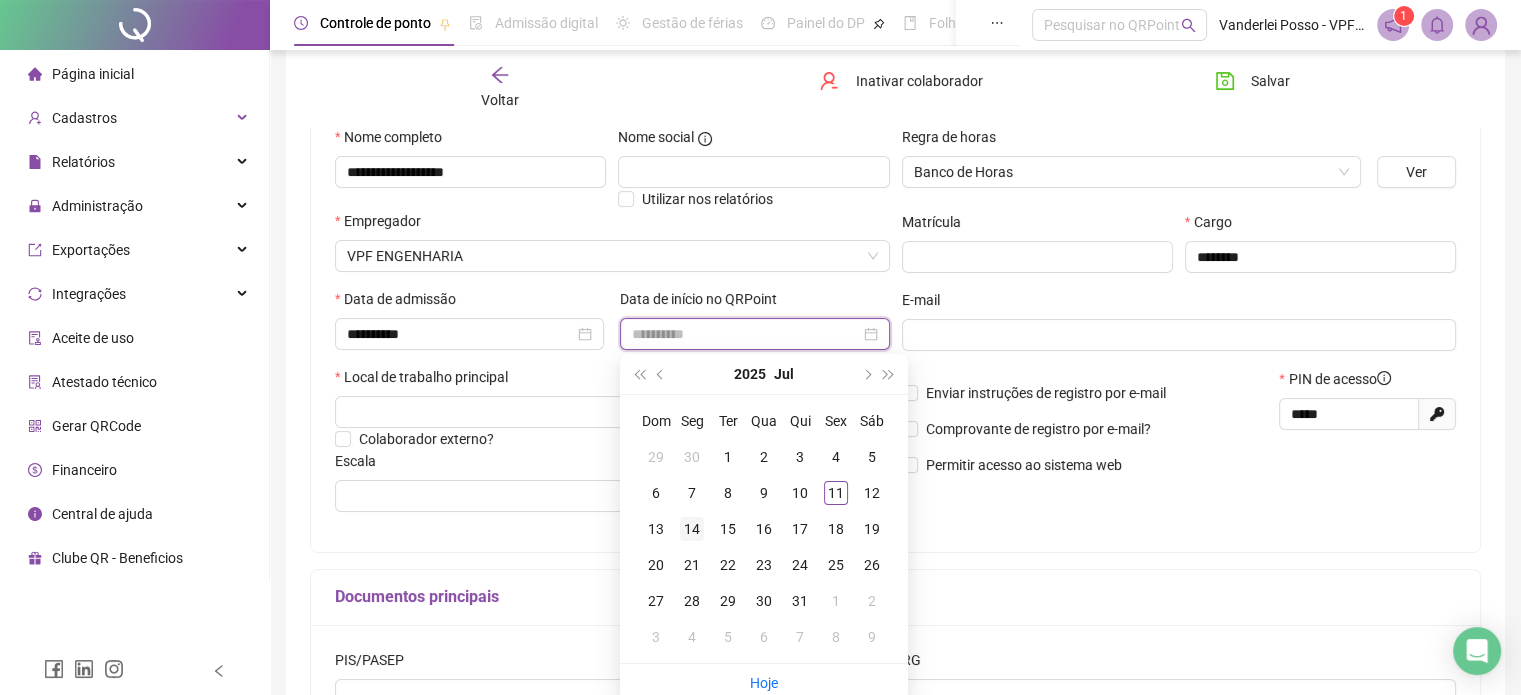 type on "**********" 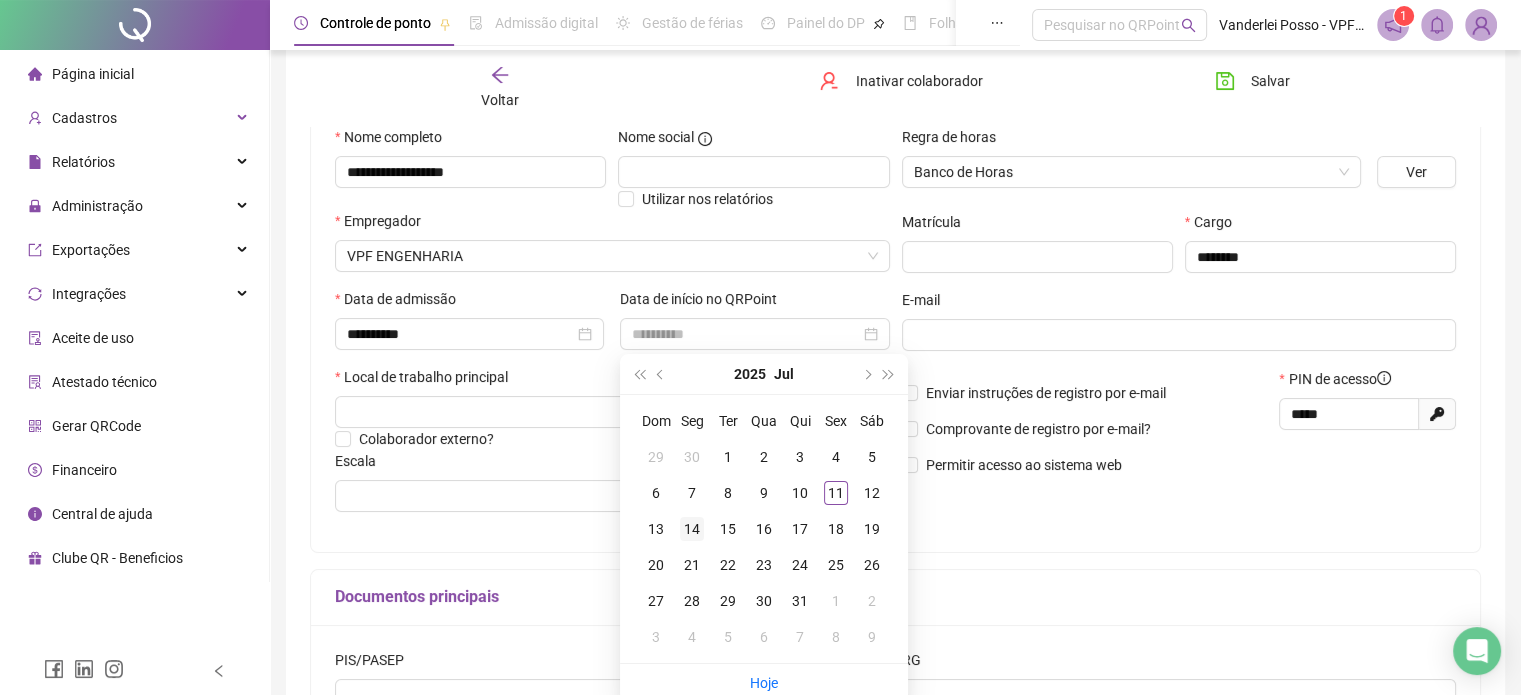 click on "14" at bounding box center [692, 529] 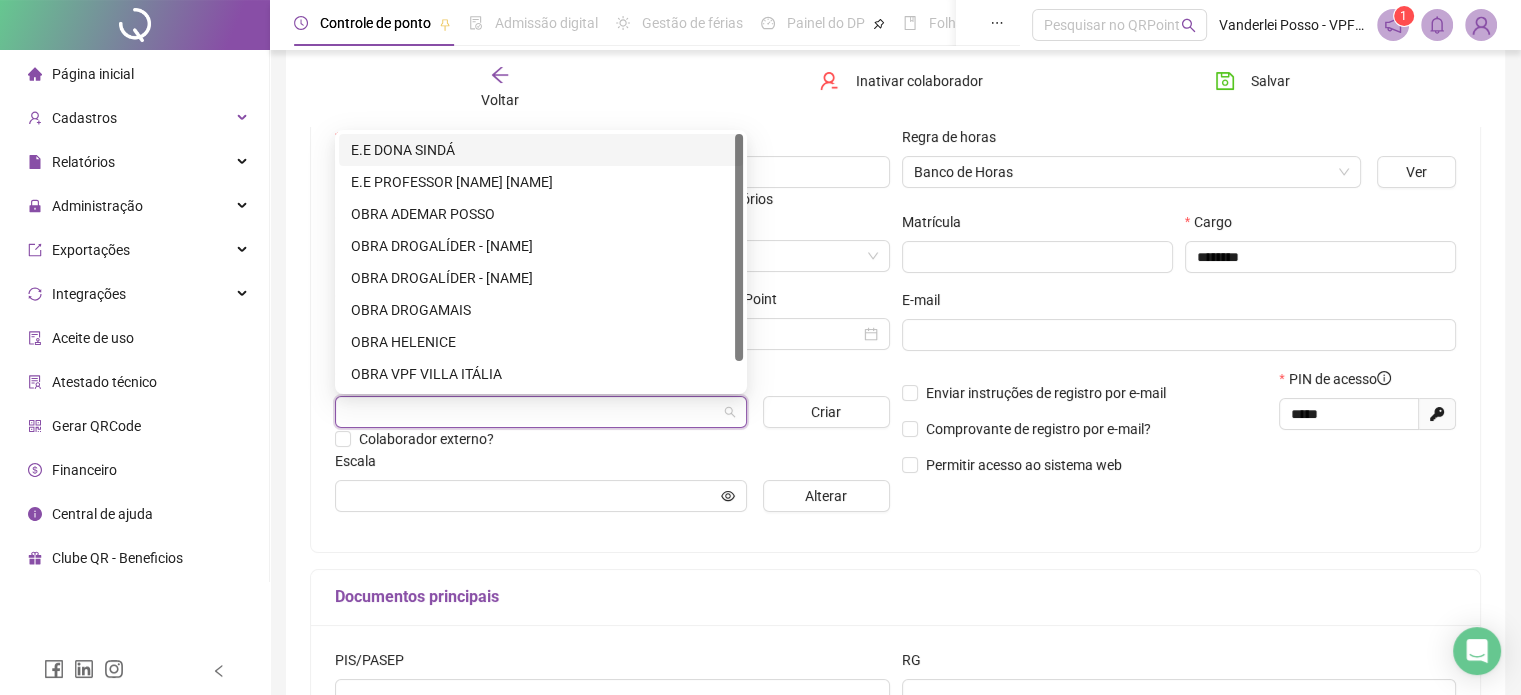 click at bounding box center (535, 412) 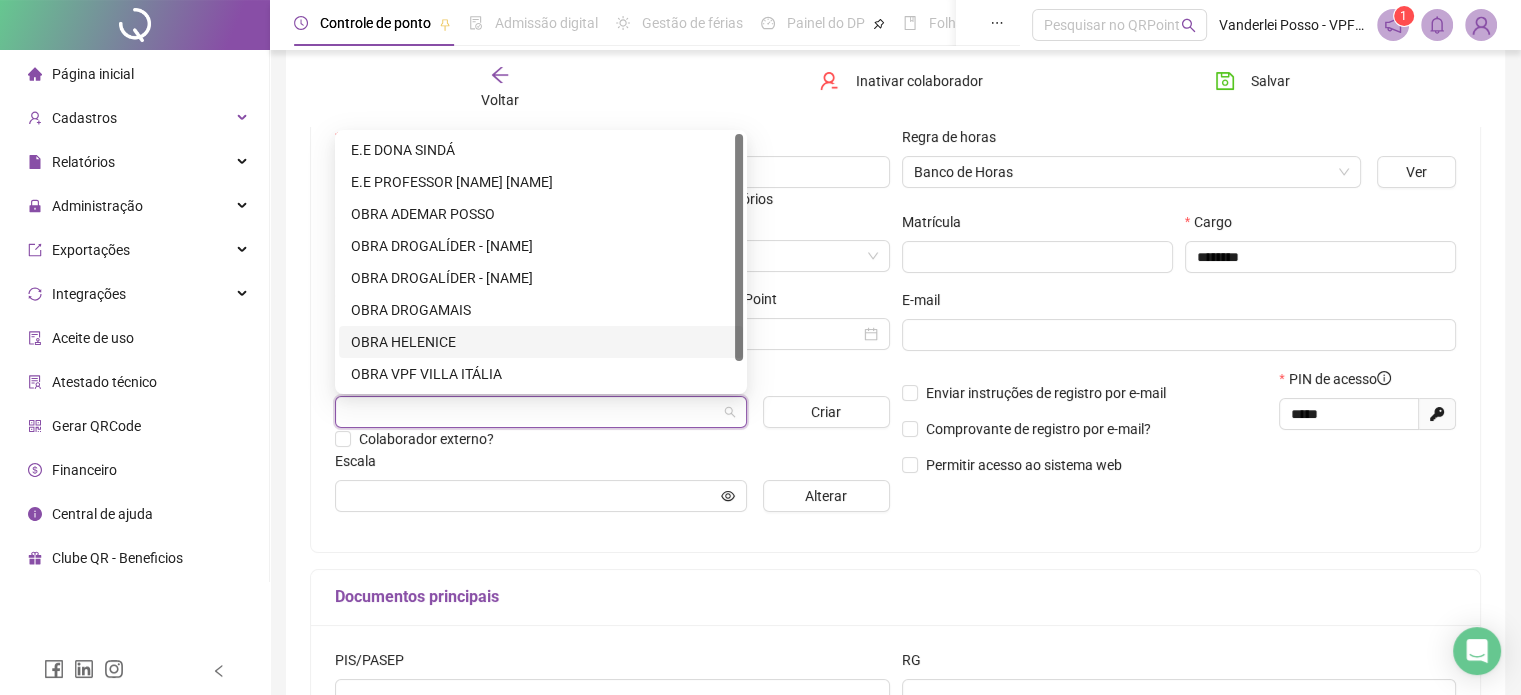 click on "OBRA HELENICE" at bounding box center [541, 342] 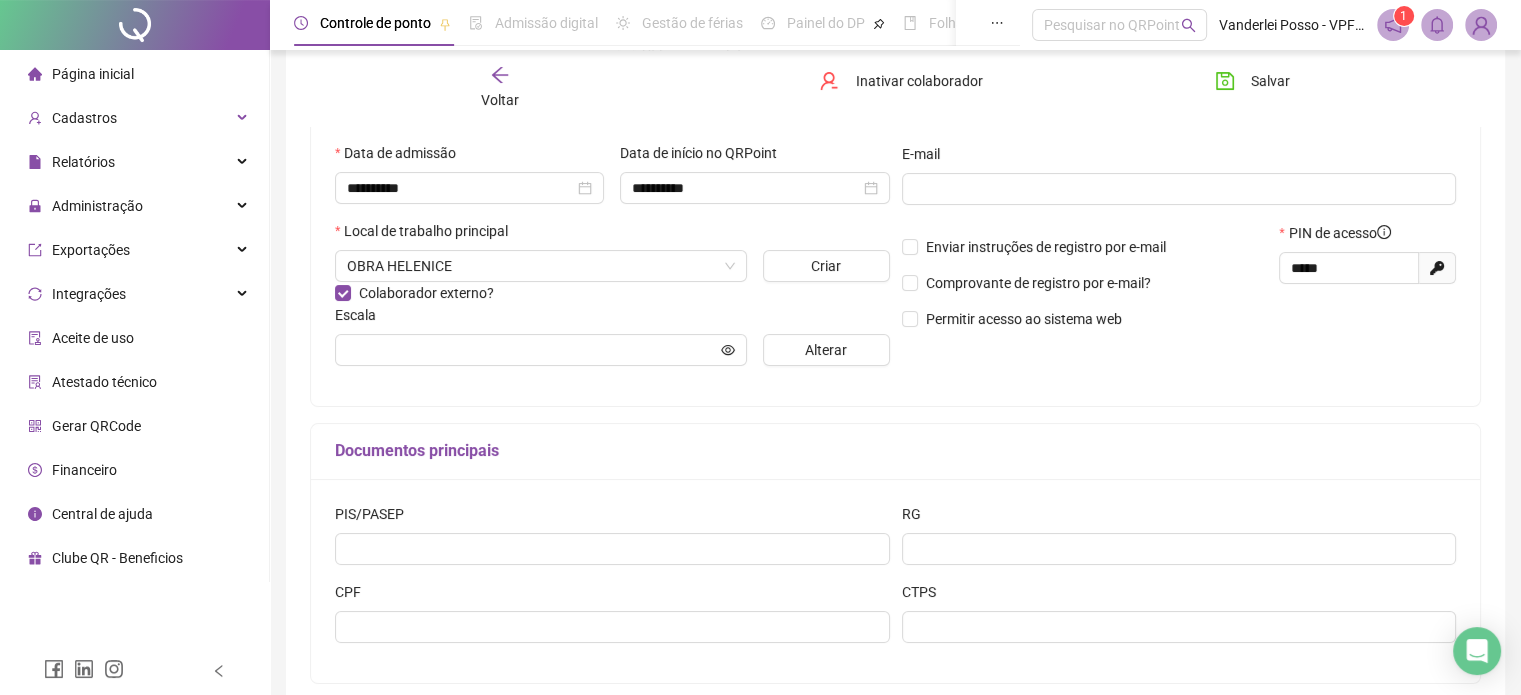 scroll, scrollTop: 445, scrollLeft: 0, axis: vertical 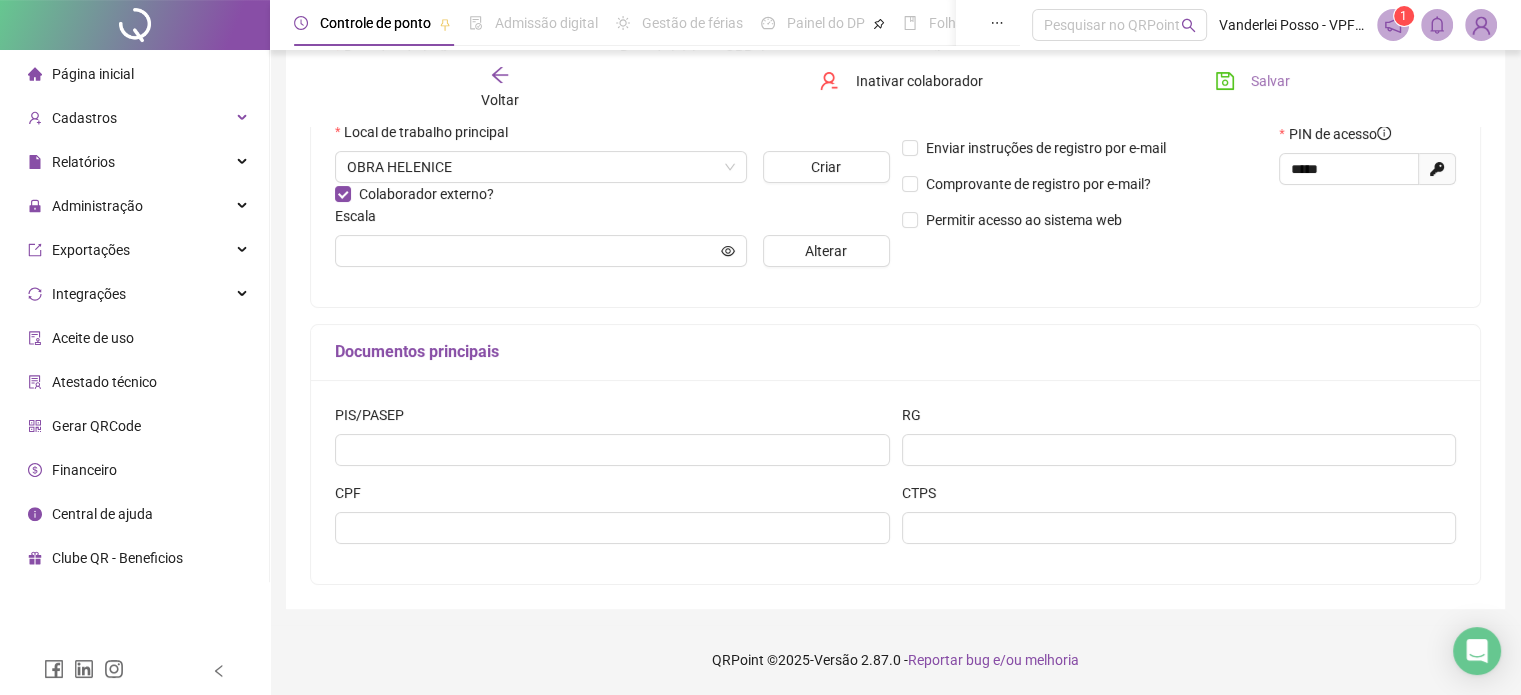 click on "Salvar" at bounding box center [1270, 81] 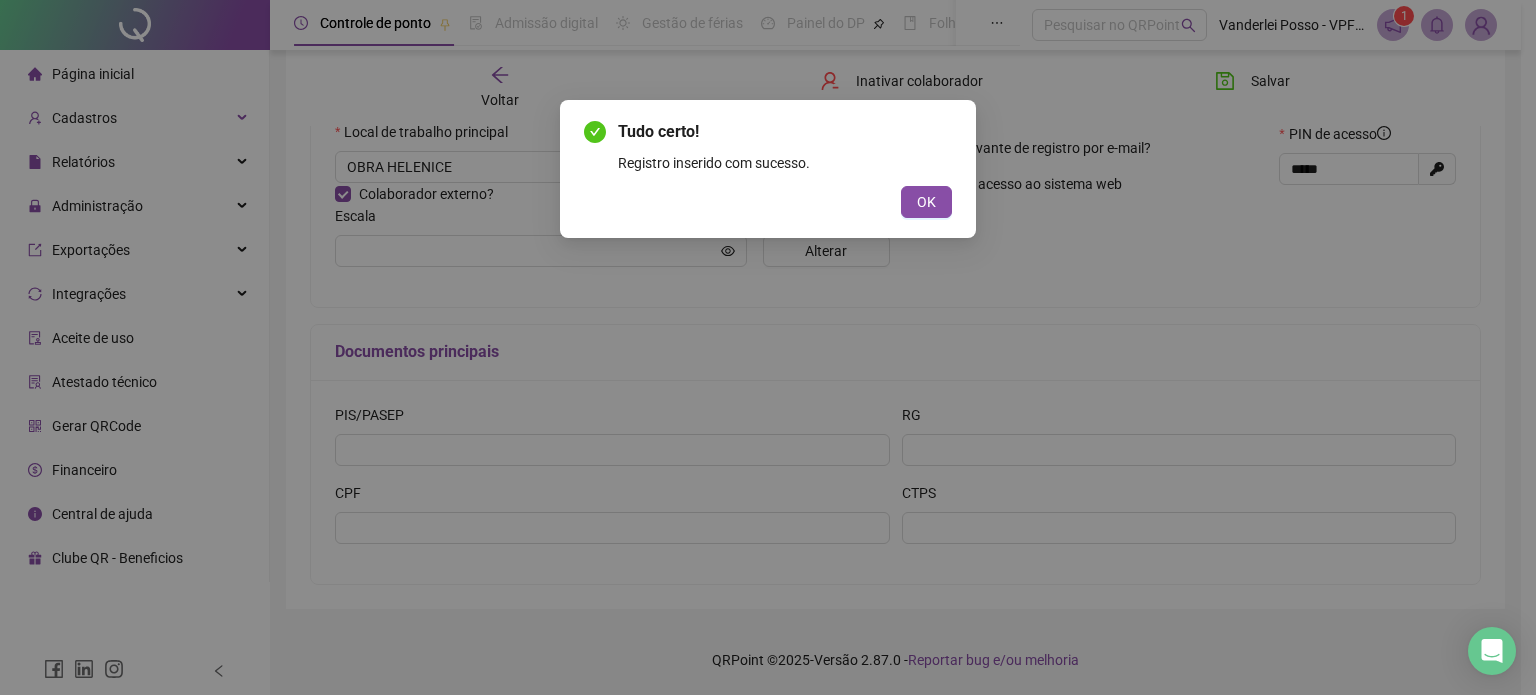drag, startPoint x: 936, startPoint y: 207, endPoint x: 924, endPoint y: 203, distance: 12.649111 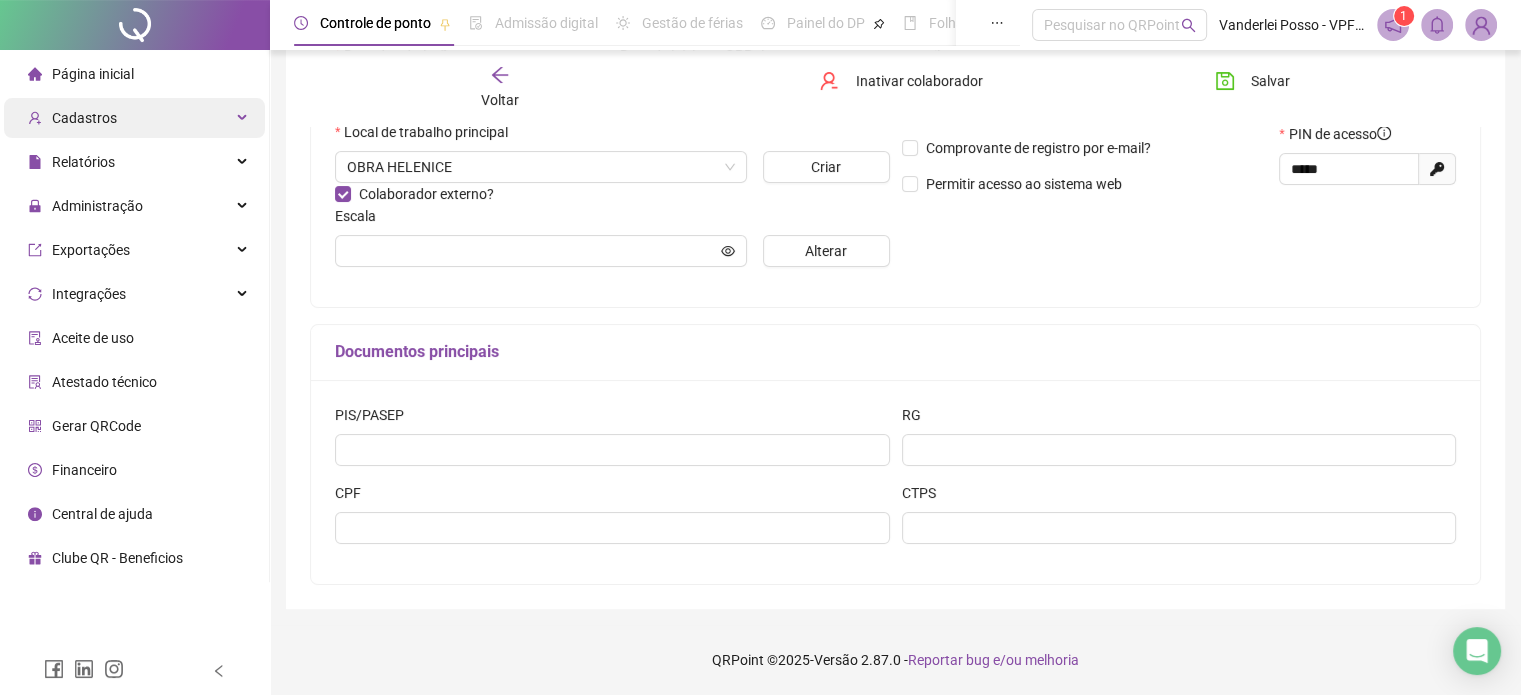 click on "Cadastros" at bounding box center [134, 118] 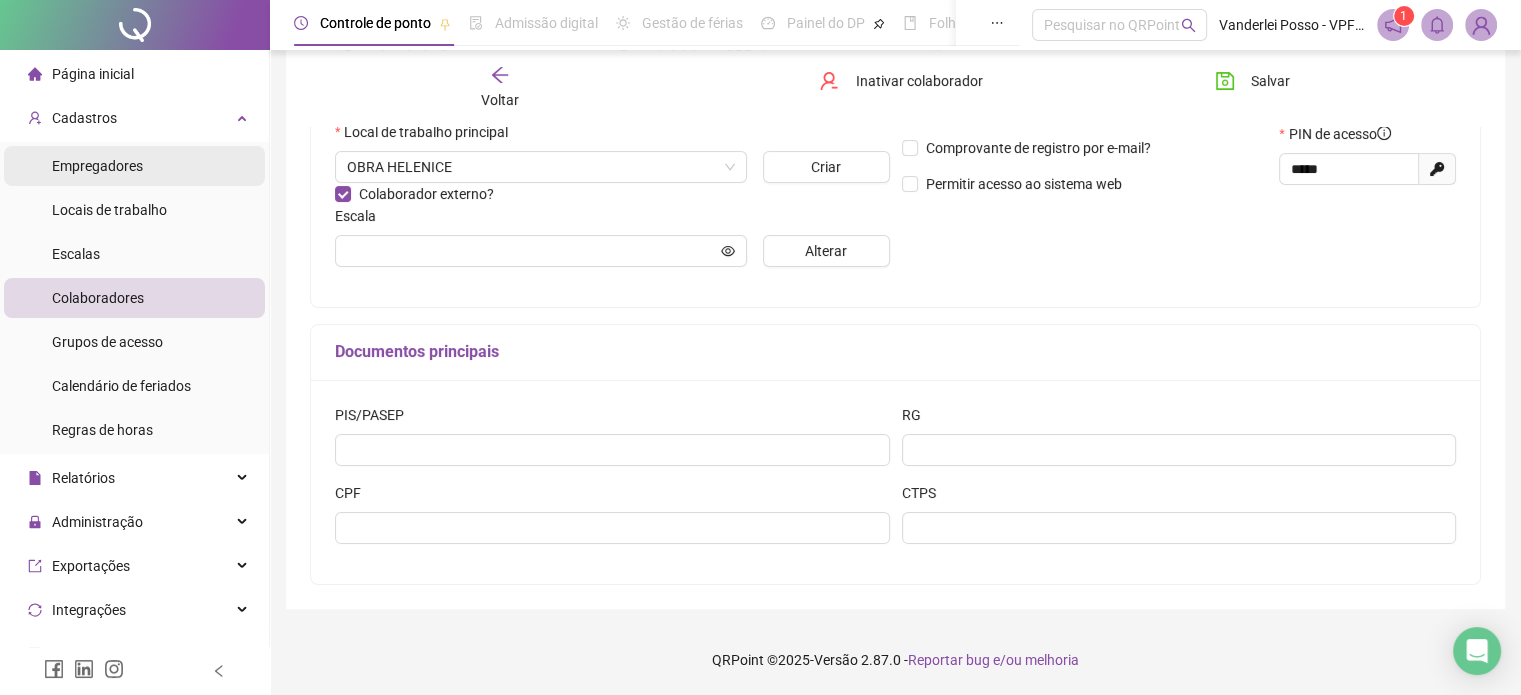 click on "Empregadores" at bounding box center (97, 166) 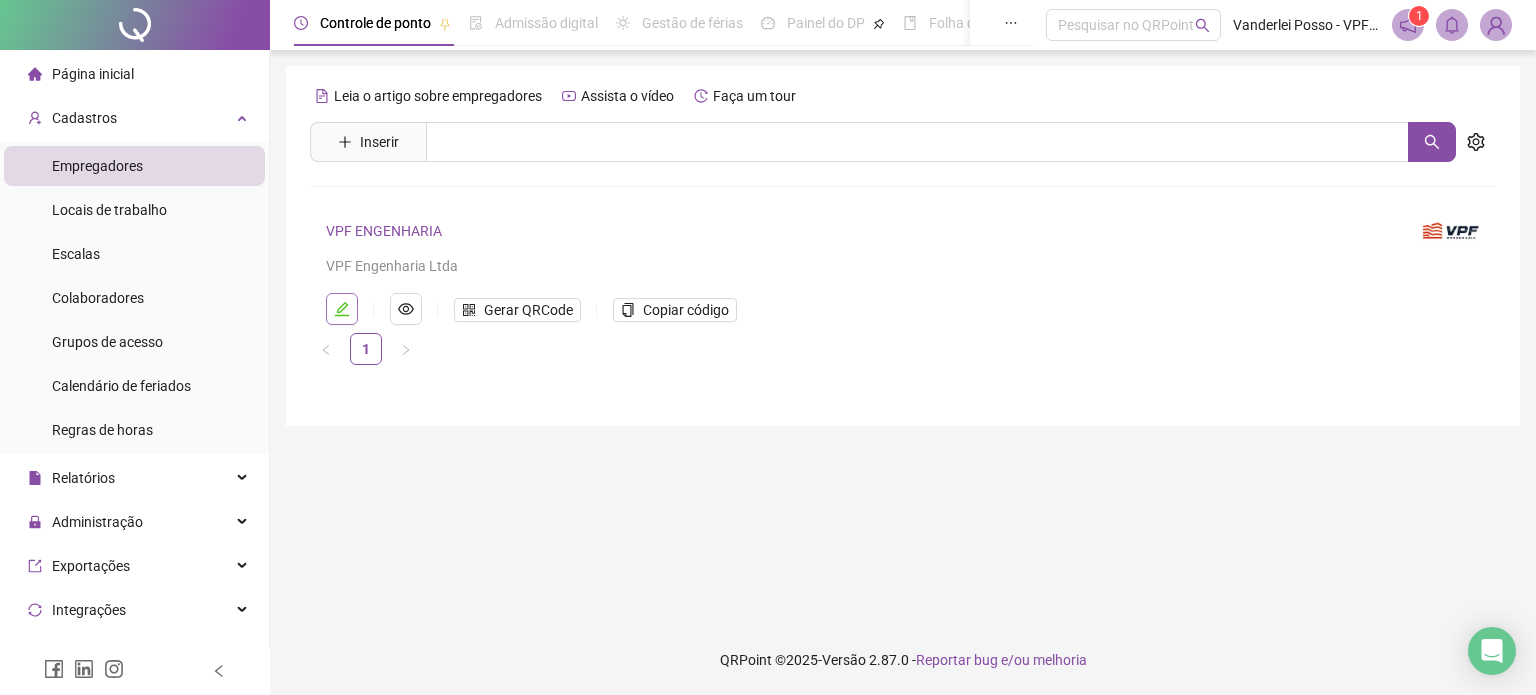 click 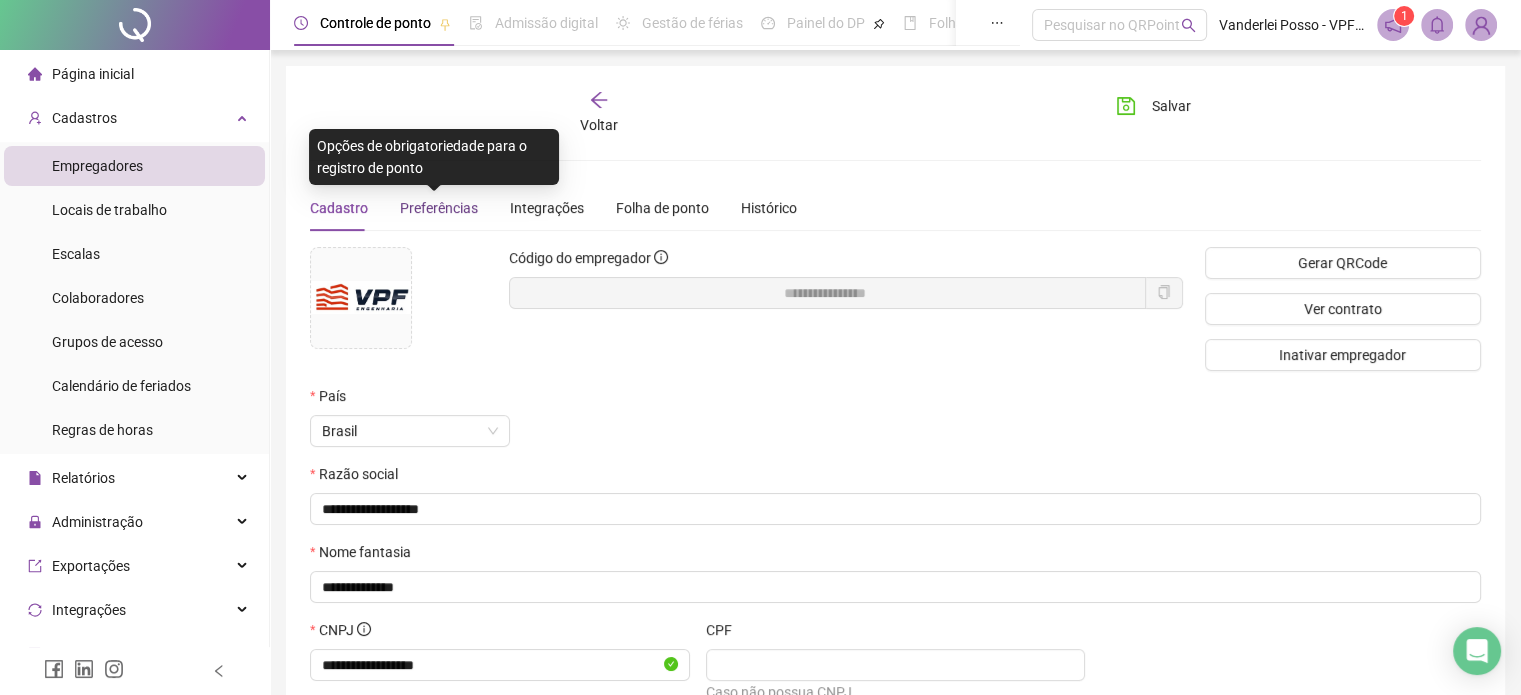 click on "Preferências" at bounding box center [439, 208] 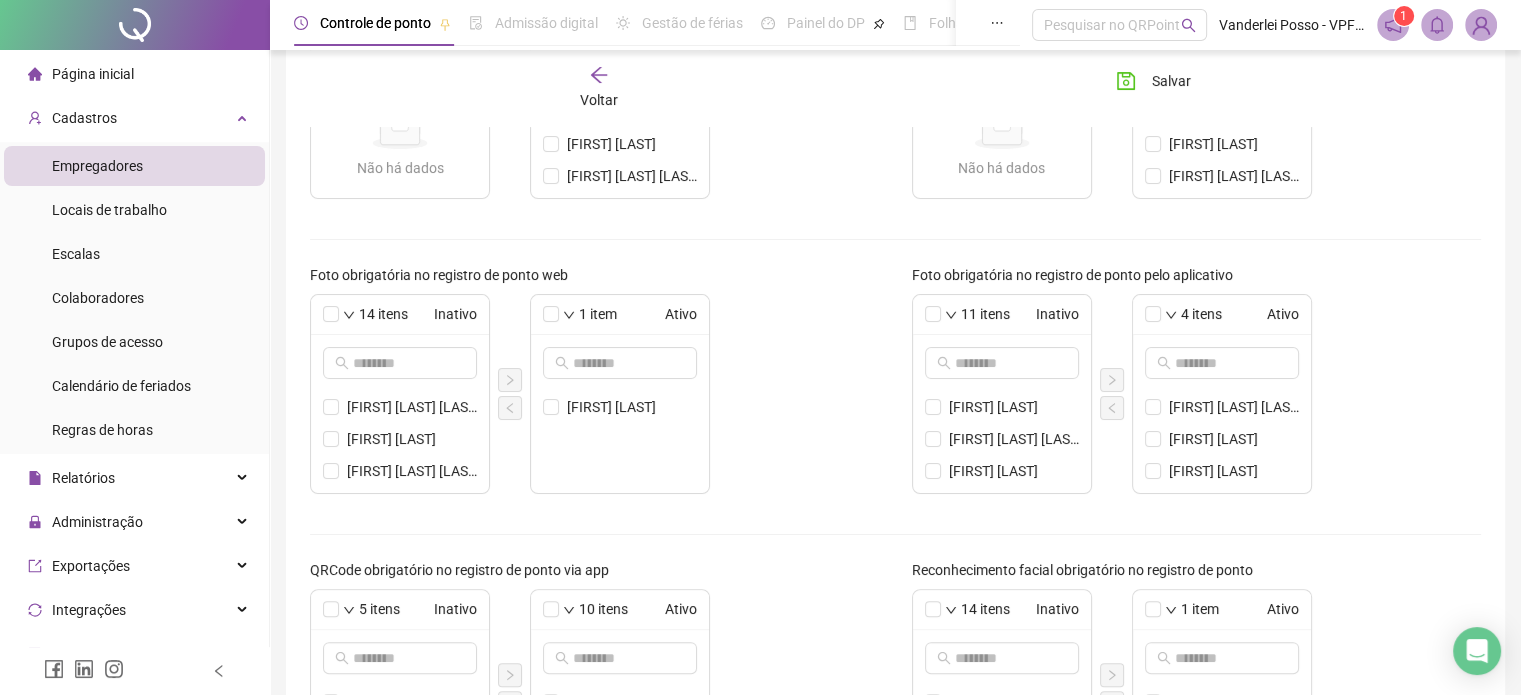 scroll, scrollTop: 500, scrollLeft: 0, axis: vertical 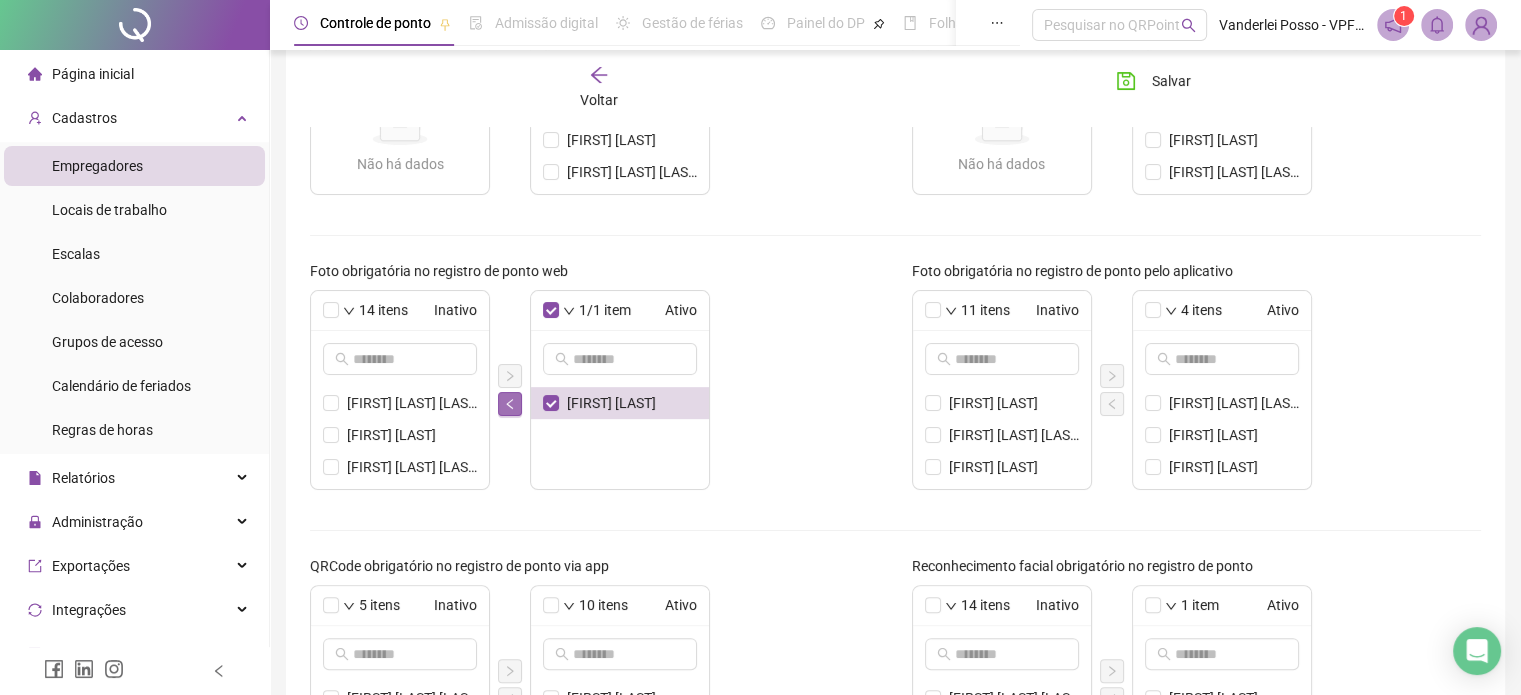 click 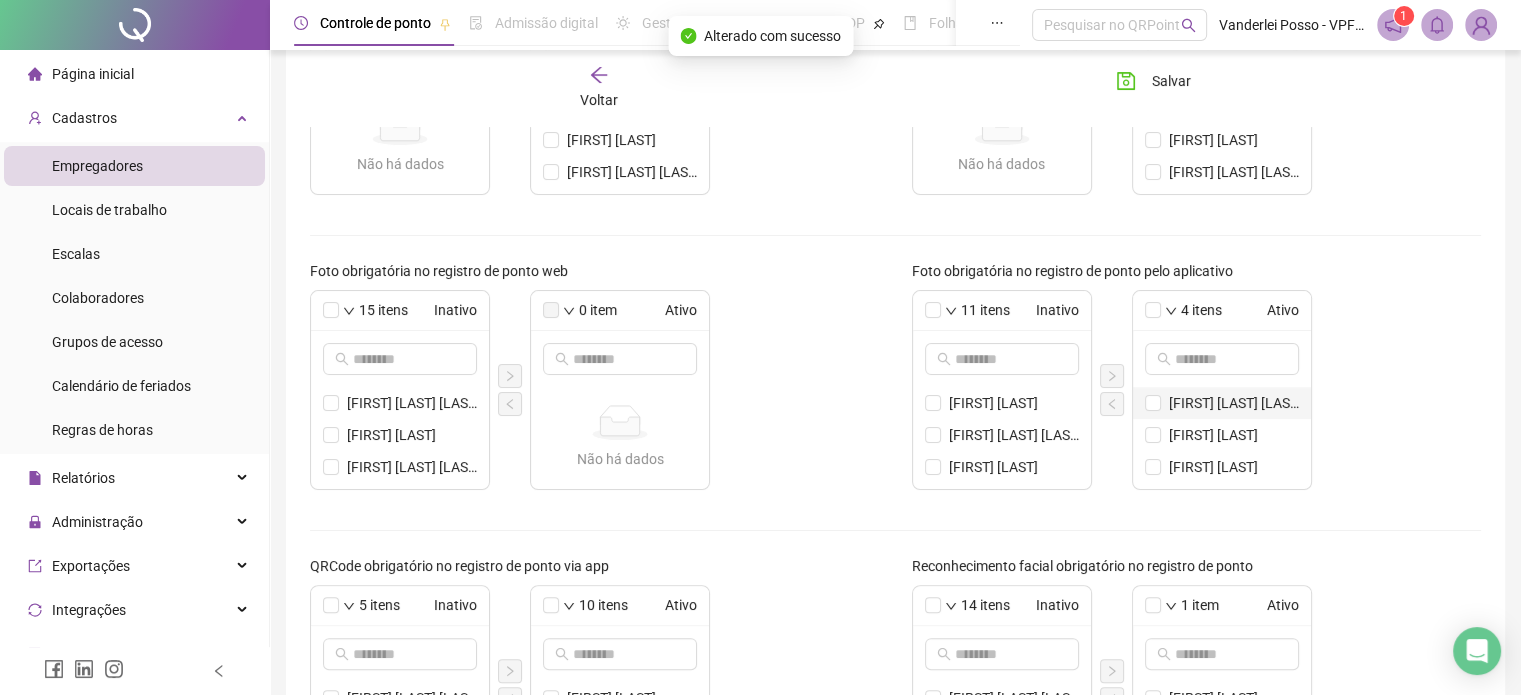 scroll, scrollTop: 24, scrollLeft: 0, axis: vertical 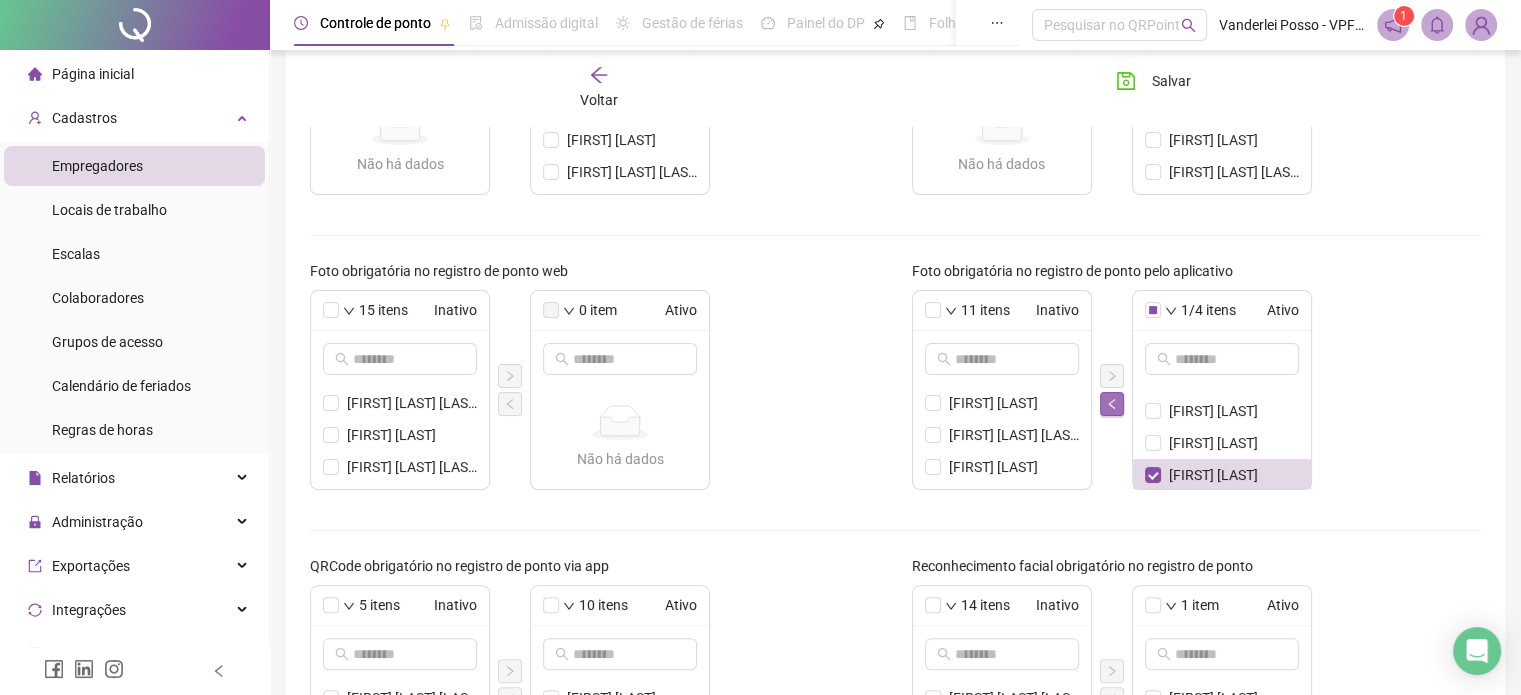 click at bounding box center [1112, 404] 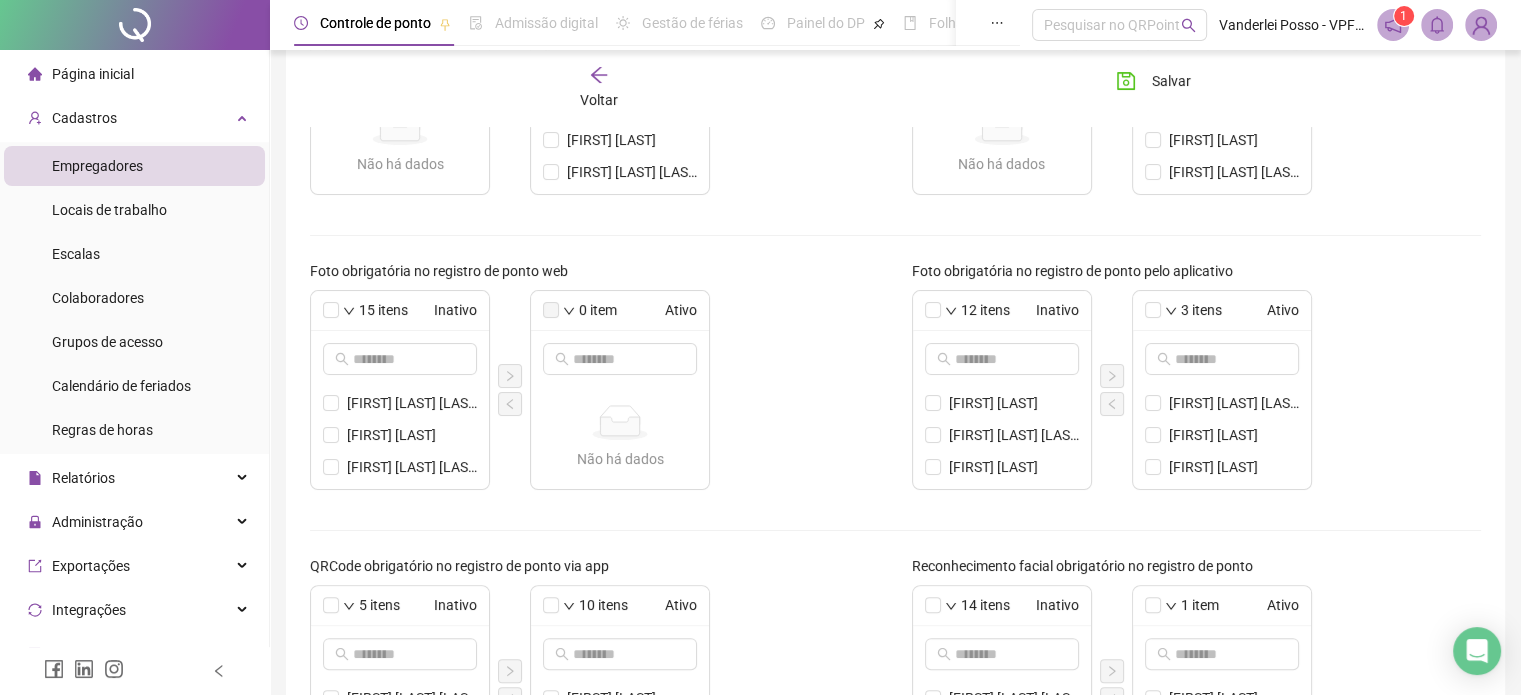 scroll, scrollTop: 0, scrollLeft: 0, axis: both 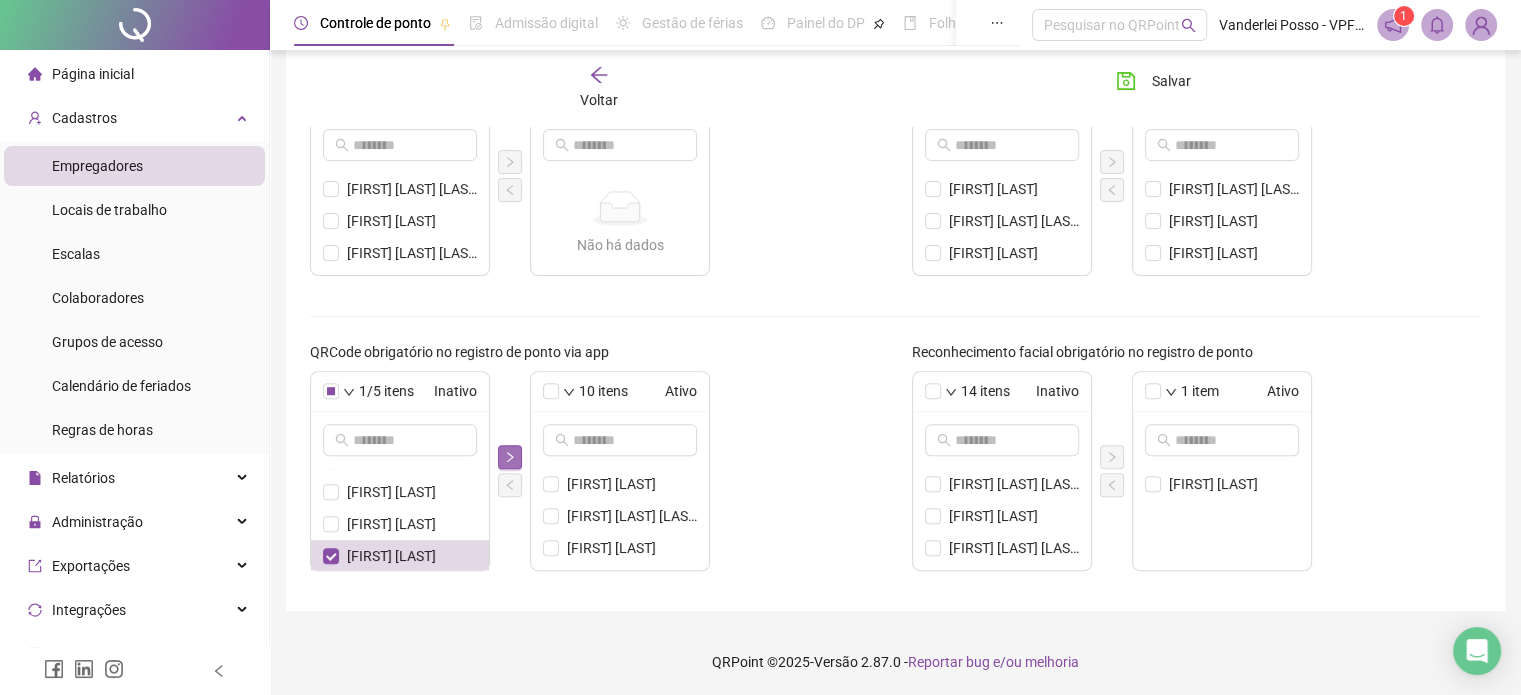 click 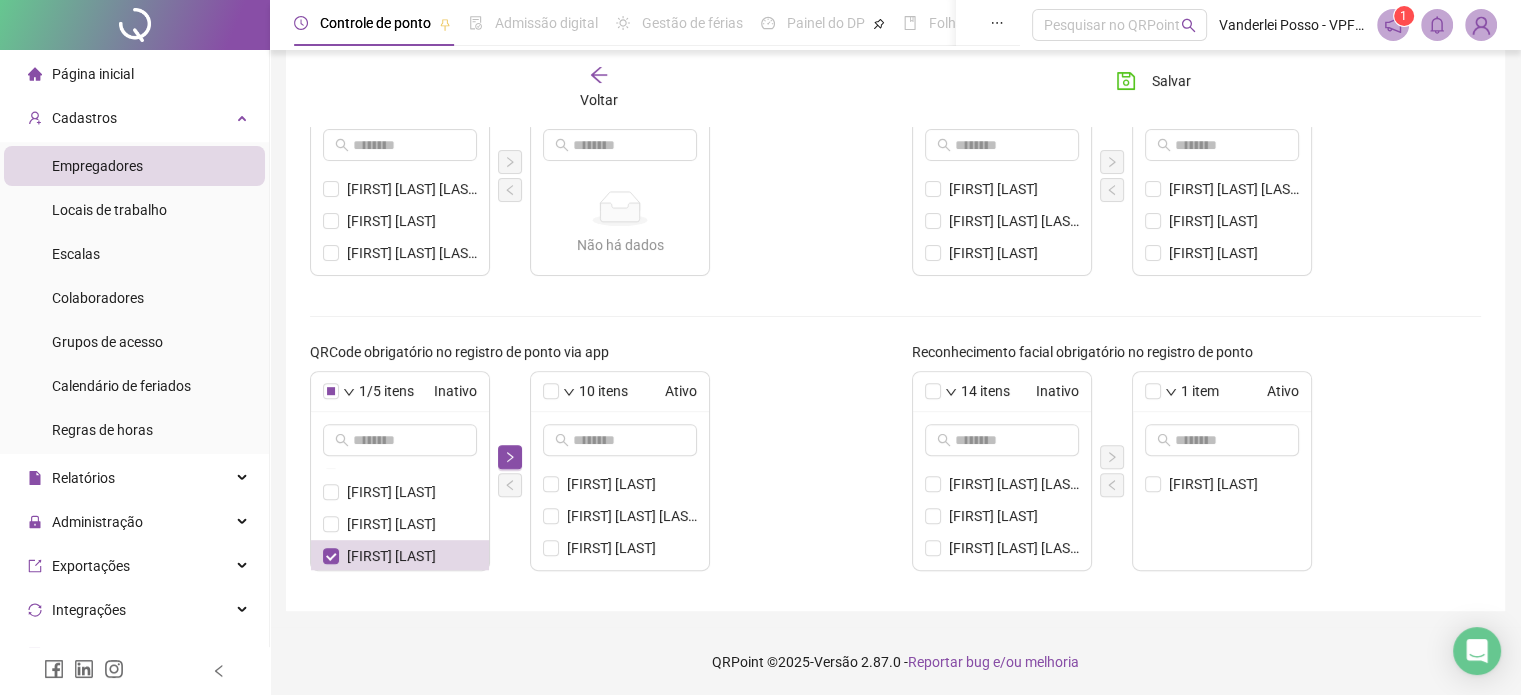 scroll, scrollTop: 24, scrollLeft: 0, axis: vertical 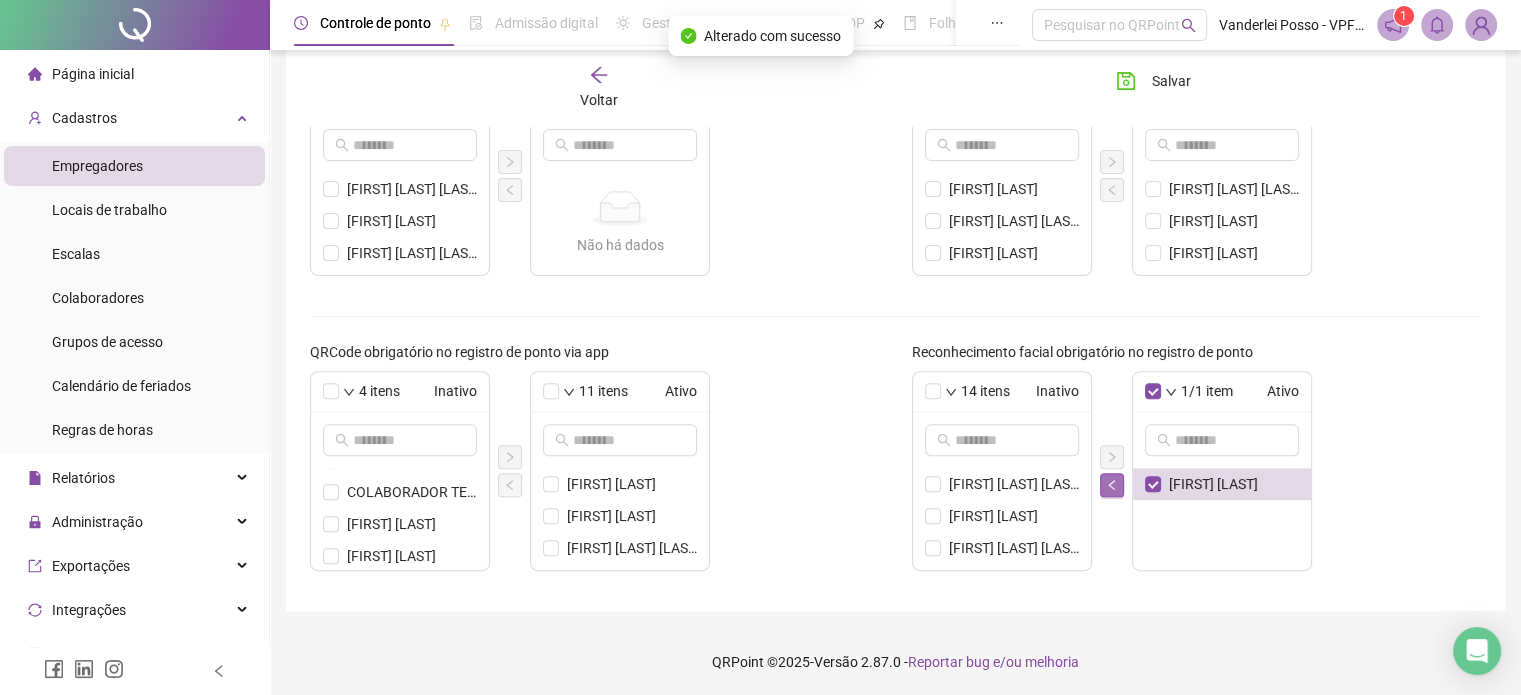 click at bounding box center (1112, 485) 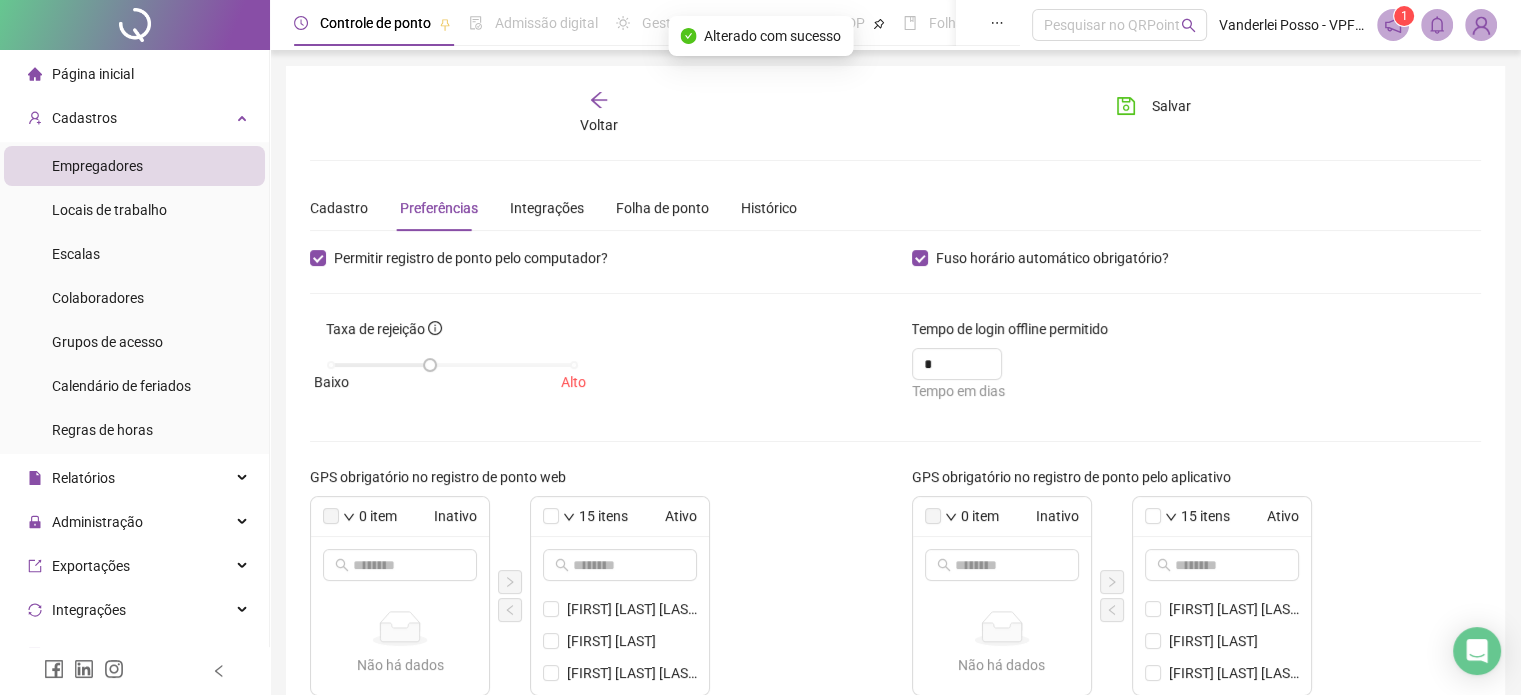 scroll, scrollTop: 0, scrollLeft: 0, axis: both 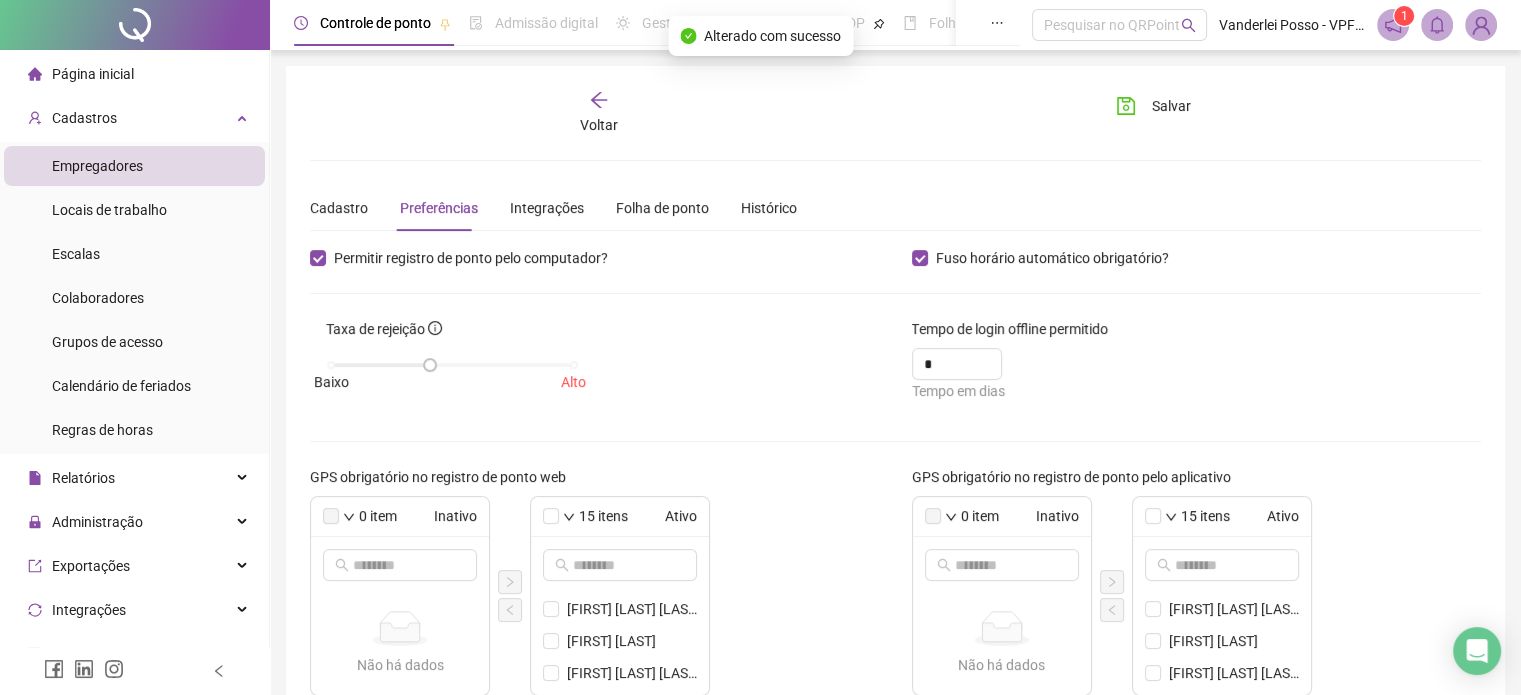 click on "Salvar" at bounding box center (1192, 113) 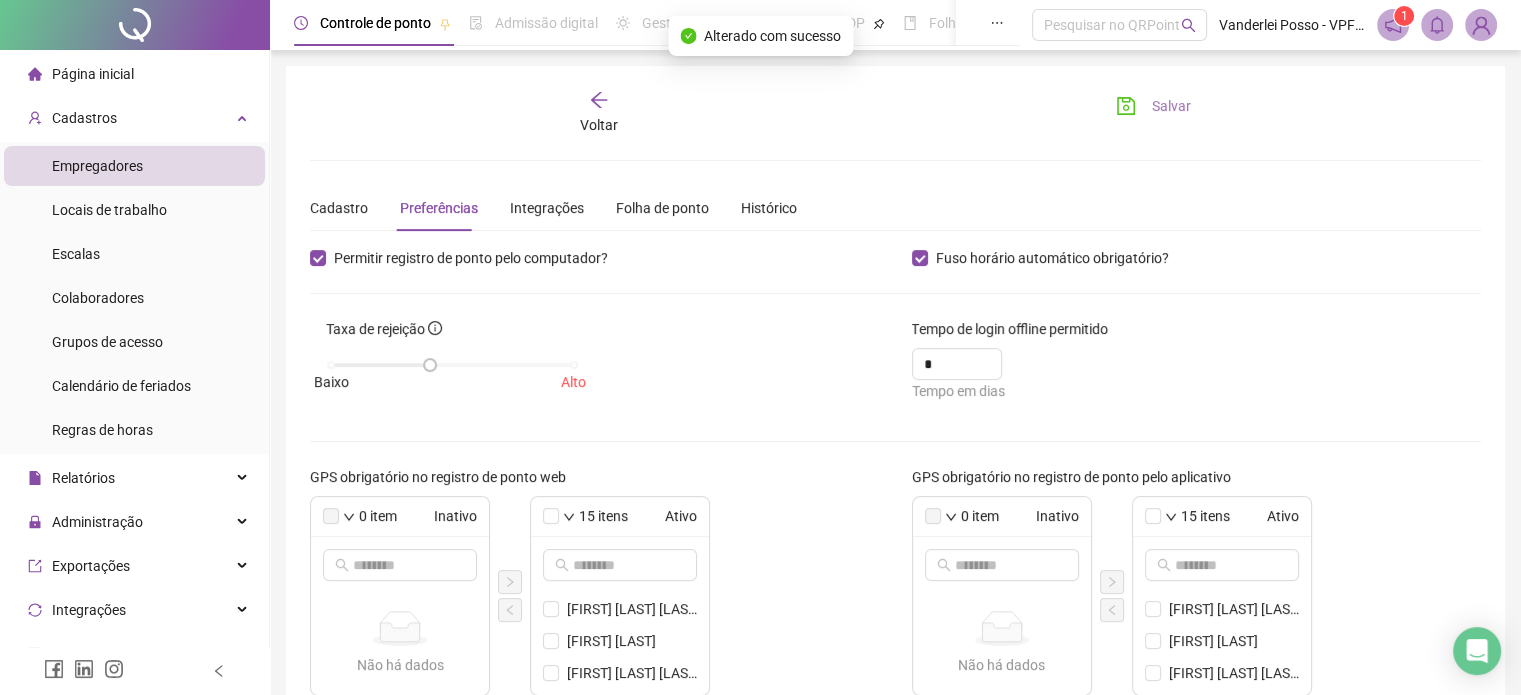click on "Salvar" at bounding box center (1171, 106) 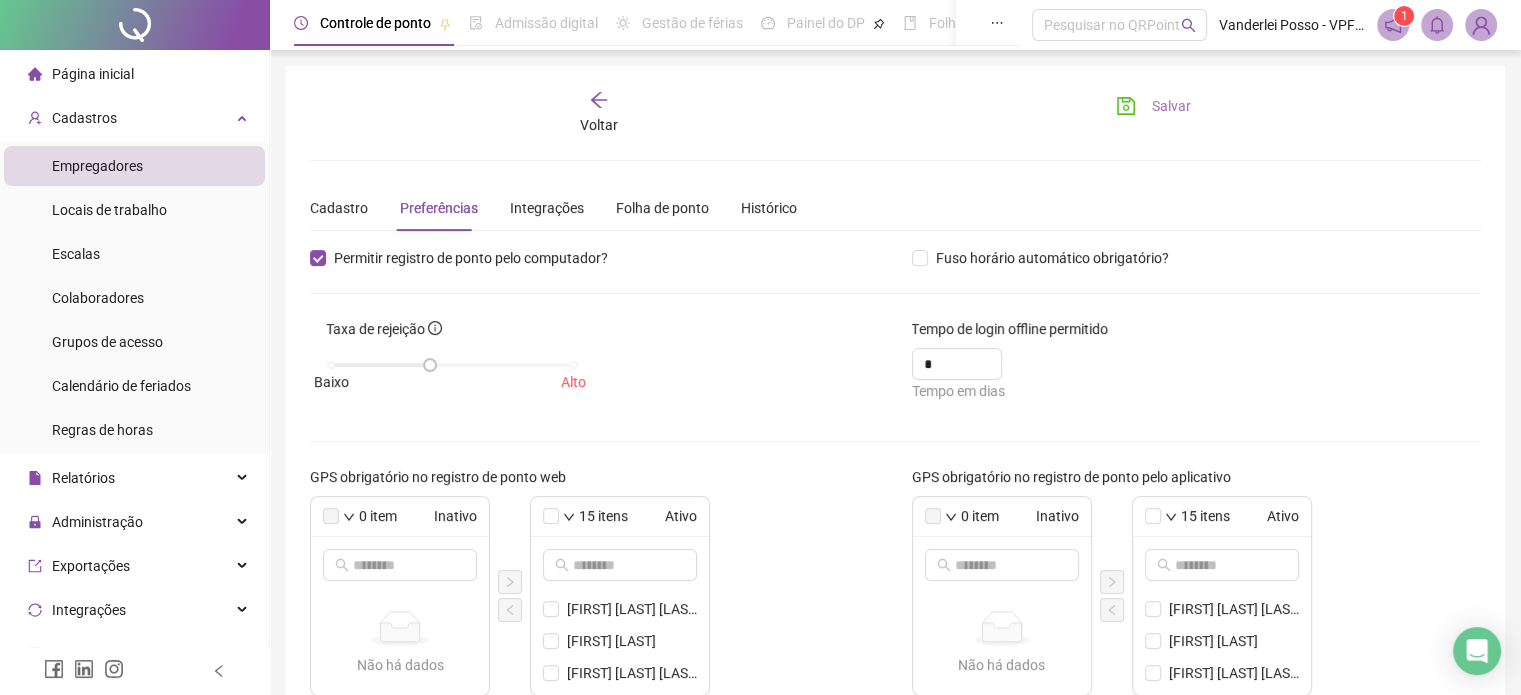 click on "Salvar" at bounding box center (1171, 106) 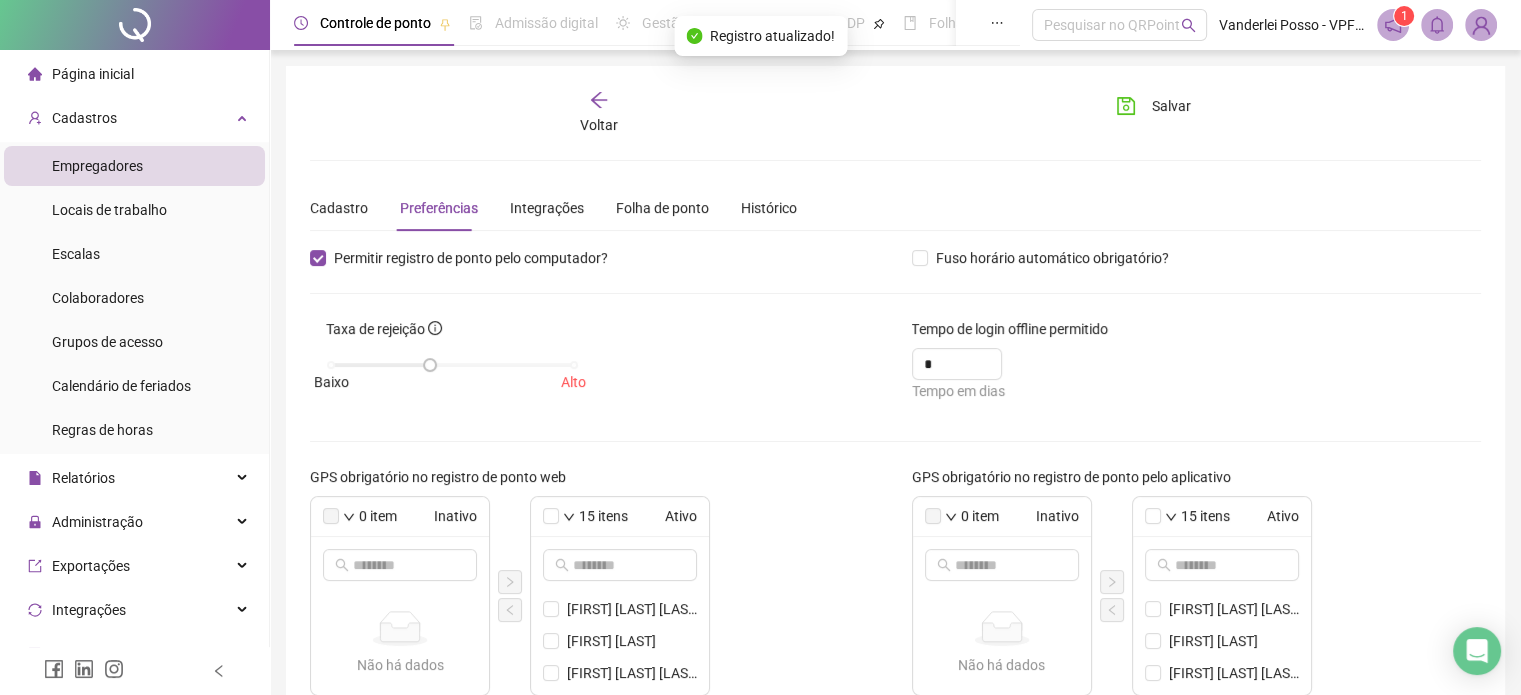 click on "Voltar" at bounding box center (599, 113) 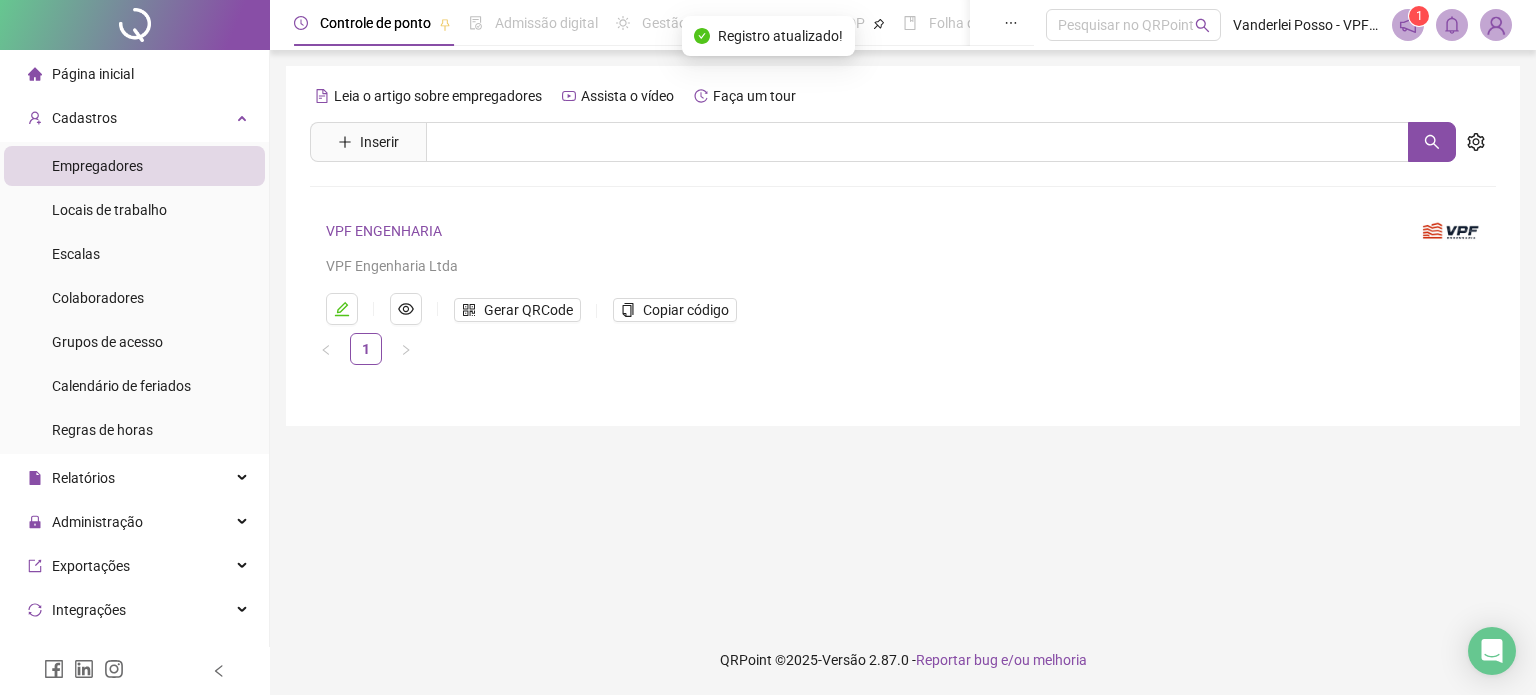 click on "Página inicial" at bounding box center [93, 74] 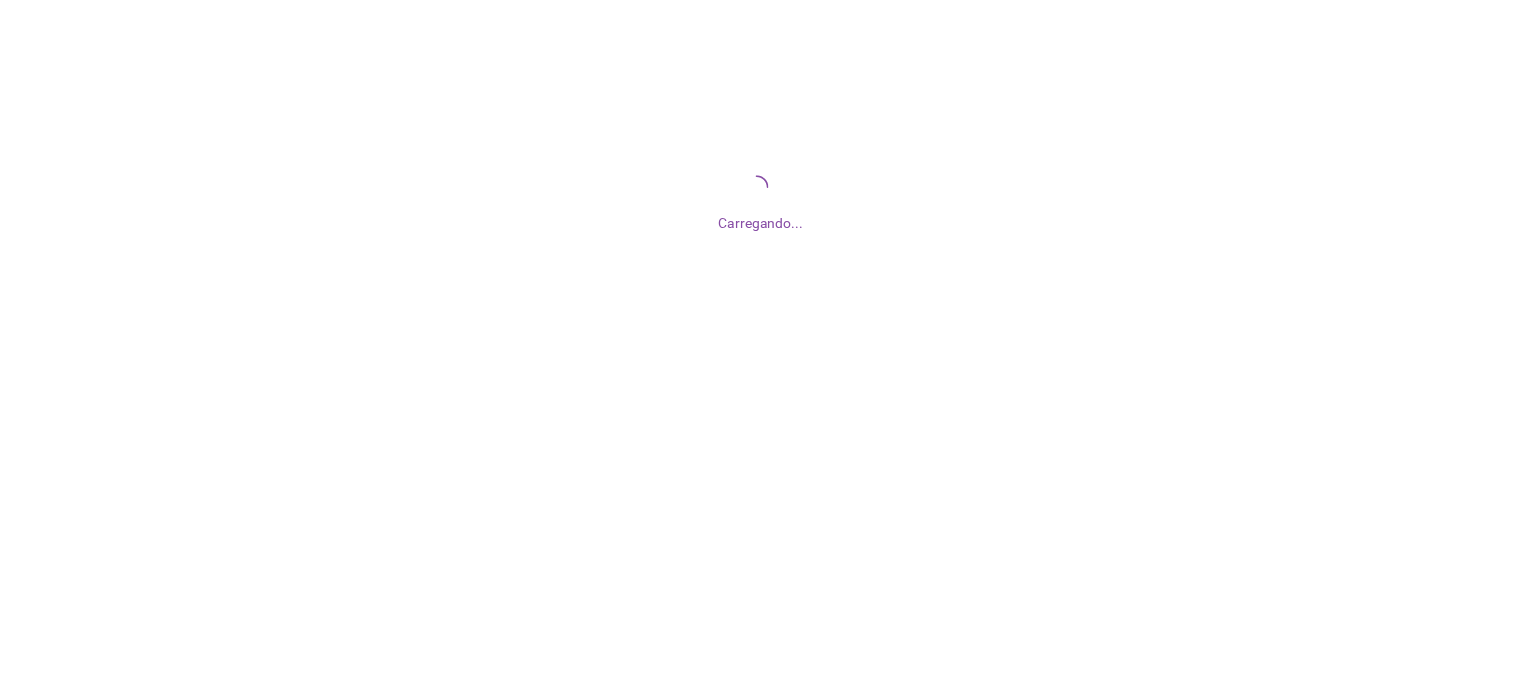 scroll, scrollTop: 0, scrollLeft: 0, axis: both 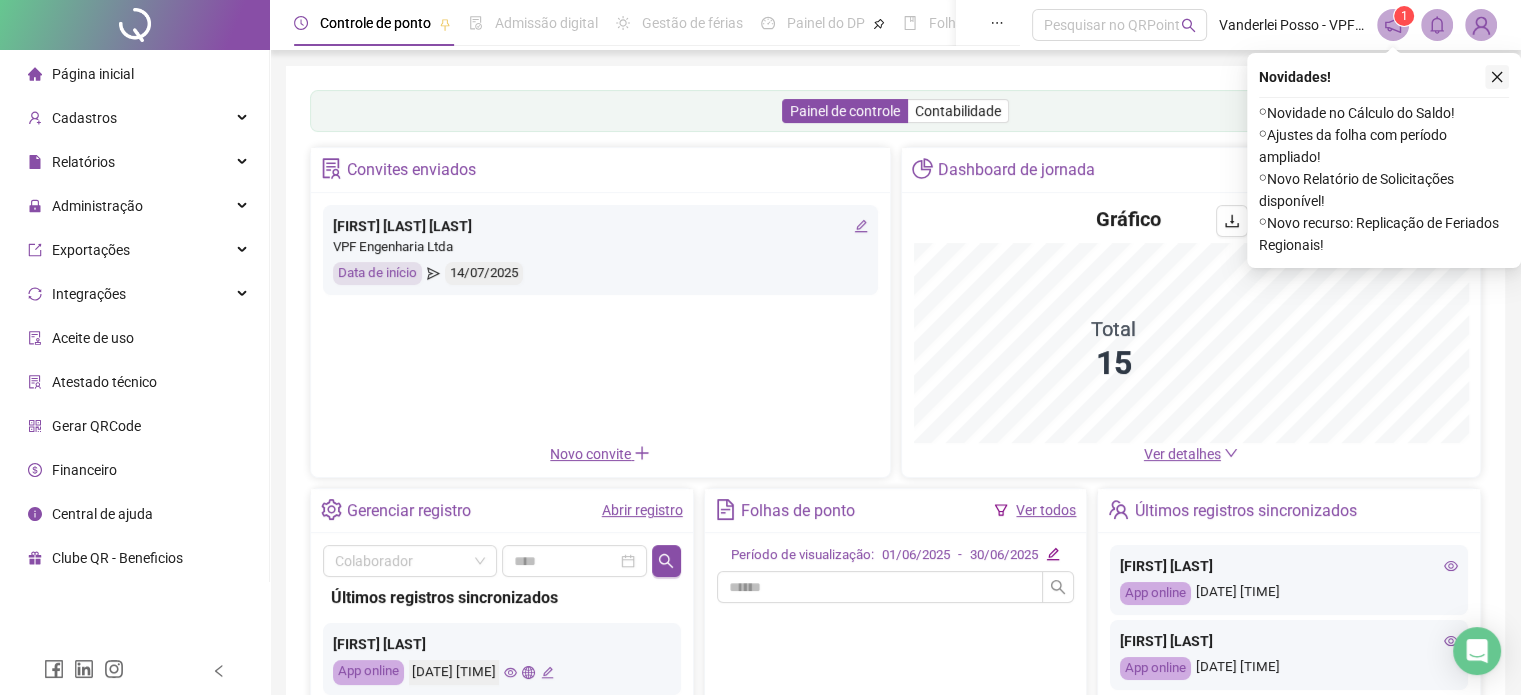 click at bounding box center [1497, 77] 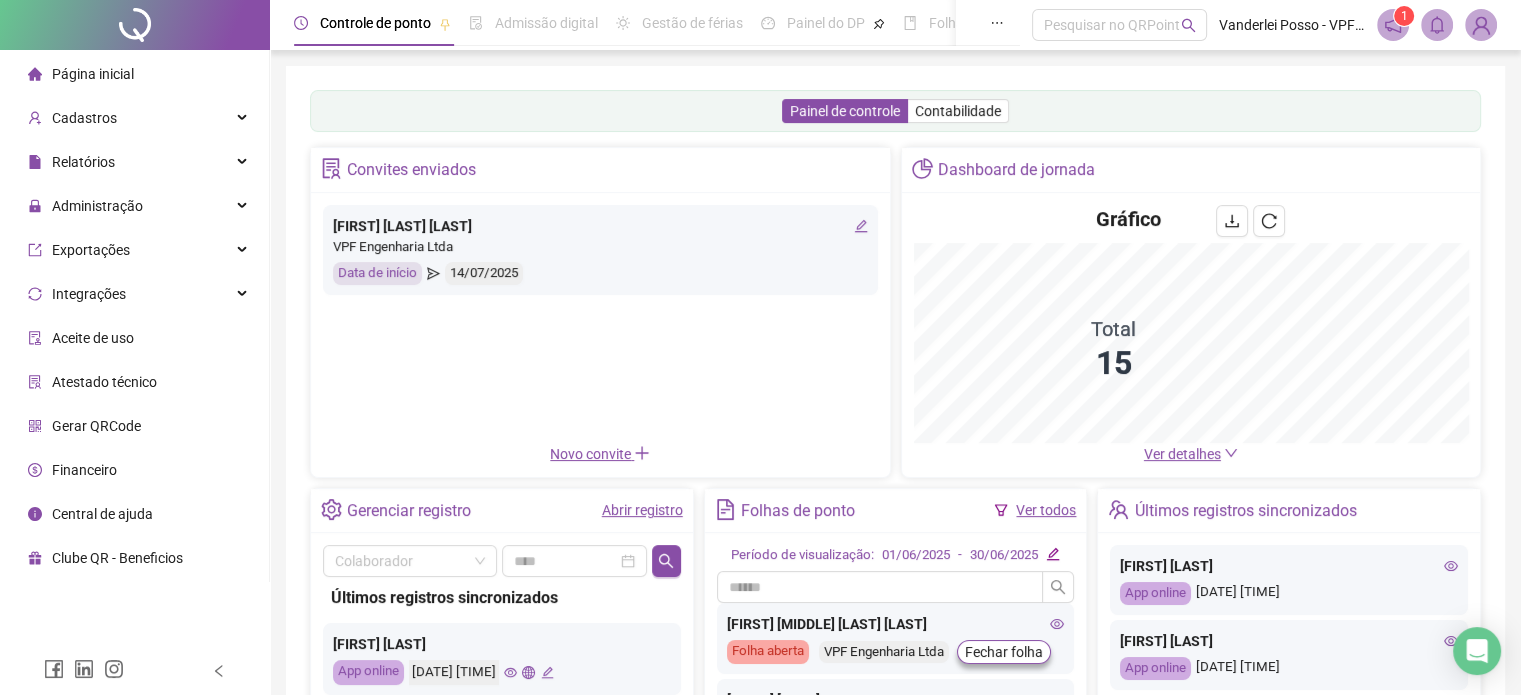 click on "1" at bounding box center [1404, 16] 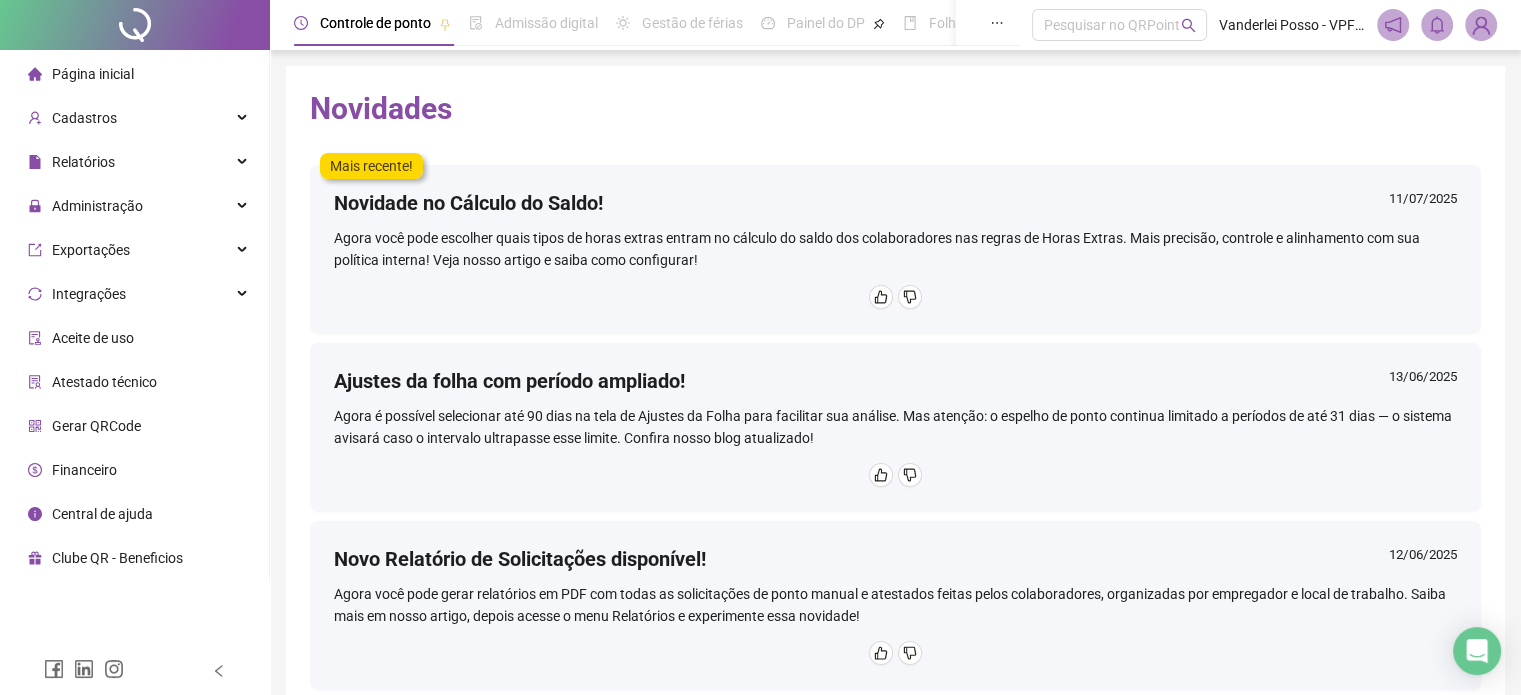 click at bounding box center (135, 25) 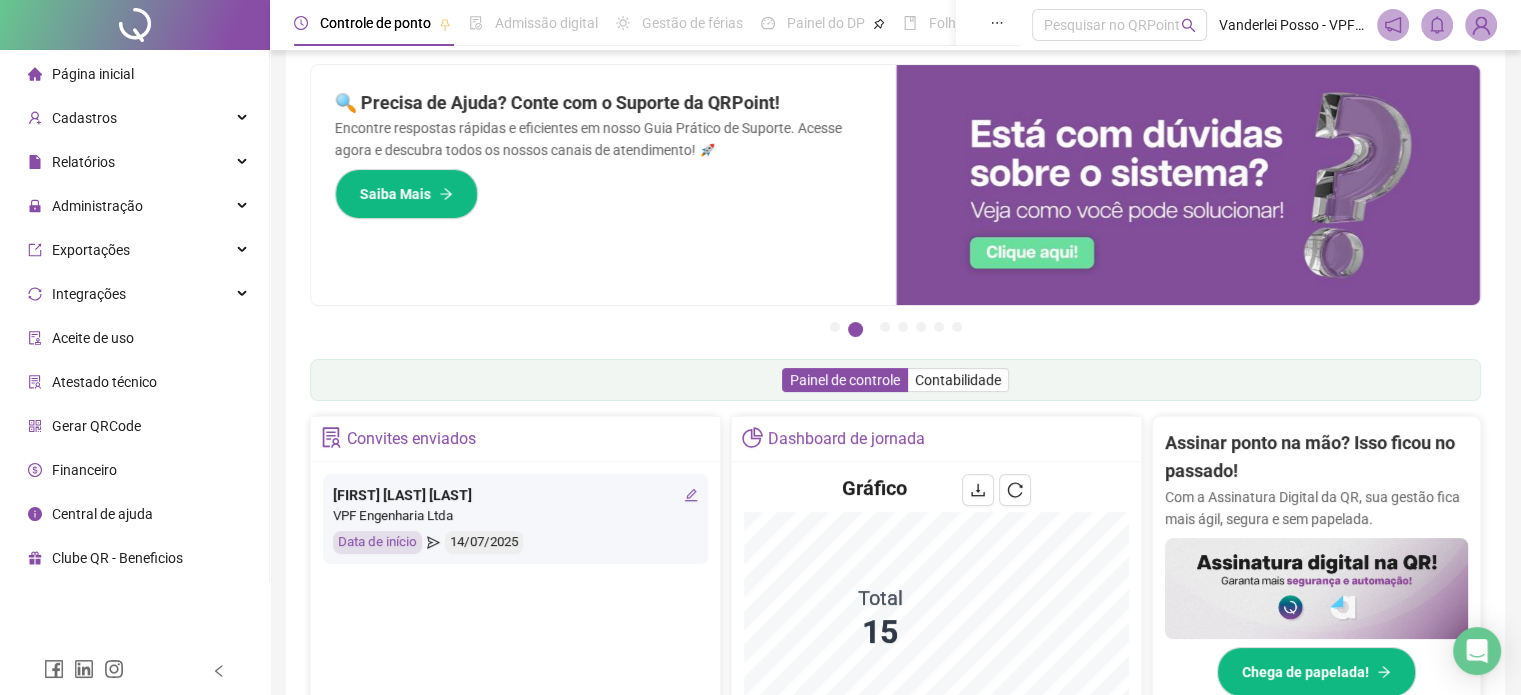 scroll, scrollTop: 0, scrollLeft: 0, axis: both 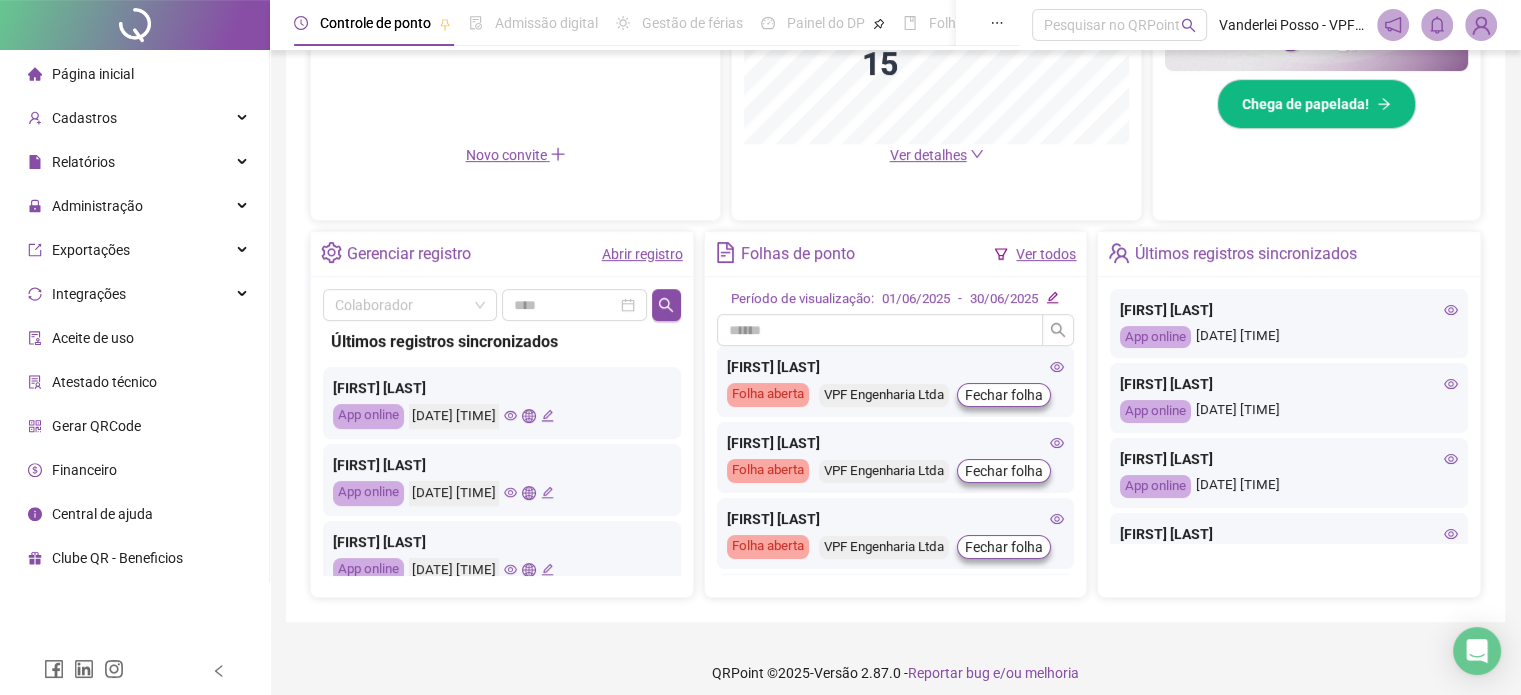 click 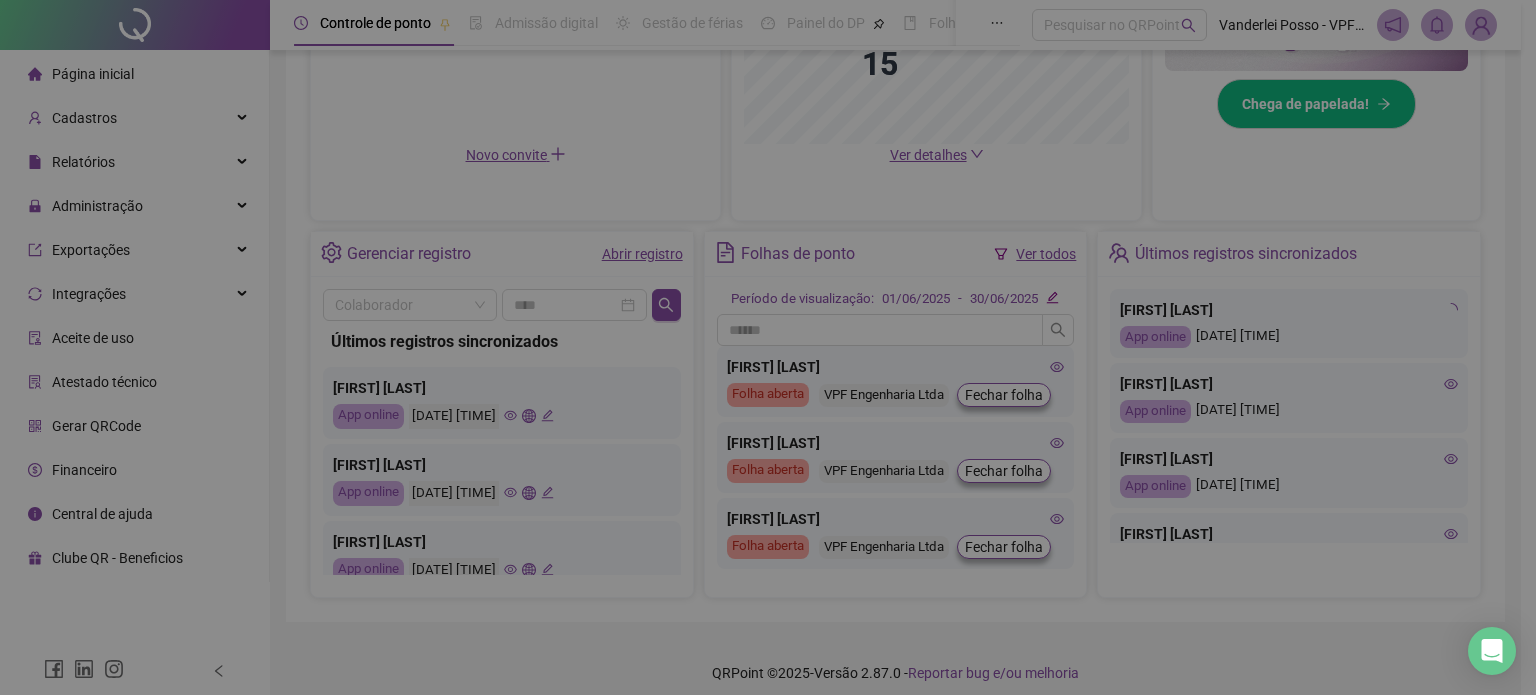 type on "**********" 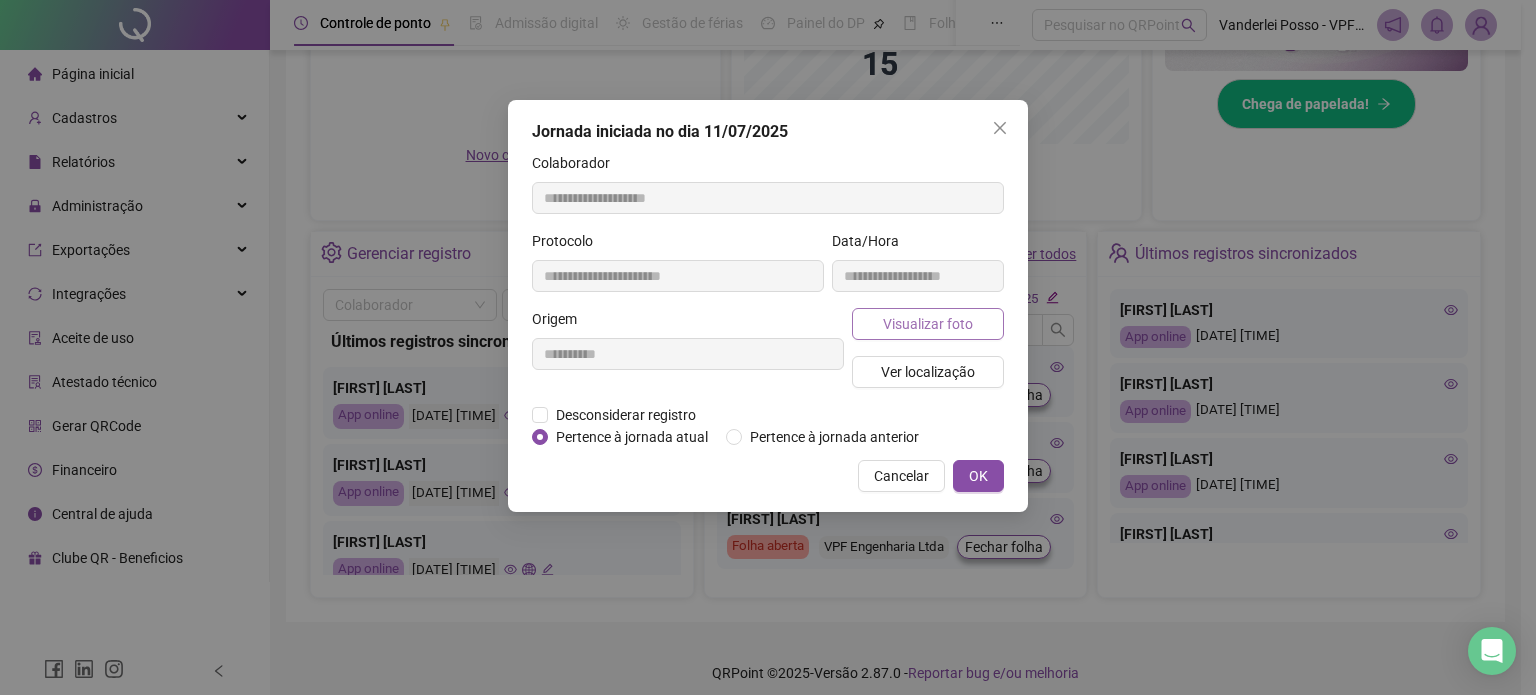click on "Visualizar foto" at bounding box center (928, 324) 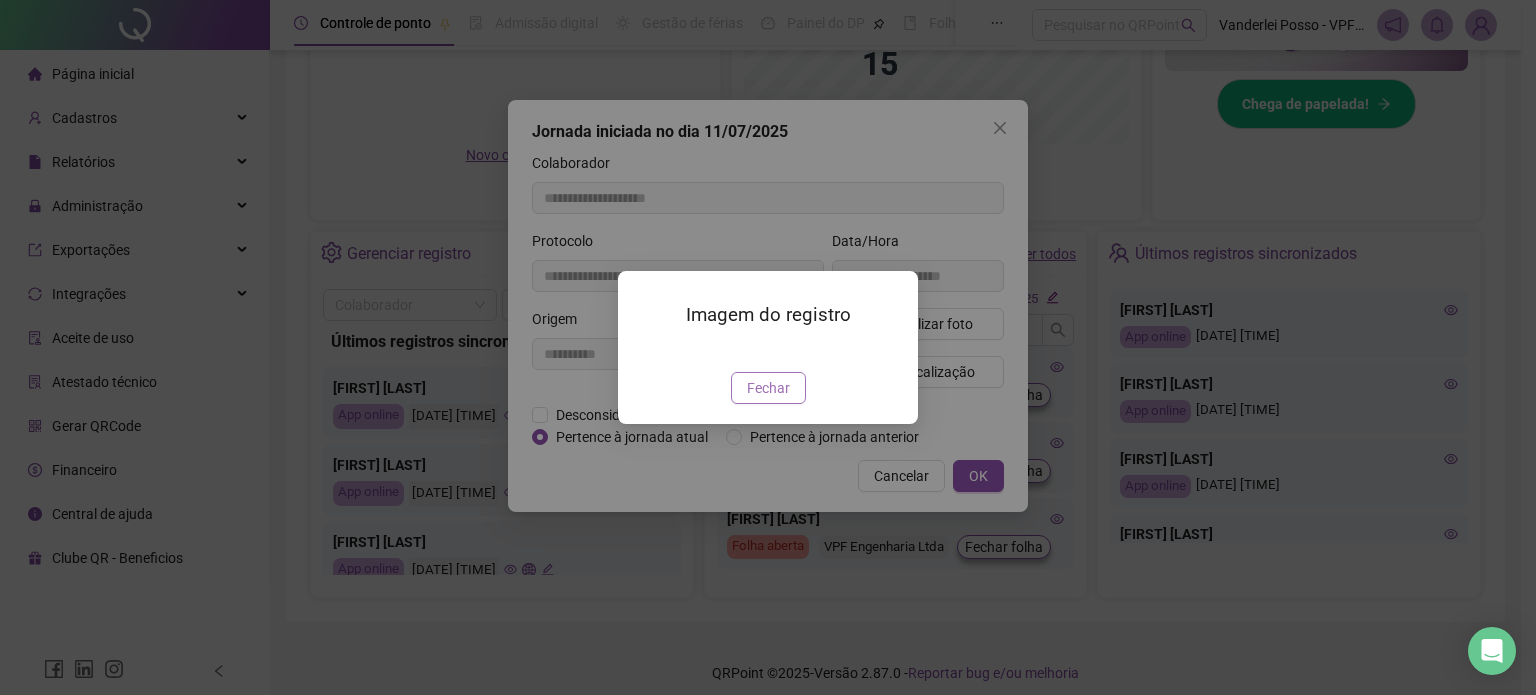 click on "Fechar" at bounding box center (768, 388) 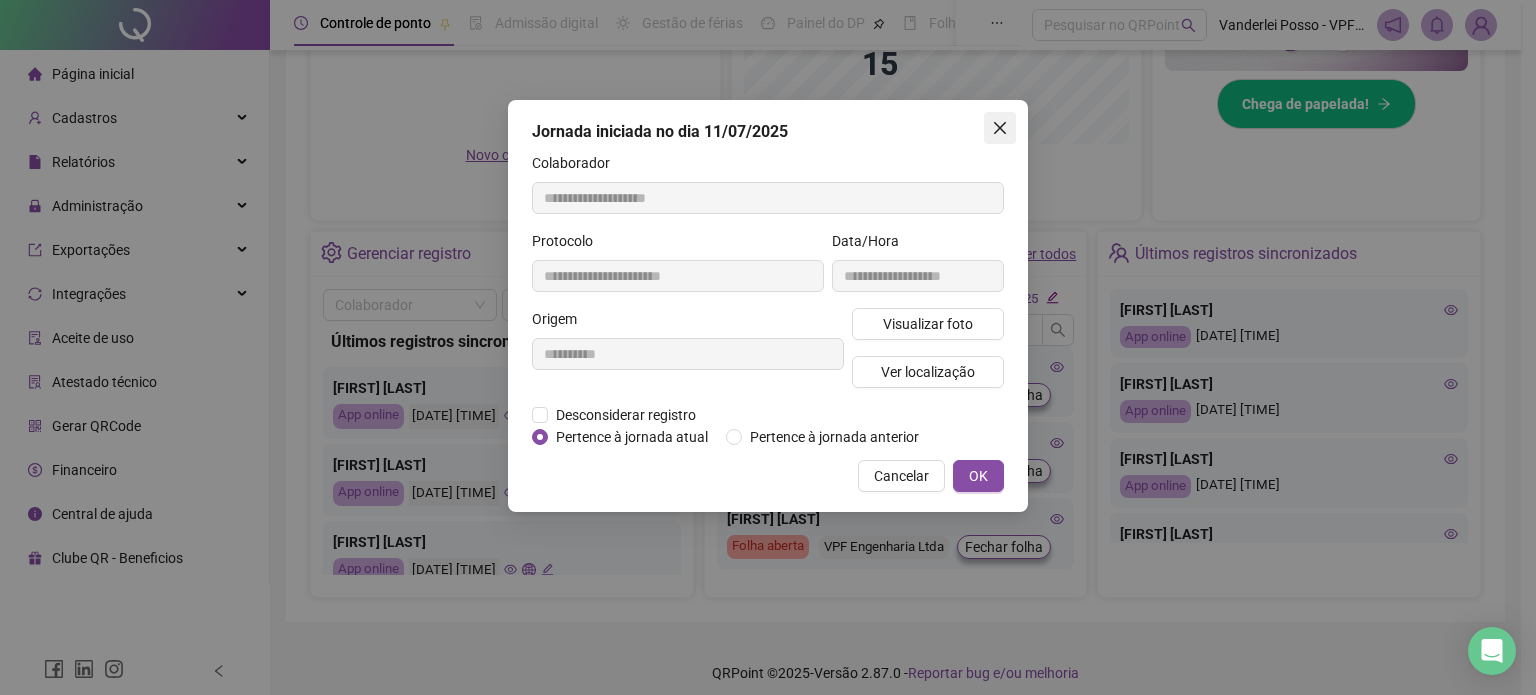 click 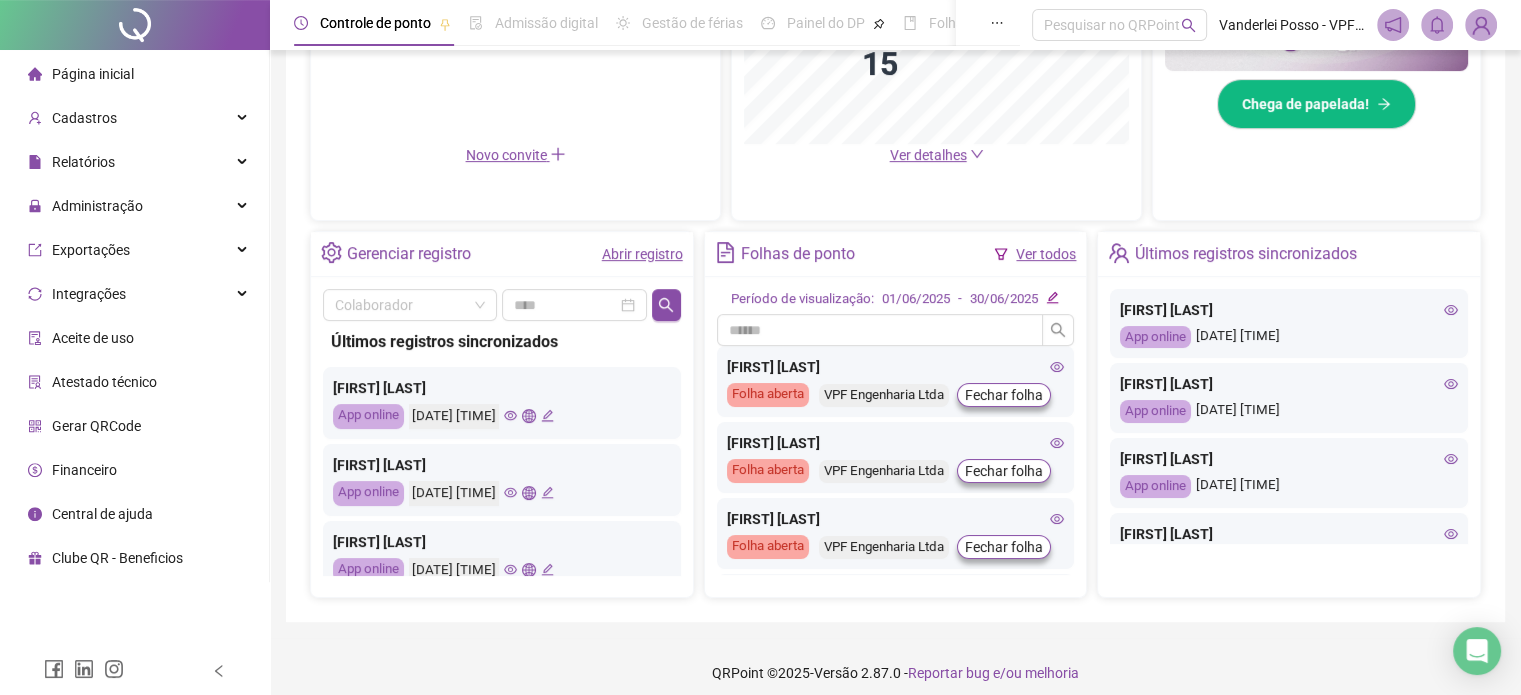 click 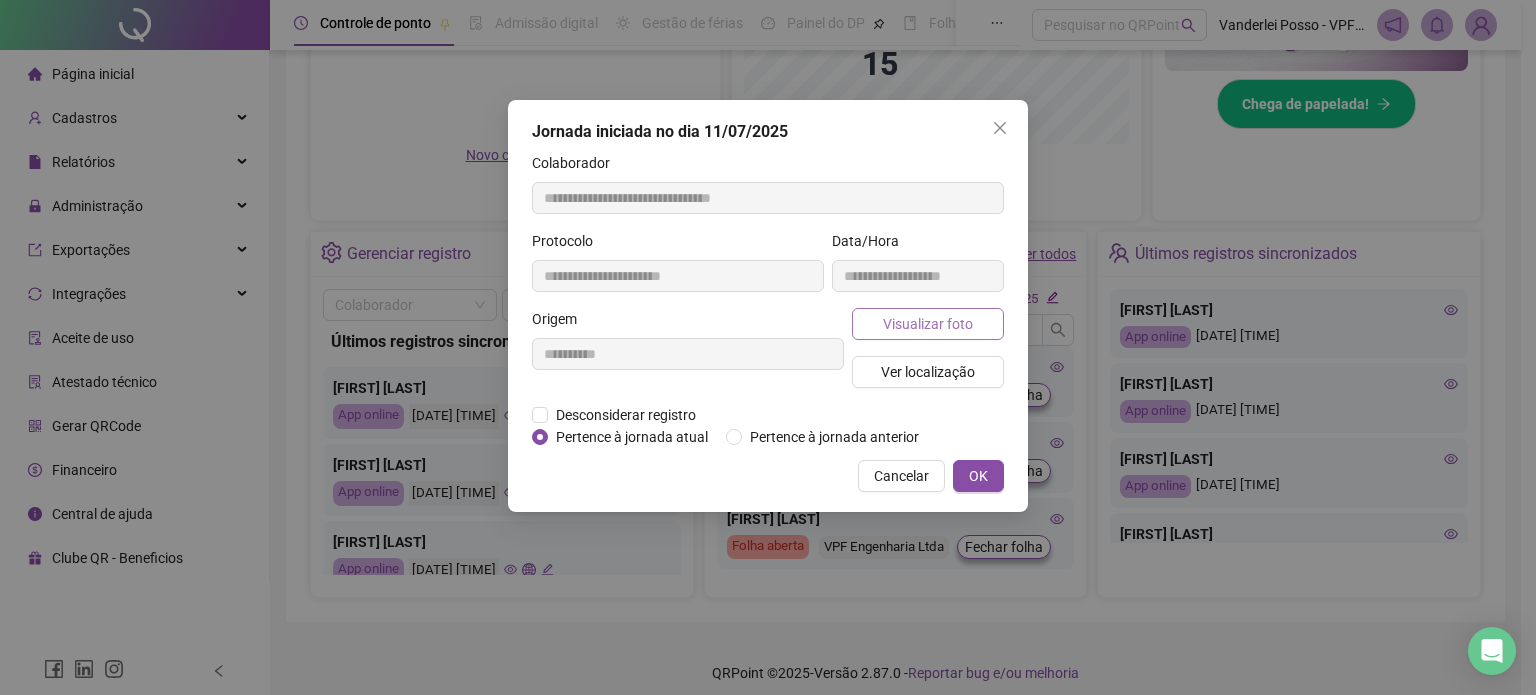 click on "Visualizar foto" at bounding box center (928, 324) 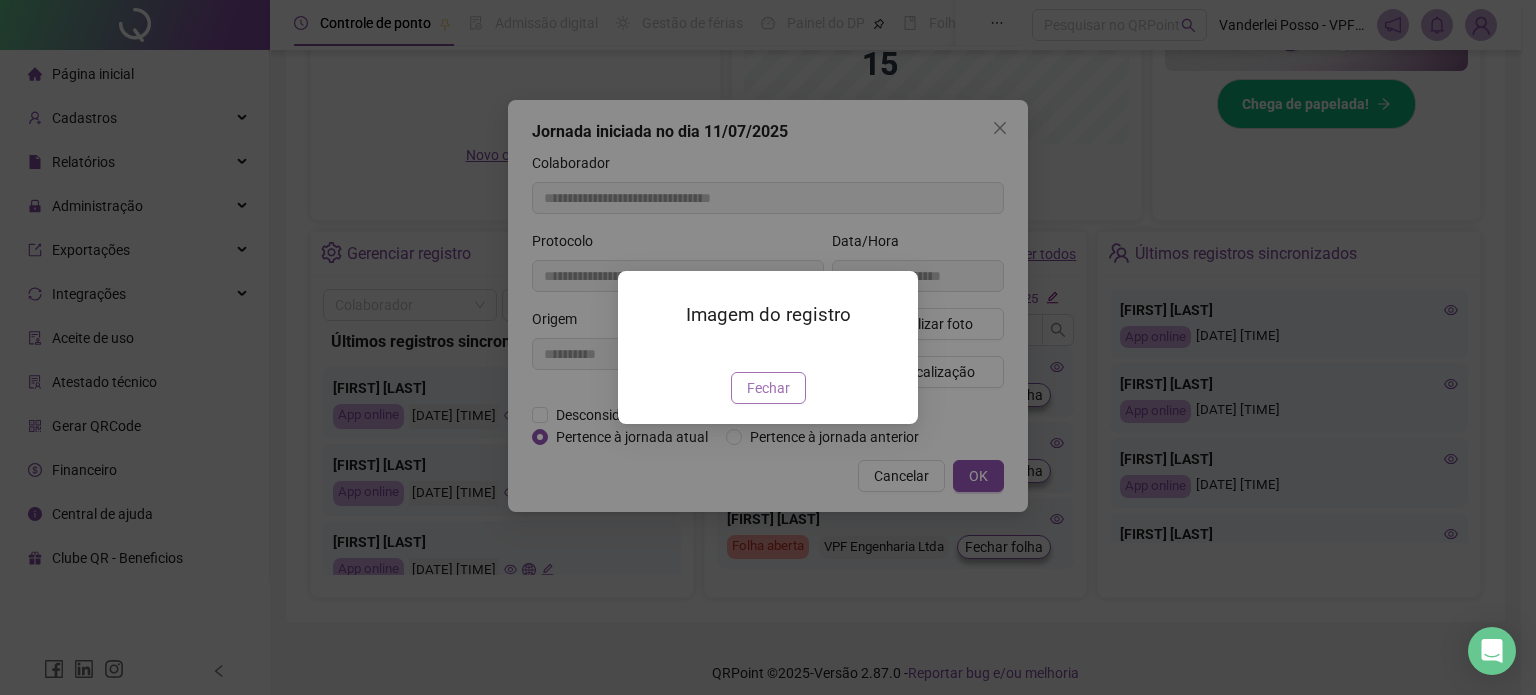 click on "Fechar" at bounding box center [768, 388] 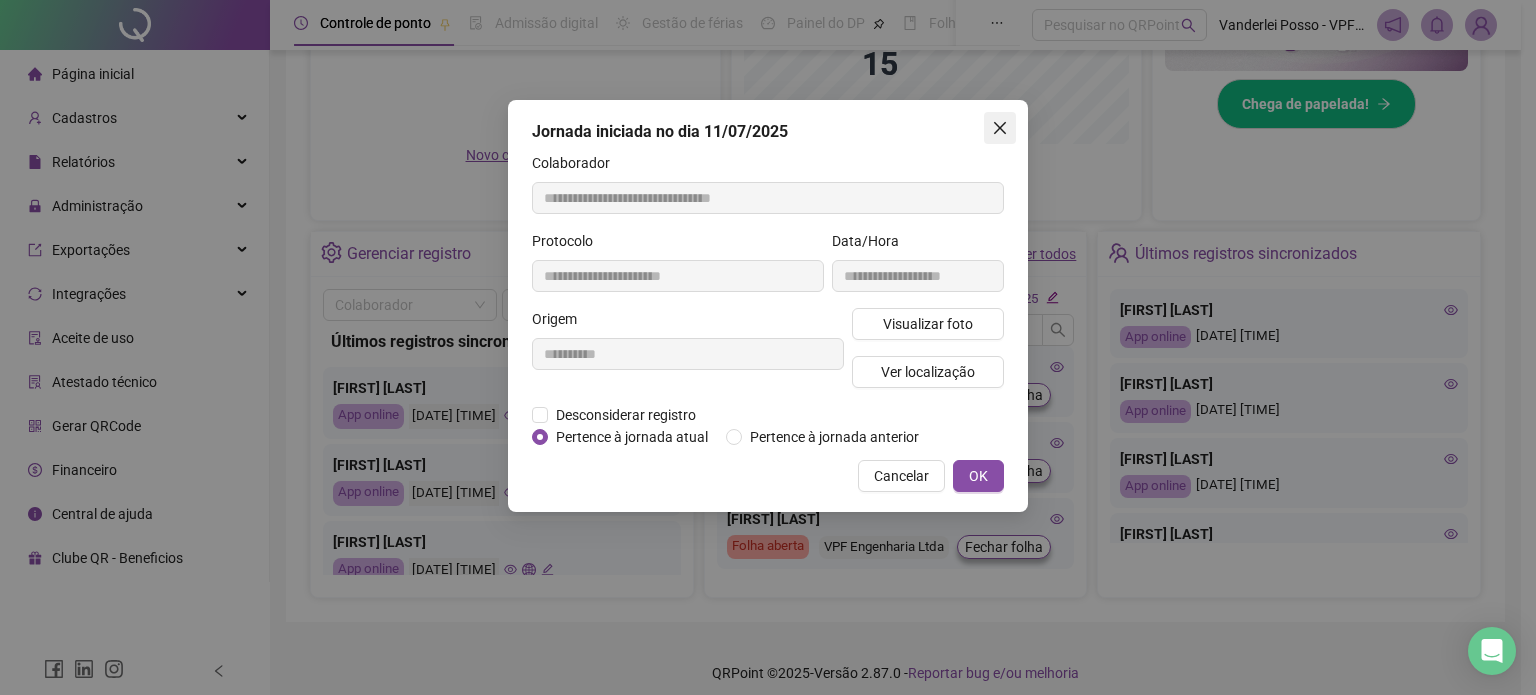 click at bounding box center [1000, 128] 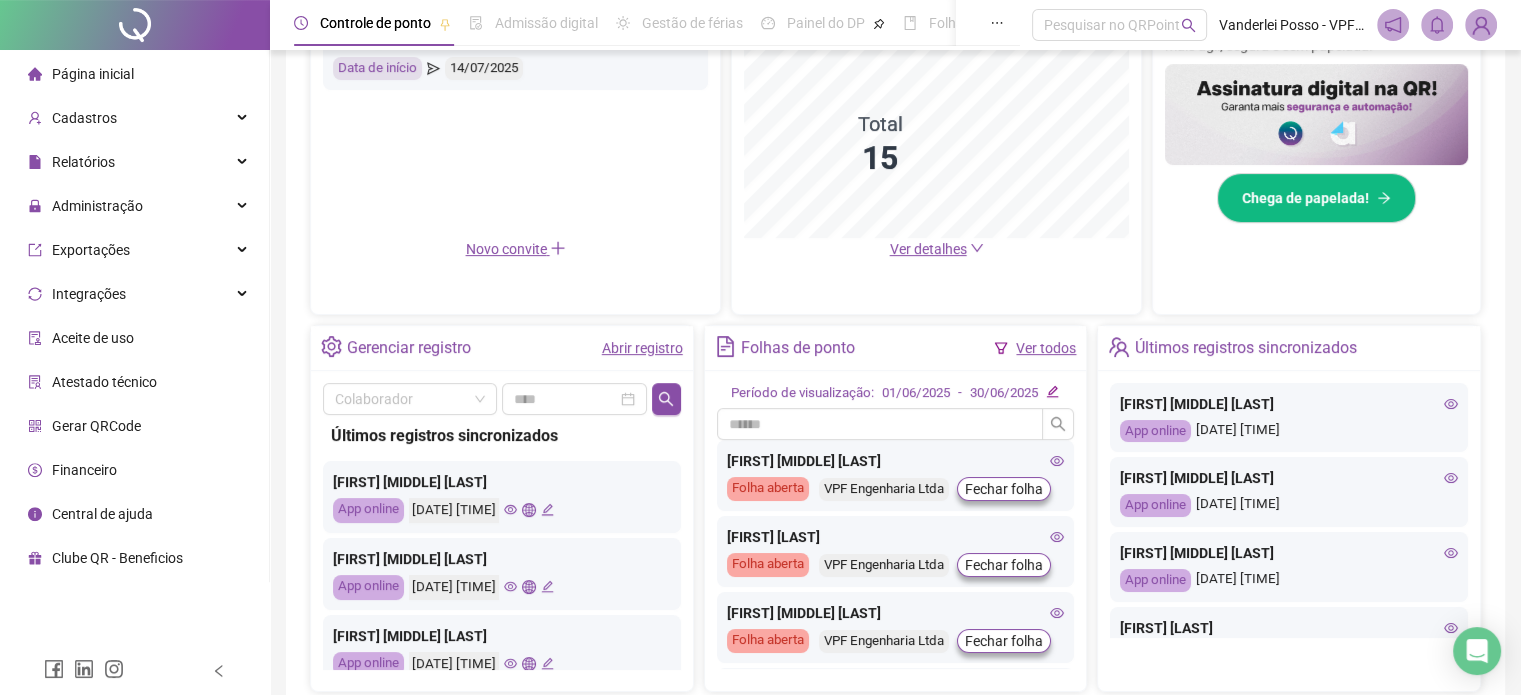 scroll, scrollTop: 600, scrollLeft: 0, axis: vertical 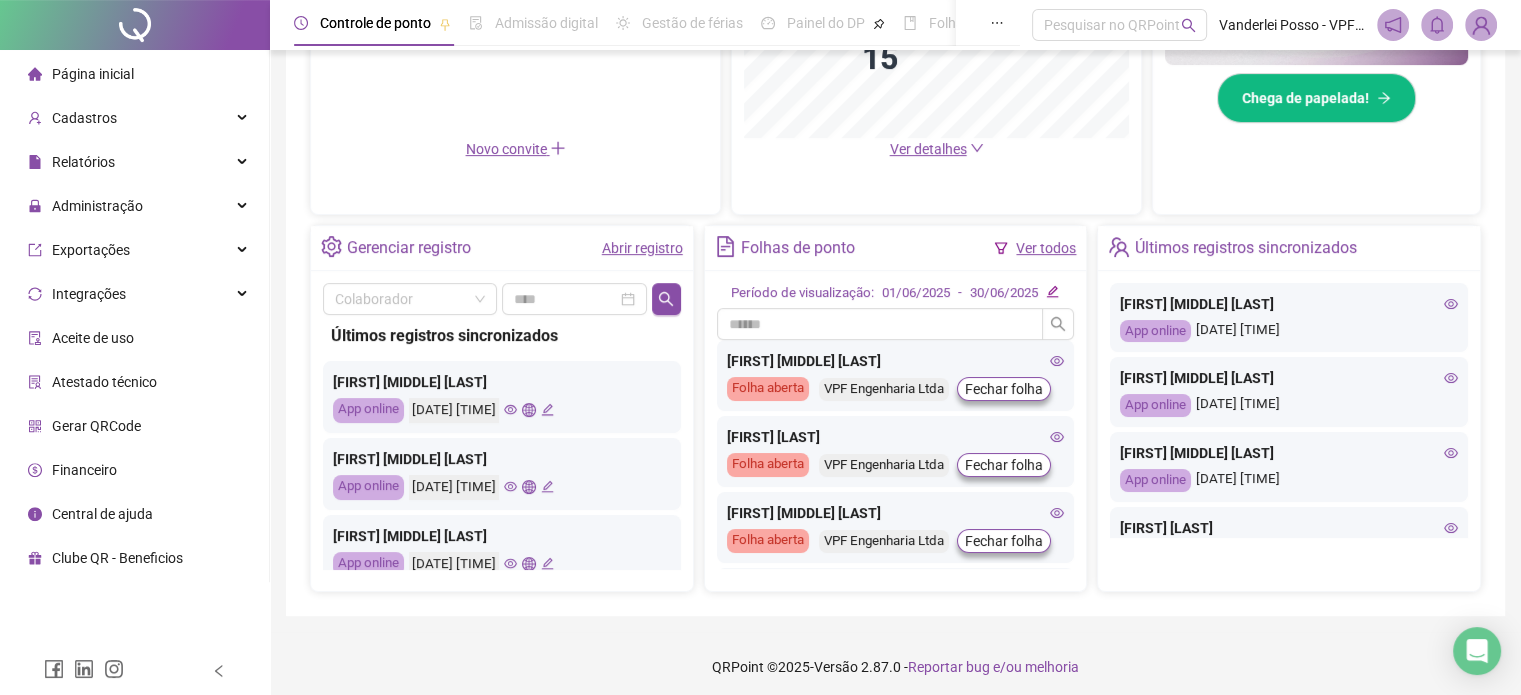 click 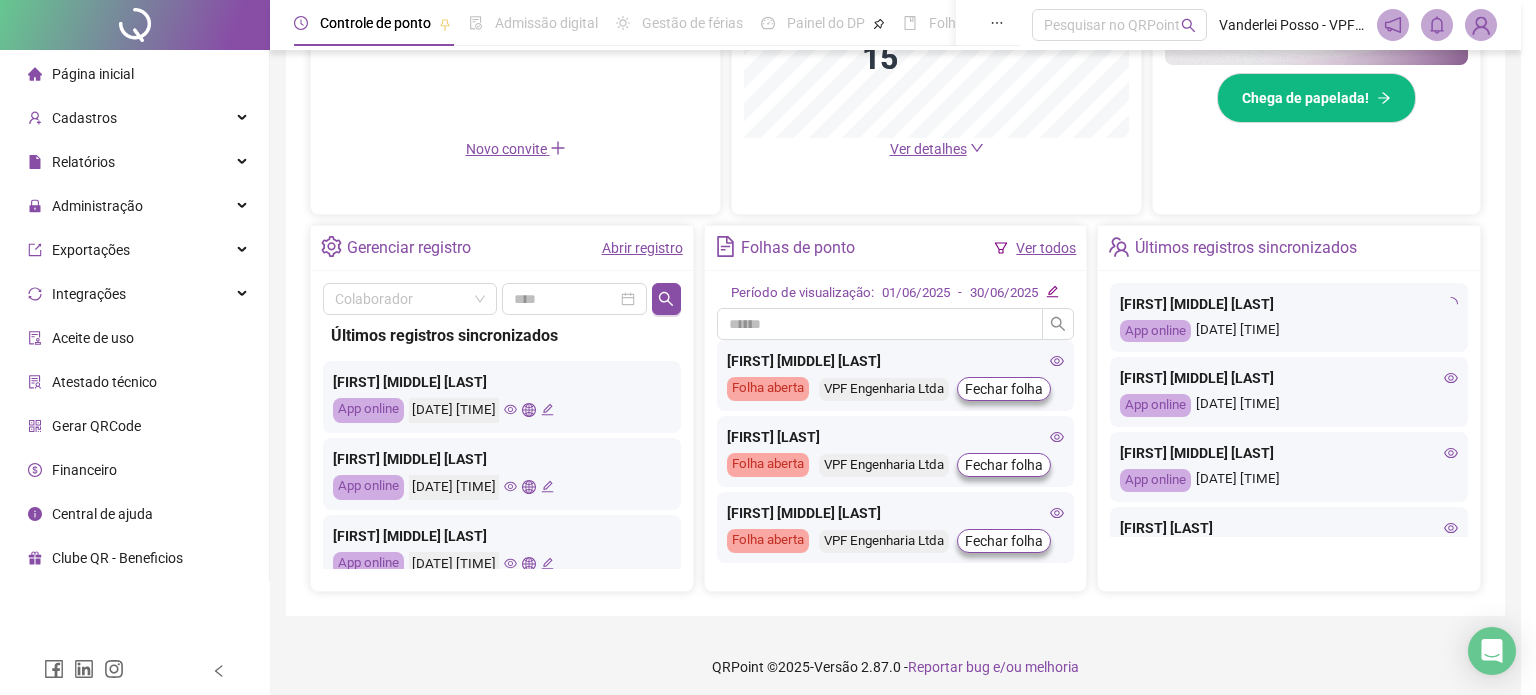 type on "**********" 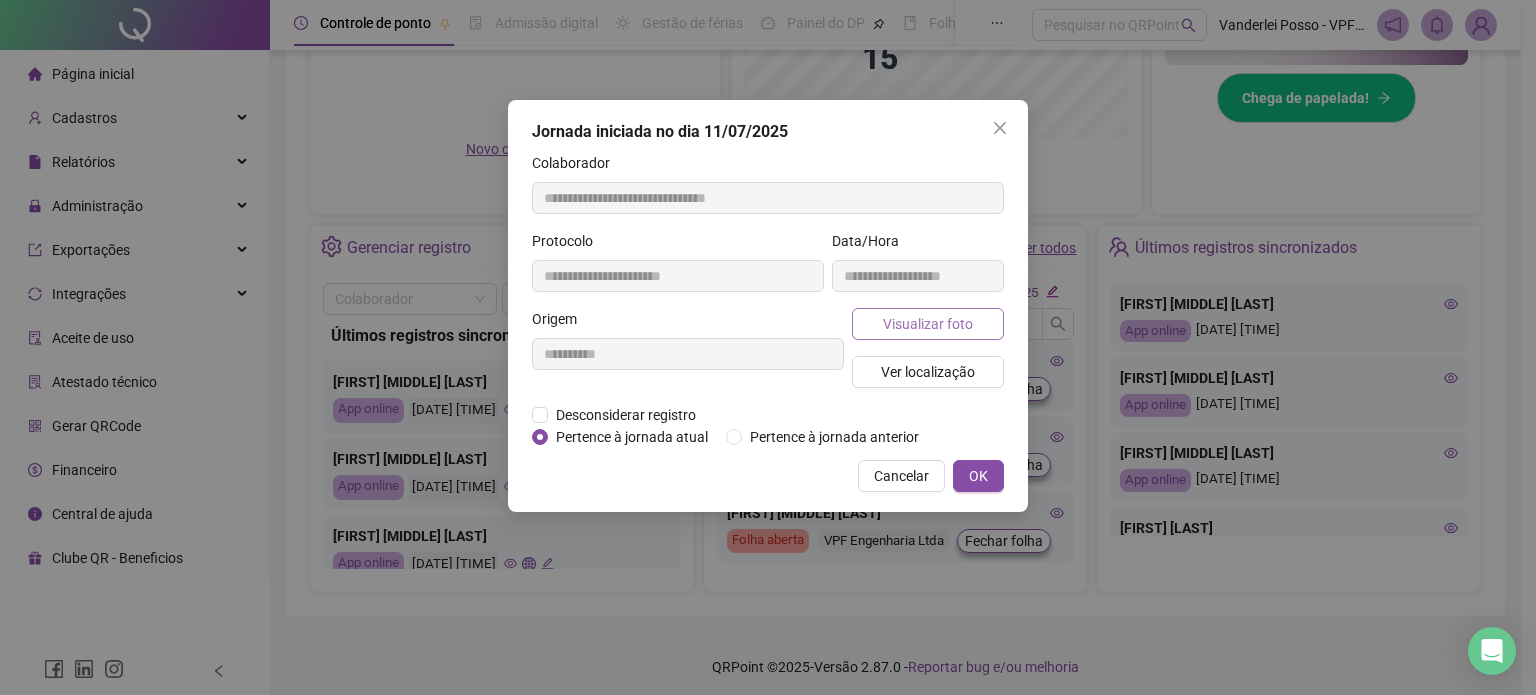 click on "Visualizar foto" at bounding box center [928, 324] 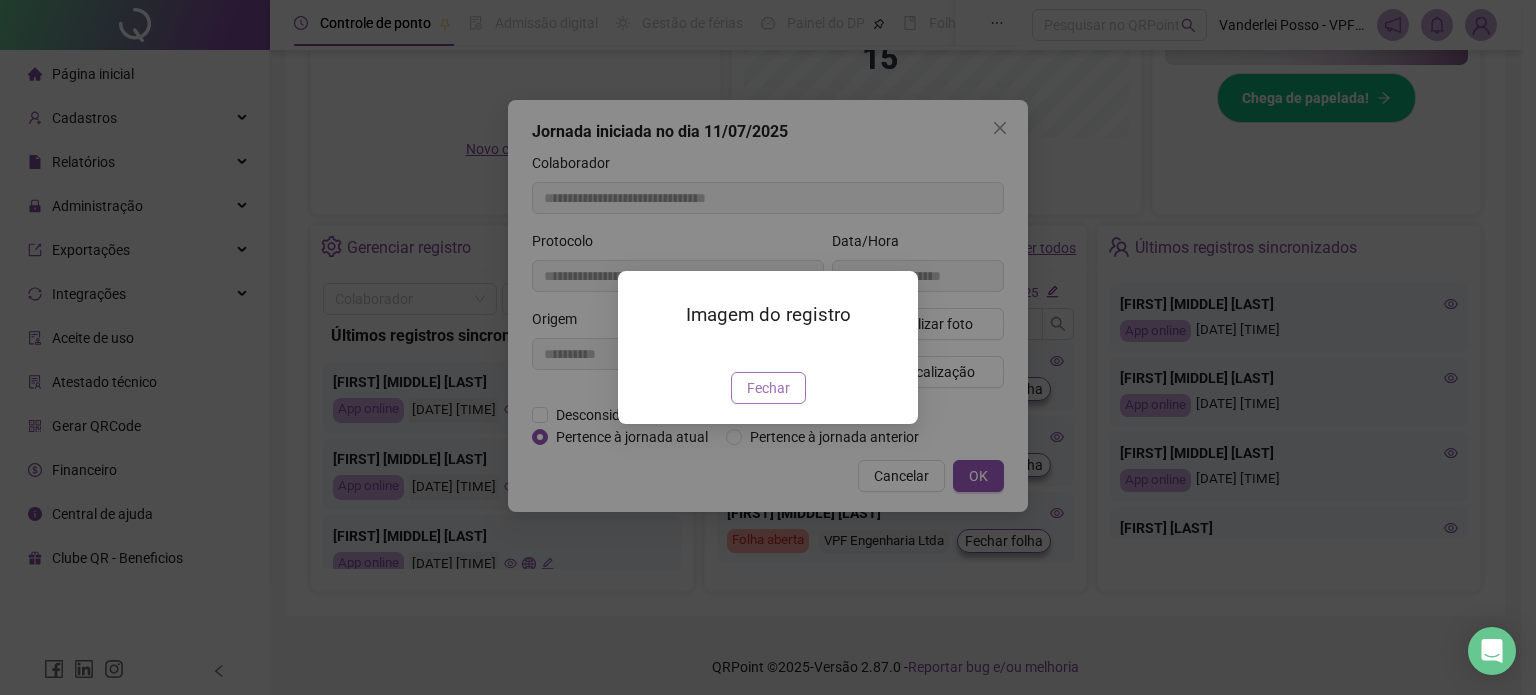 click on "Fechar" at bounding box center [768, 388] 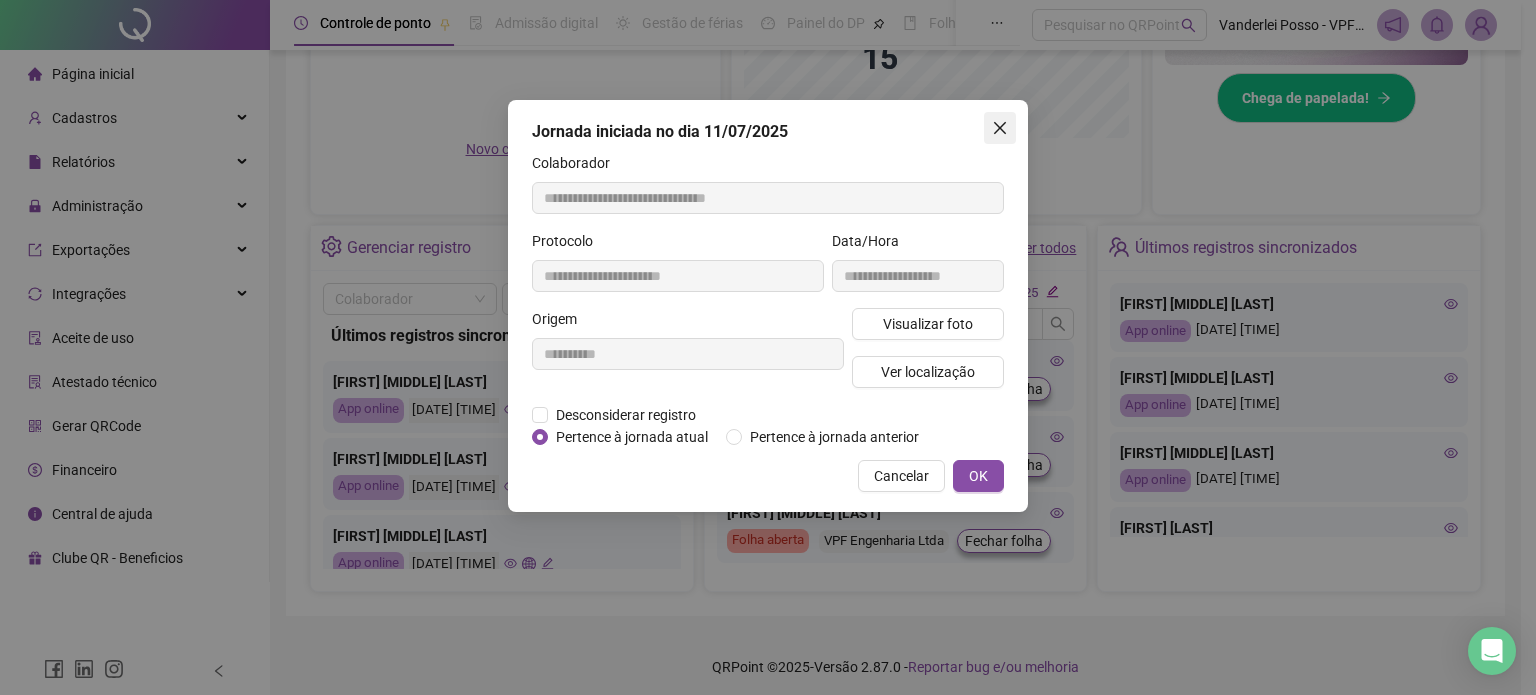 click 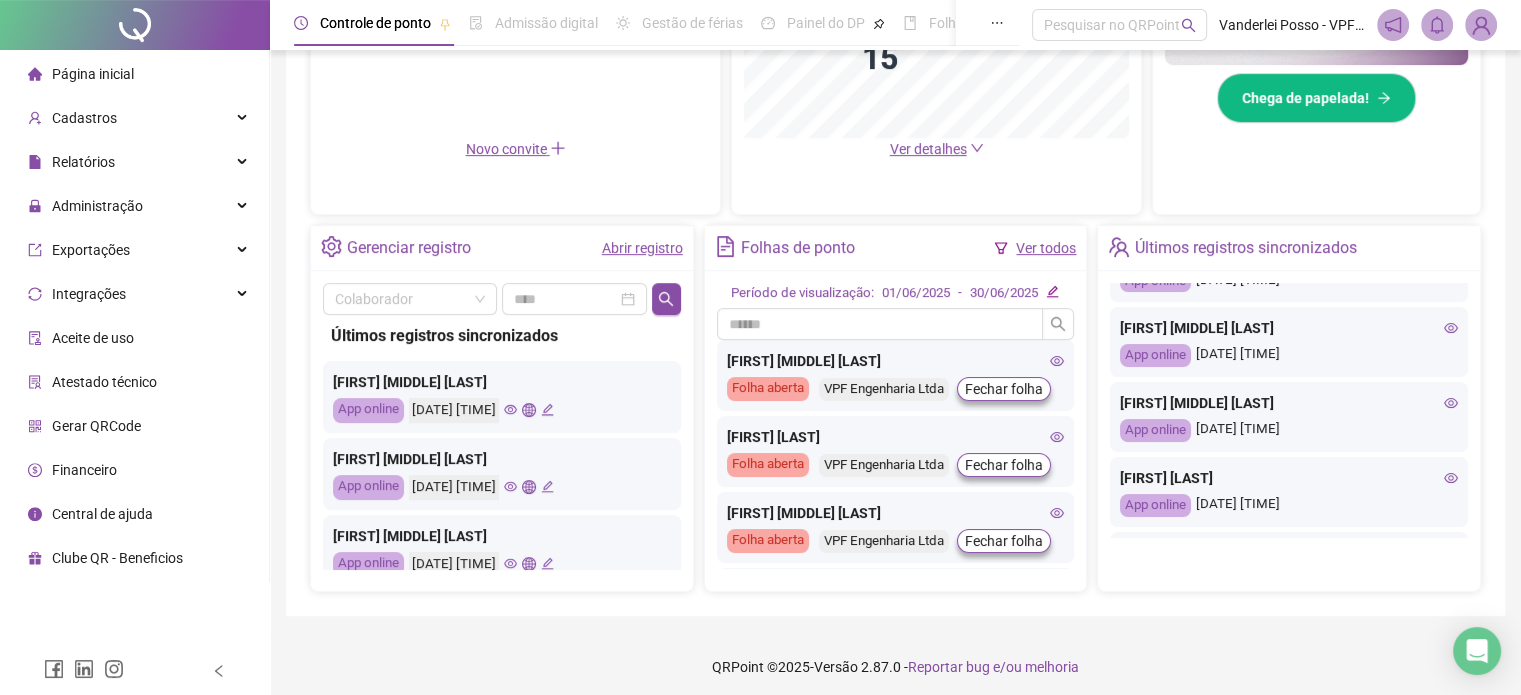 scroll, scrollTop: 0, scrollLeft: 0, axis: both 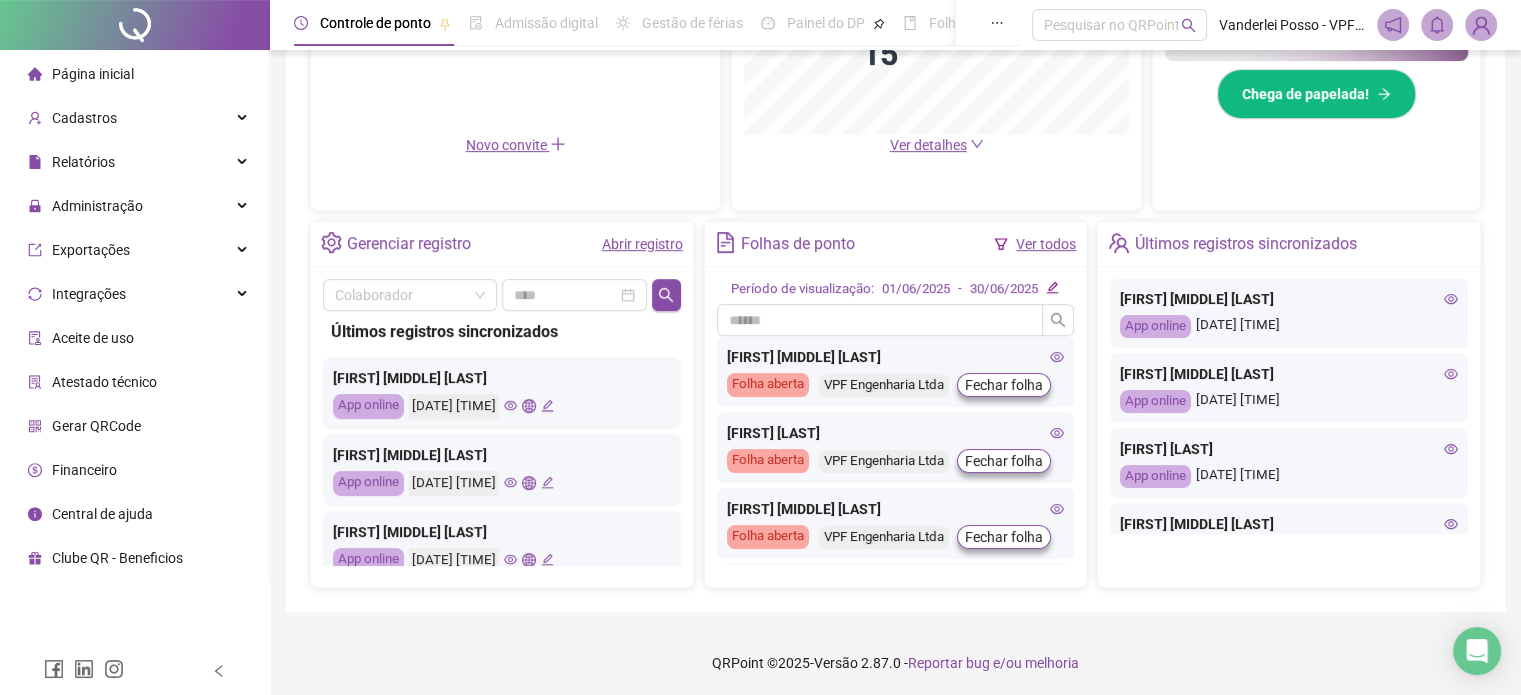 click 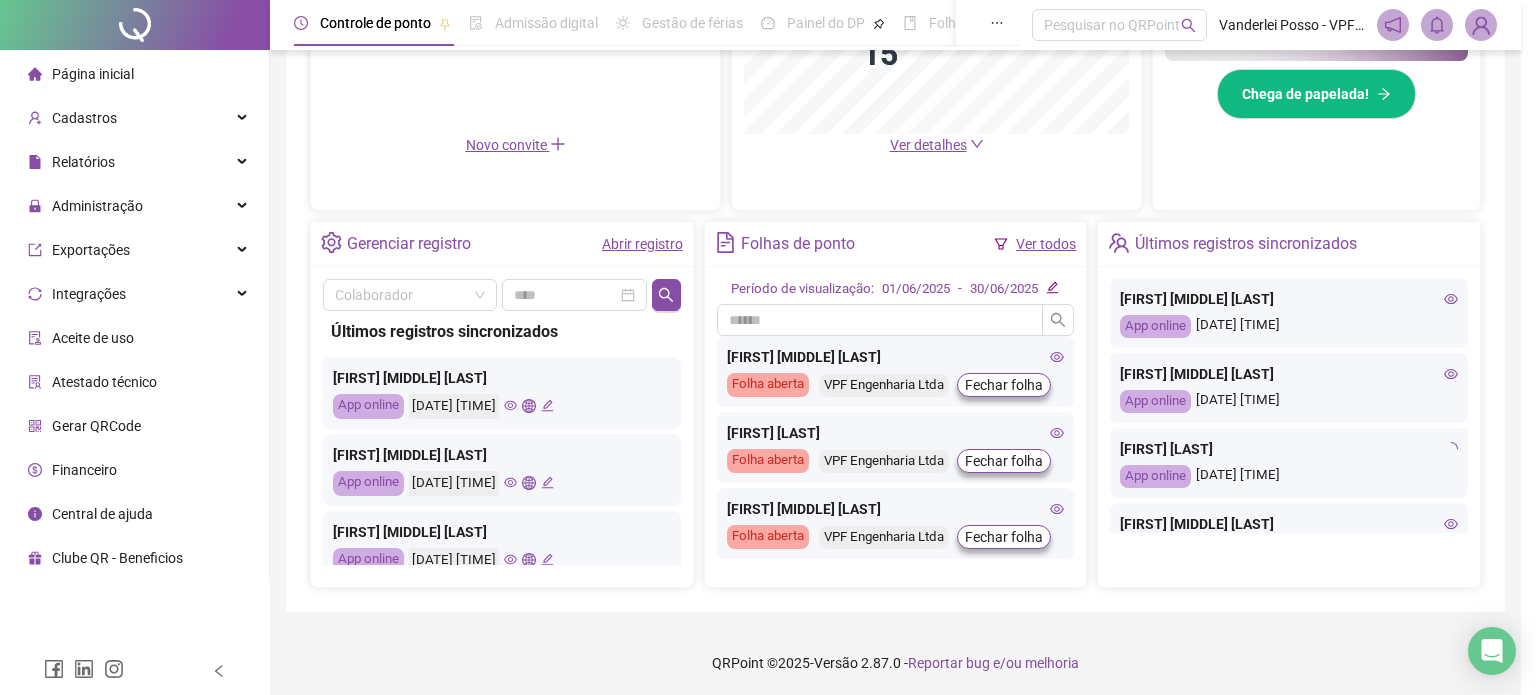 type on "**********" 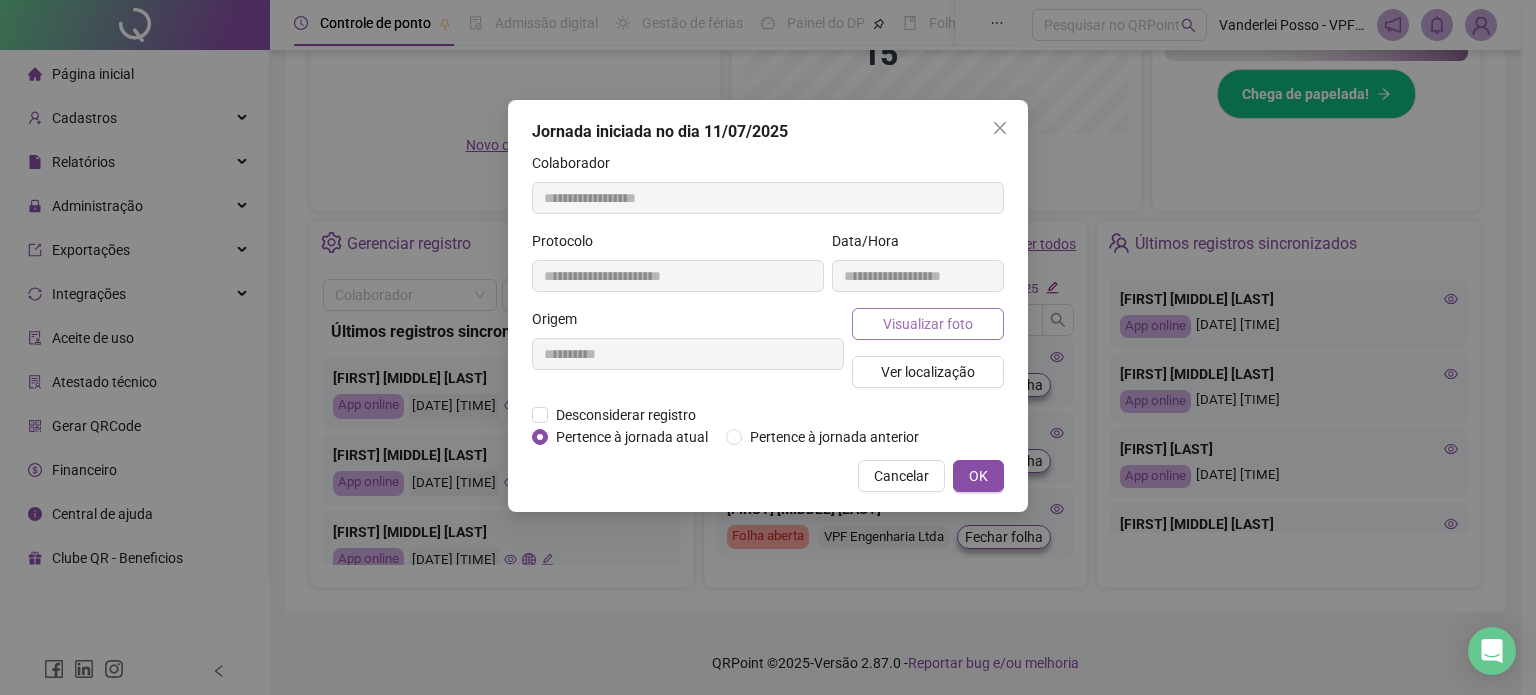 click on "Visualizar foto" at bounding box center (928, 324) 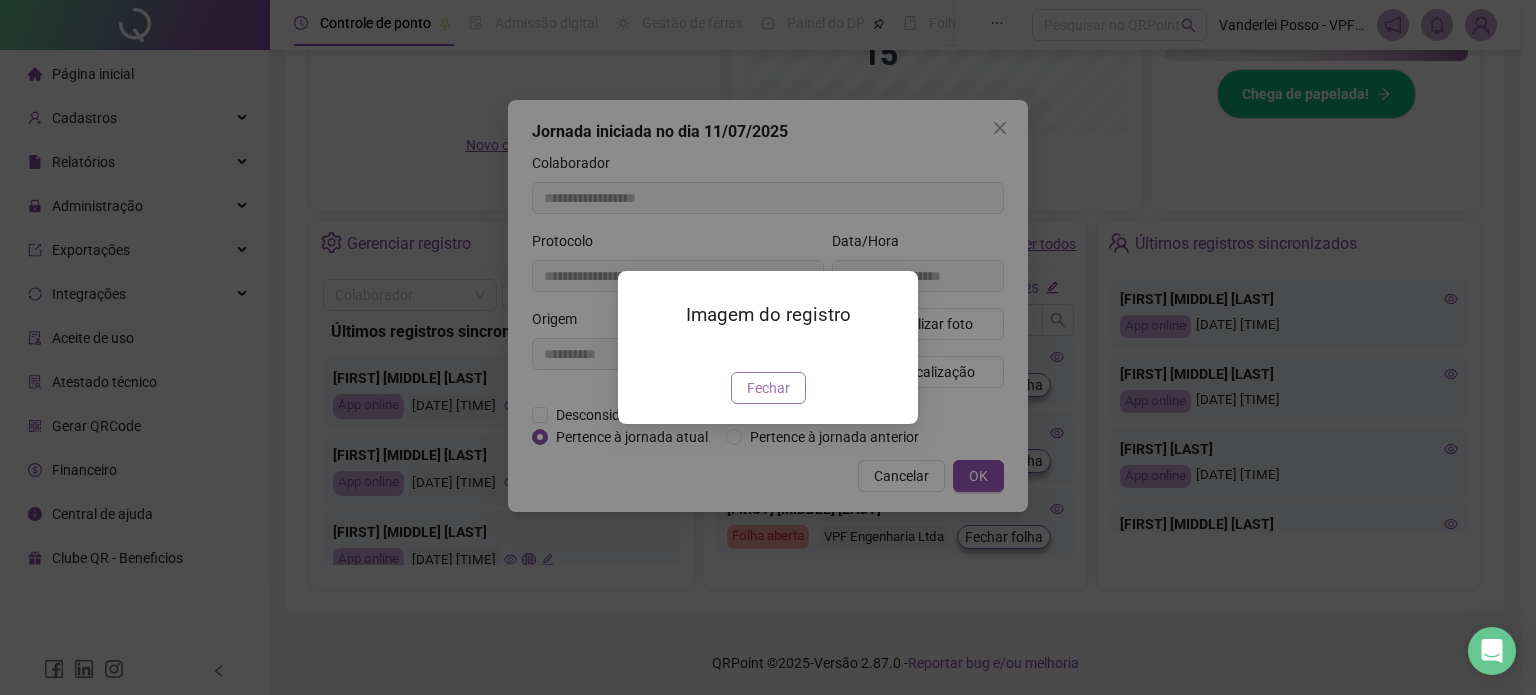 click on "Fechar" at bounding box center (768, 388) 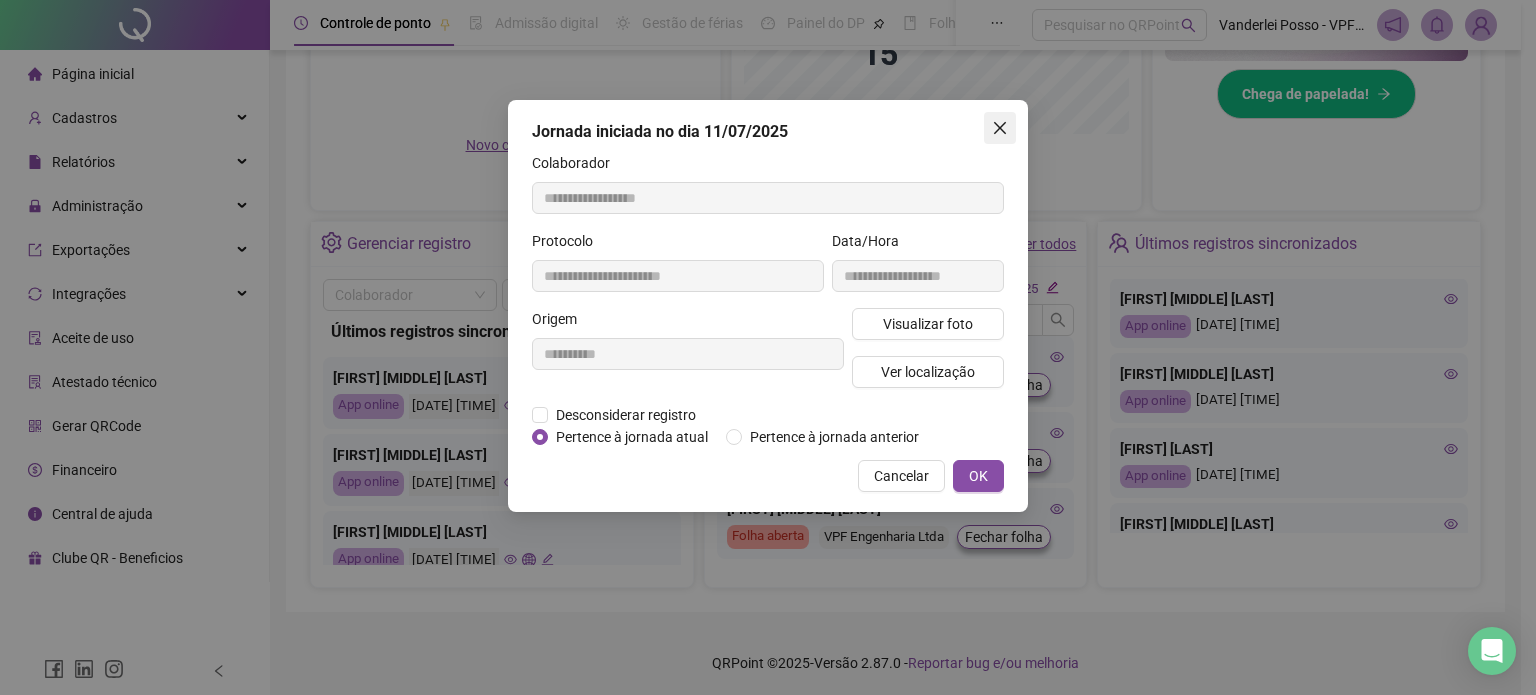 click 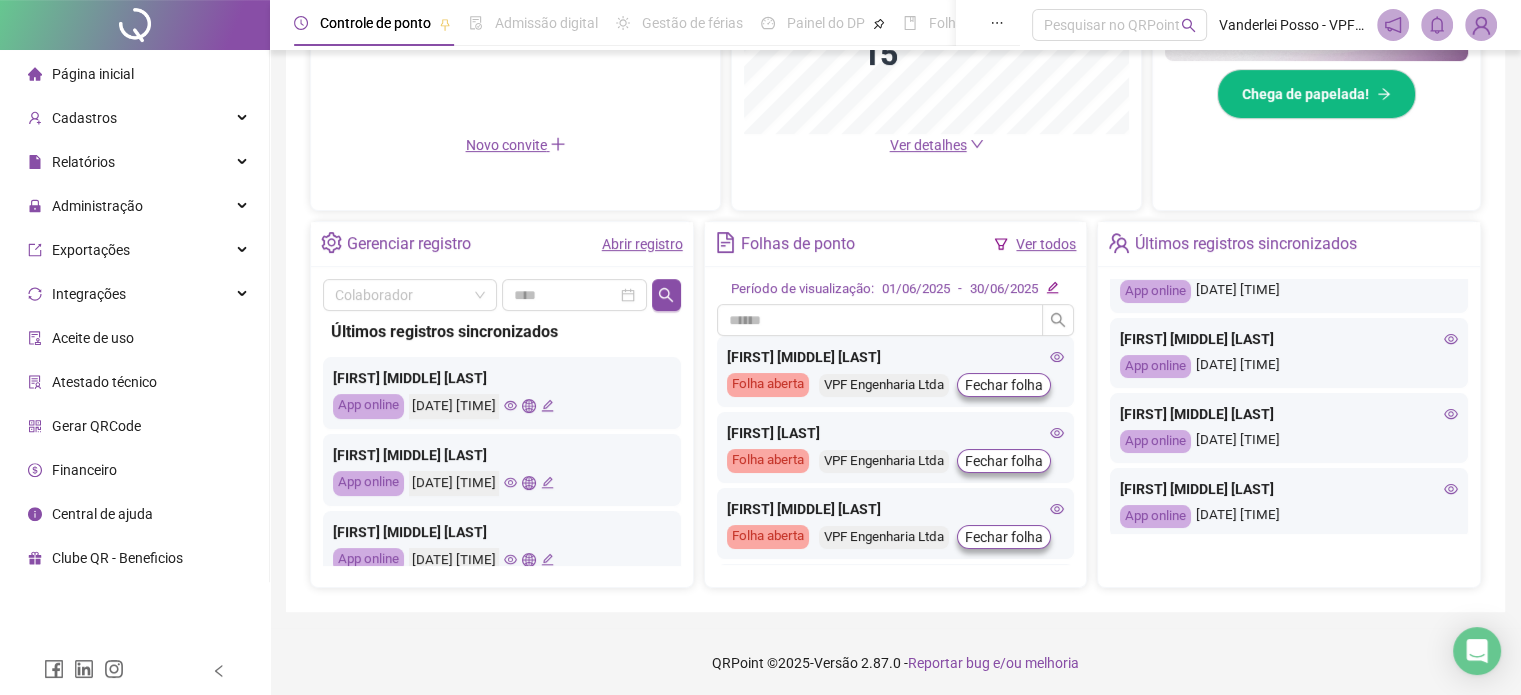 scroll, scrollTop: 0, scrollLeft: 0, axis: both 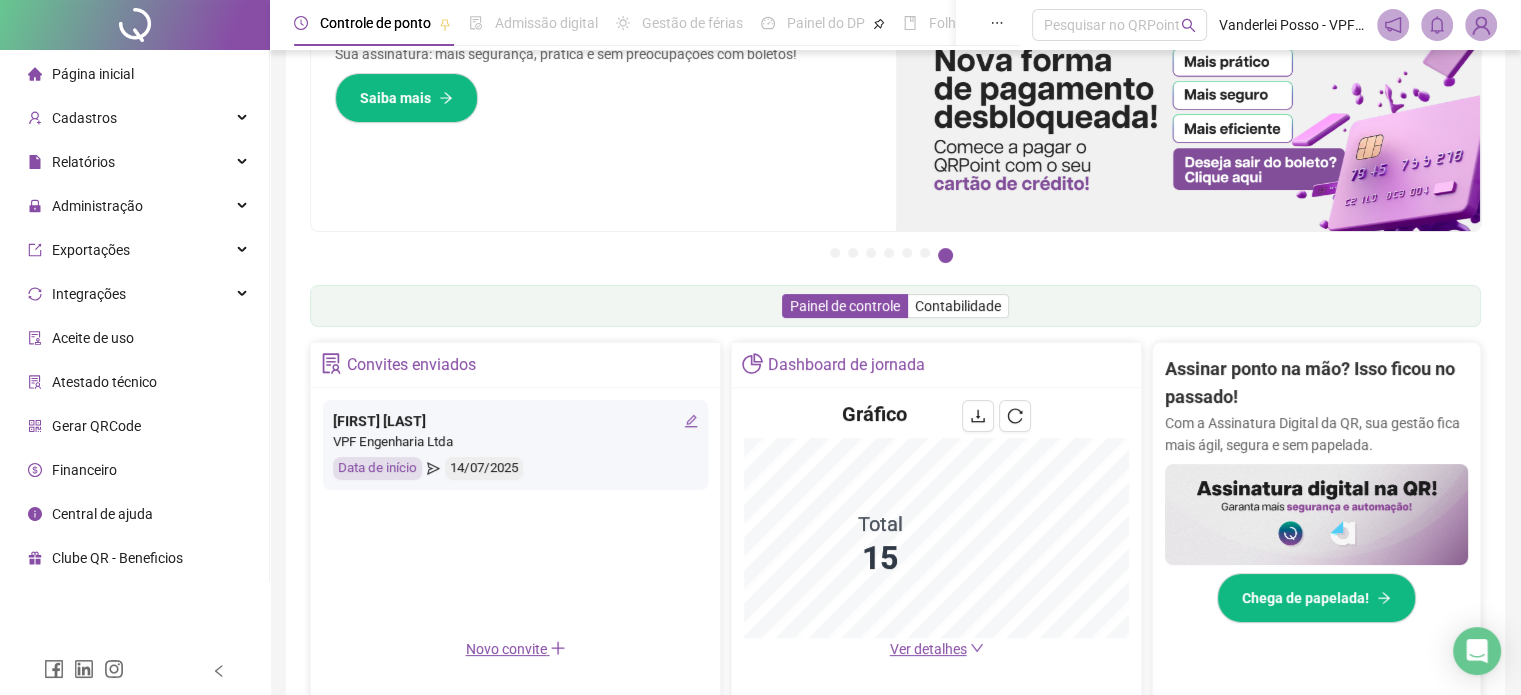 click at bounding box center (135, 25) 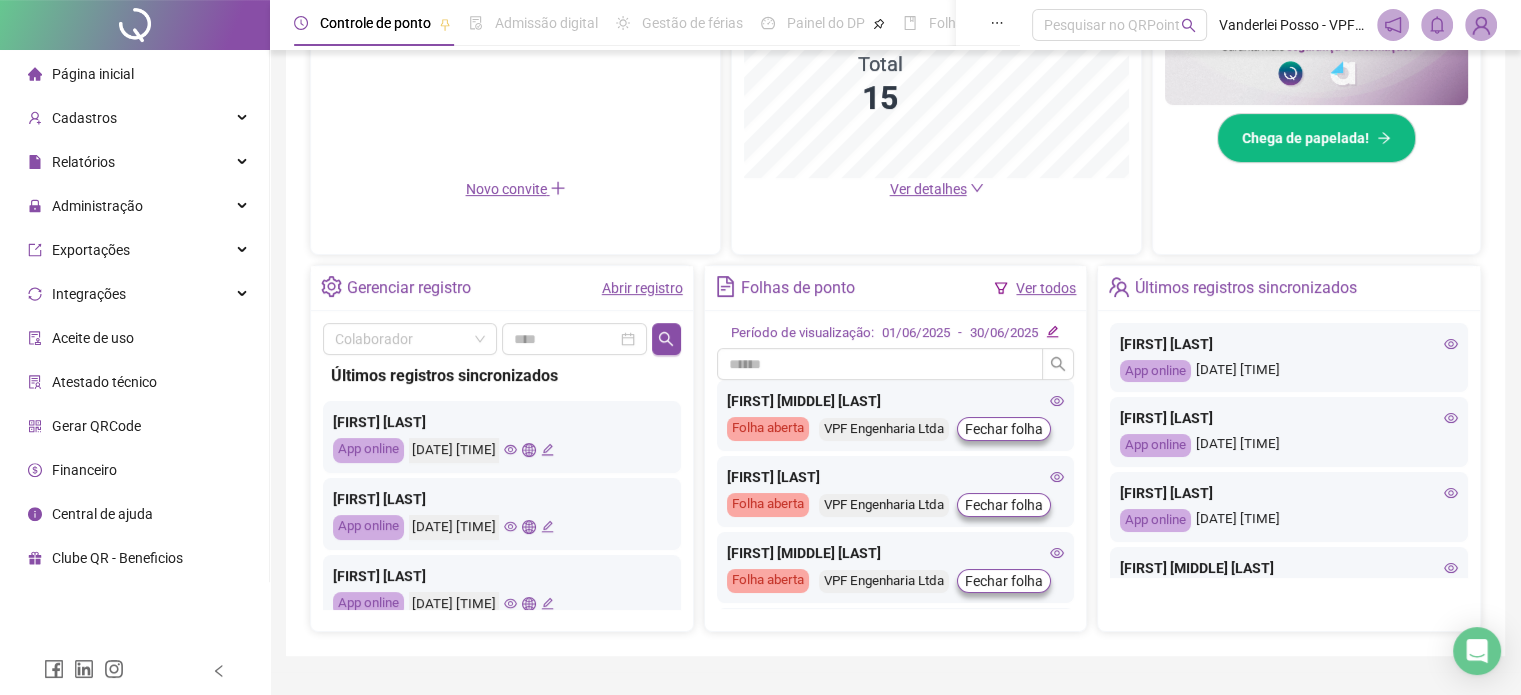 scroll, scrollTop: 594, scrollLeft: 0, axis: vertical 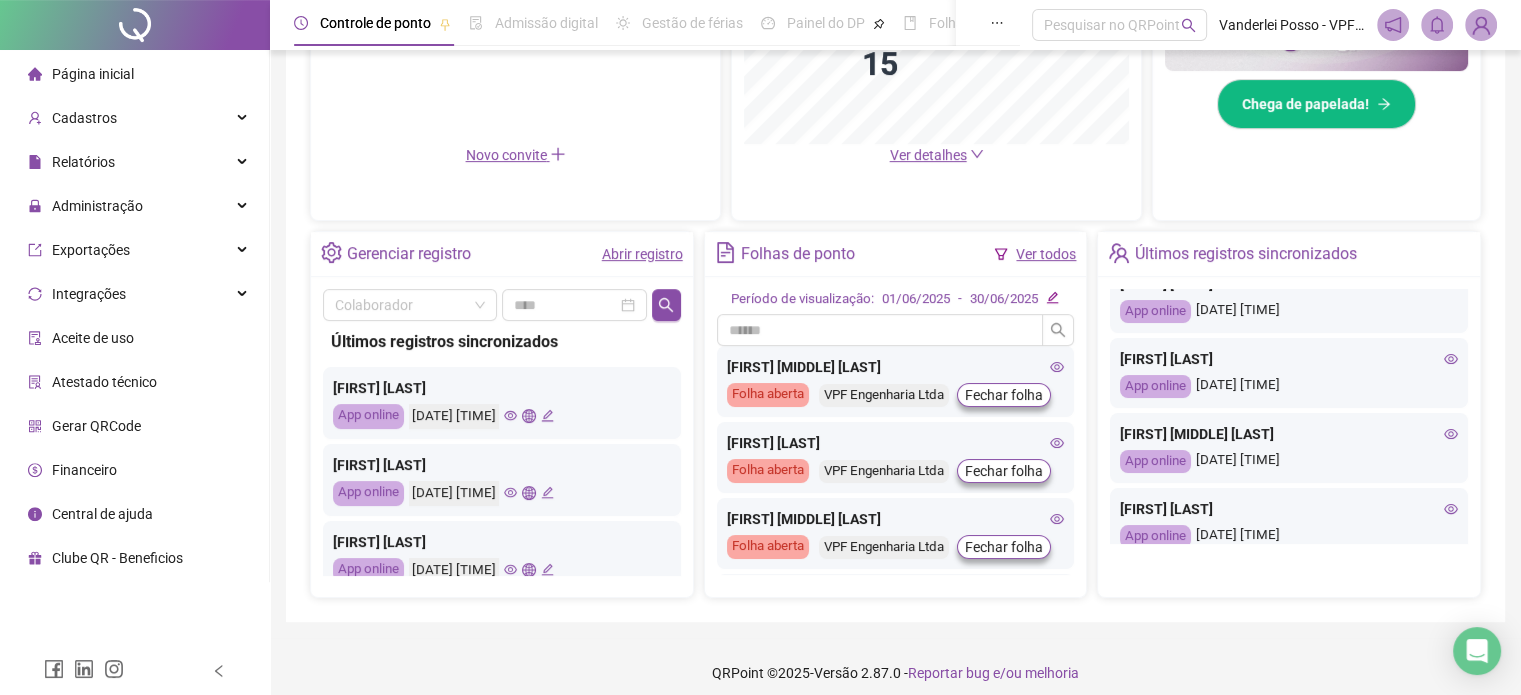 click 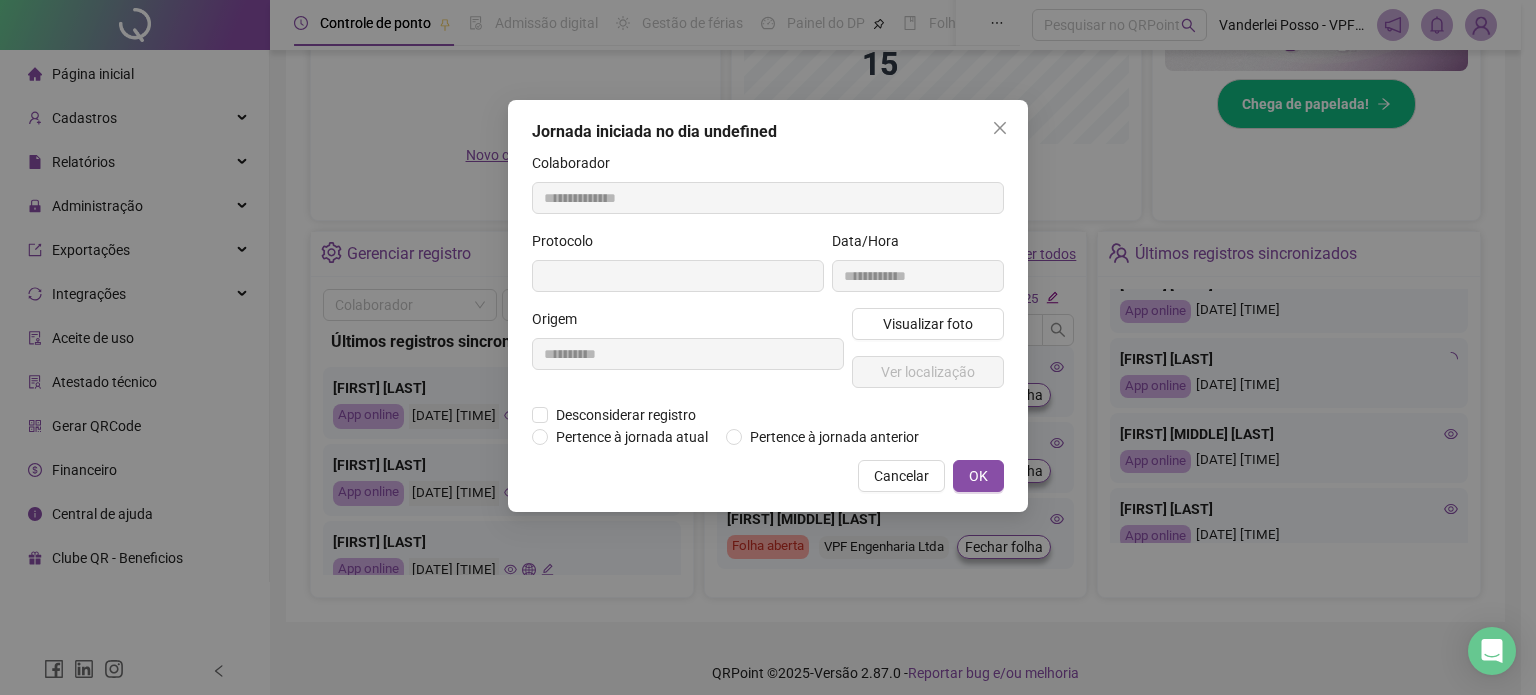type on "**********" 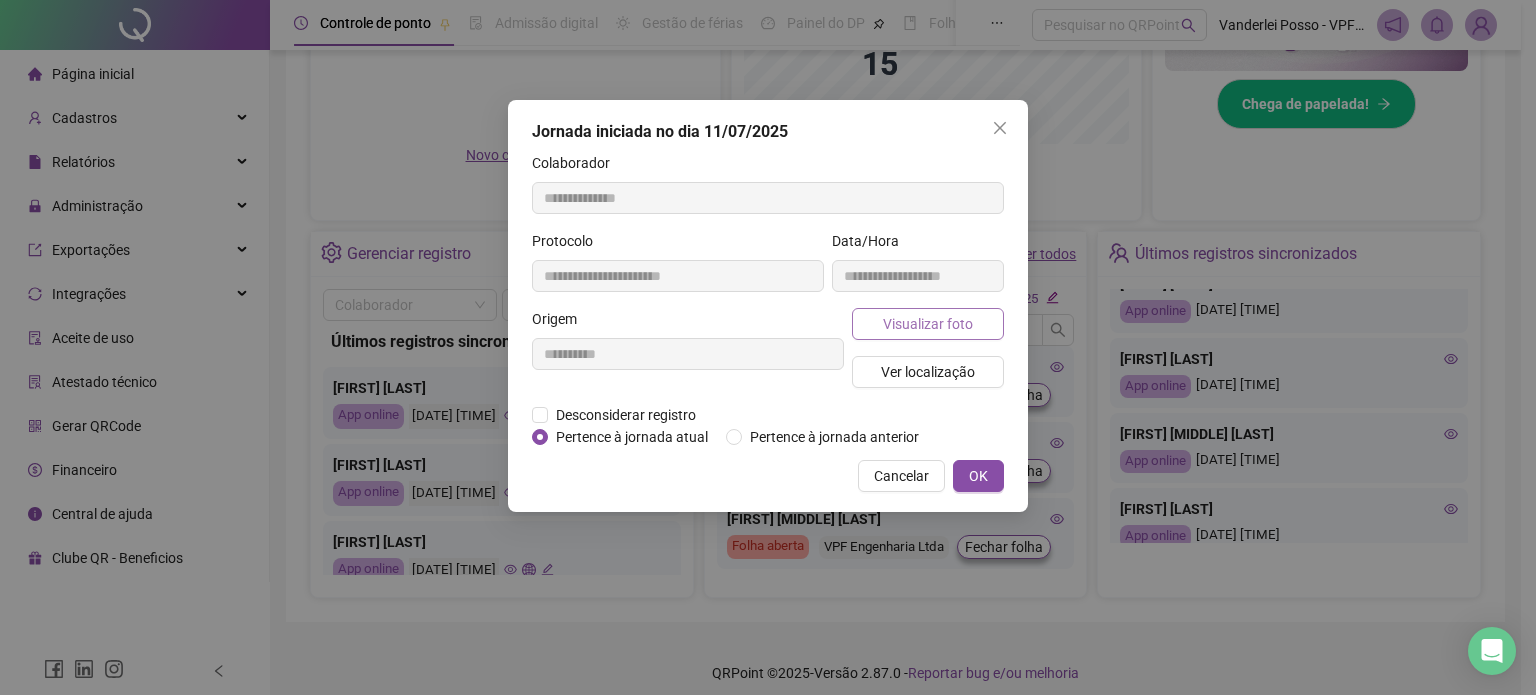 click on "Visualizar foto" at bounding box center [928, 324] 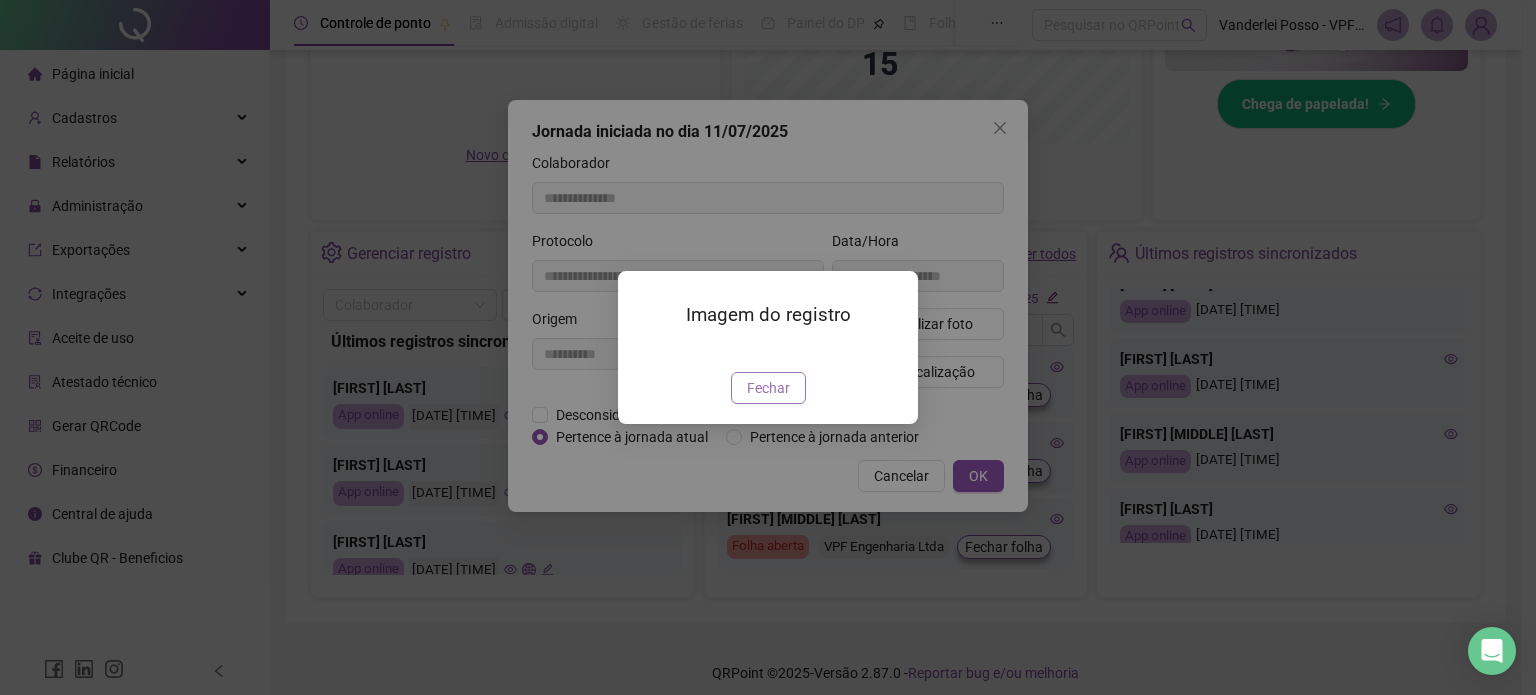 click on "Fechar" at bounding box center [768, 388] 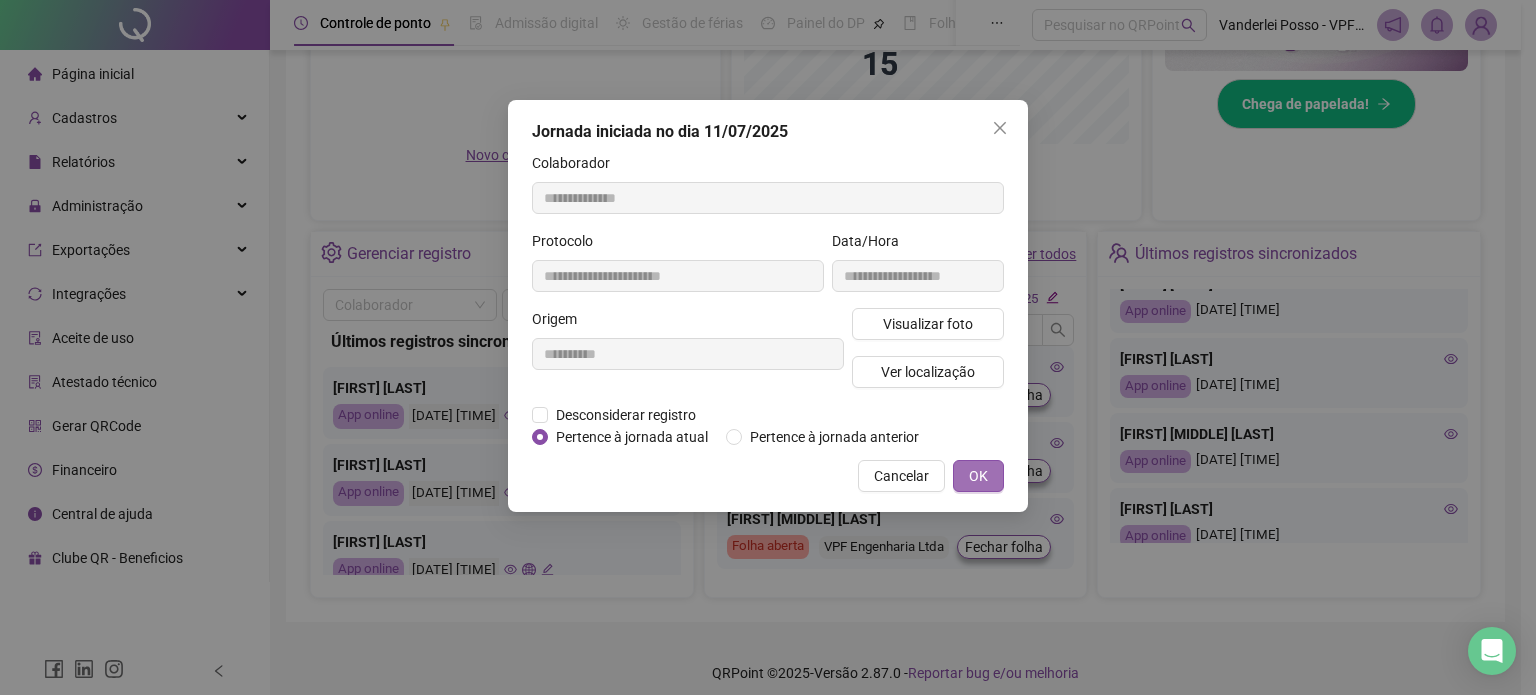 click on "OK" at bounding box center [978, 476] 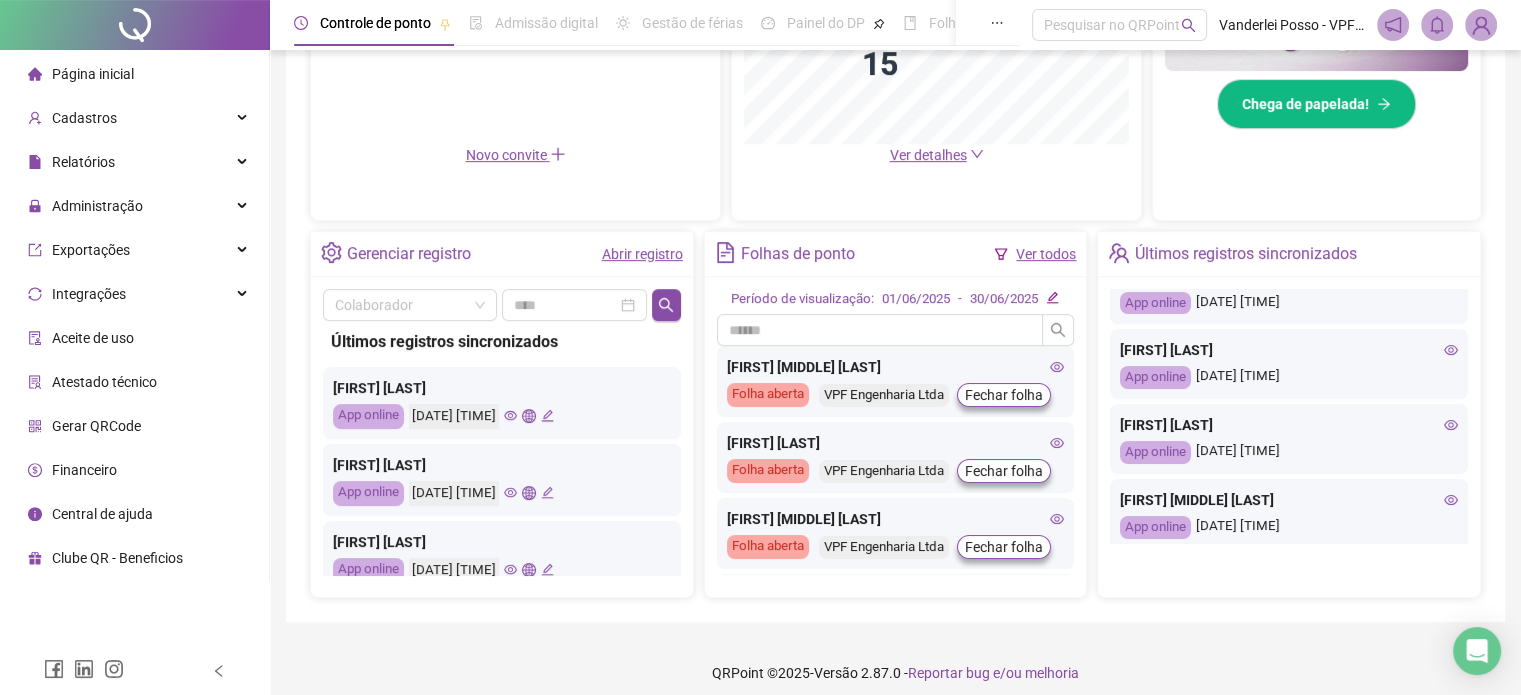scroll, scrollTop: 0, scrollLeft: 0, axis: both 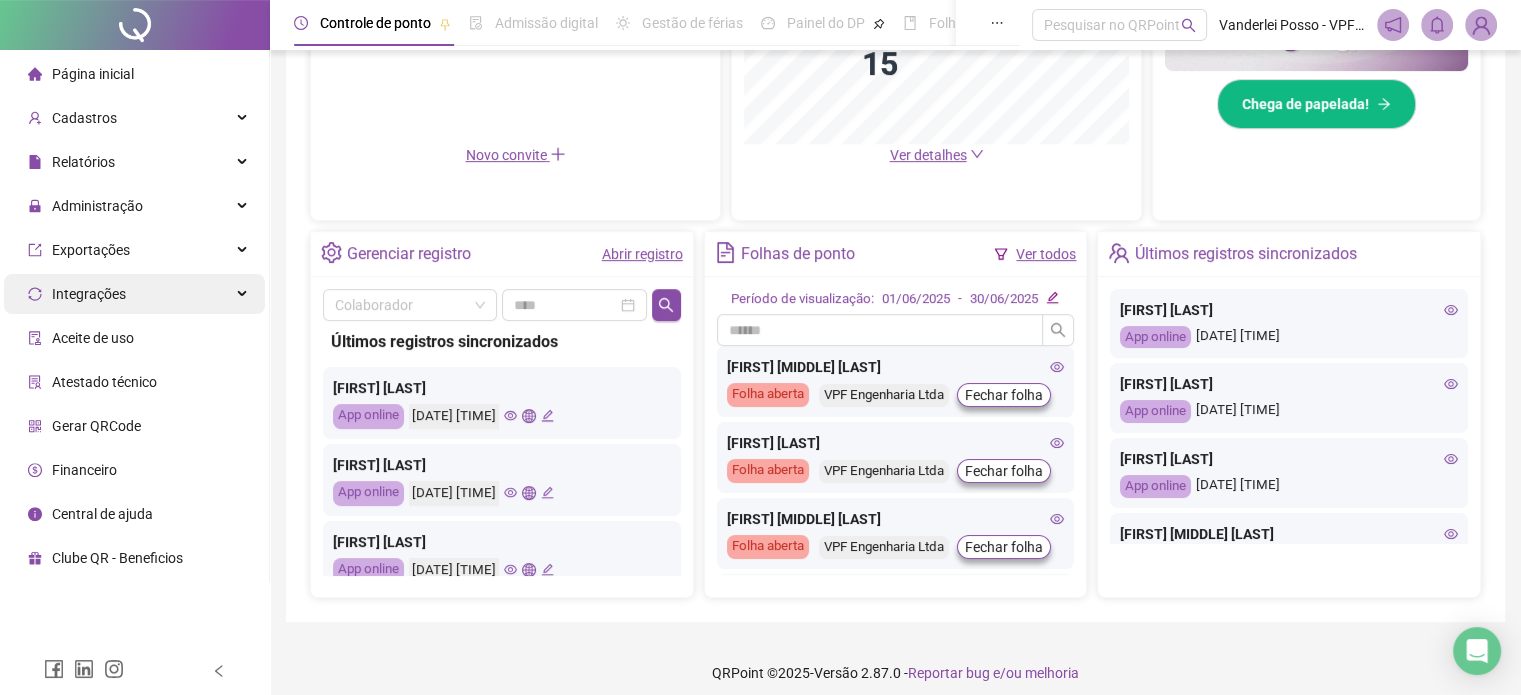 click on "Integrações" at bounding box center [134, 294] 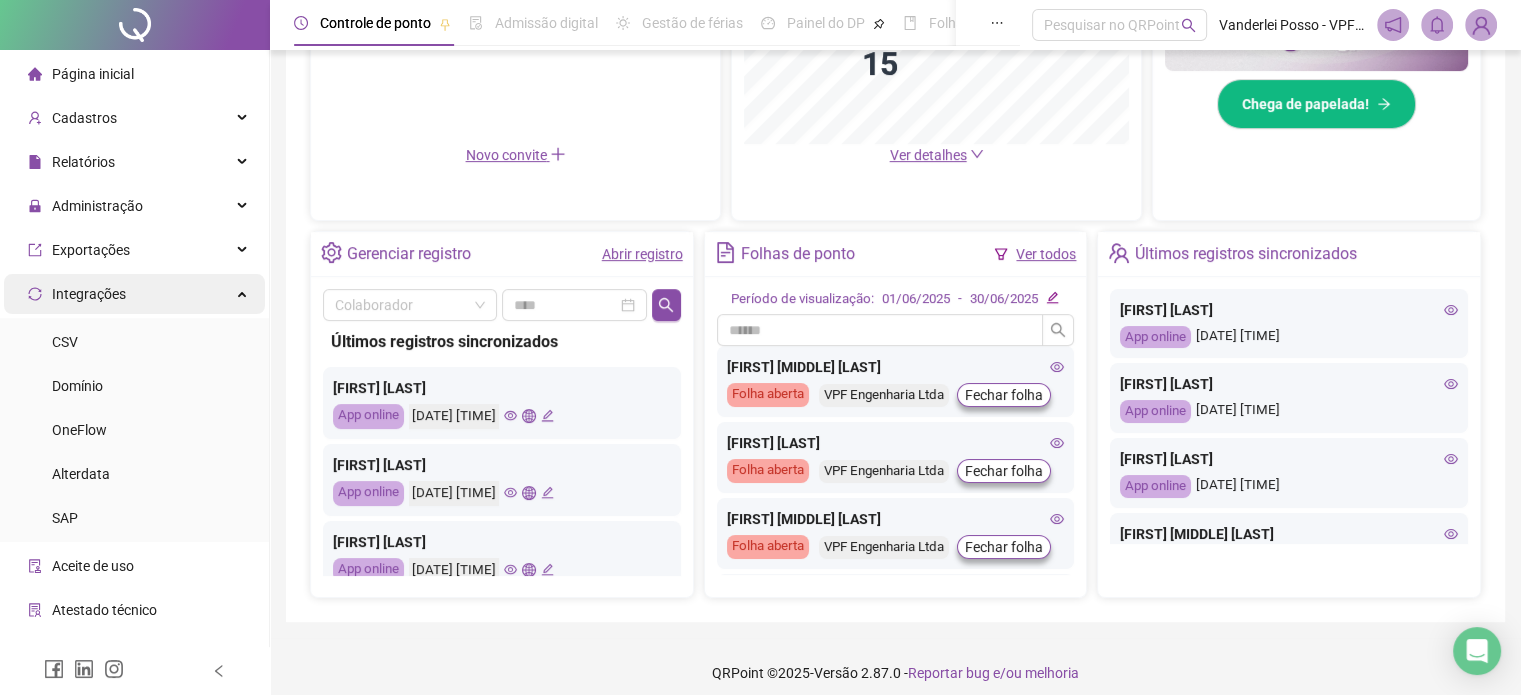 click on "Integrações" at bounding box center (134, 294) 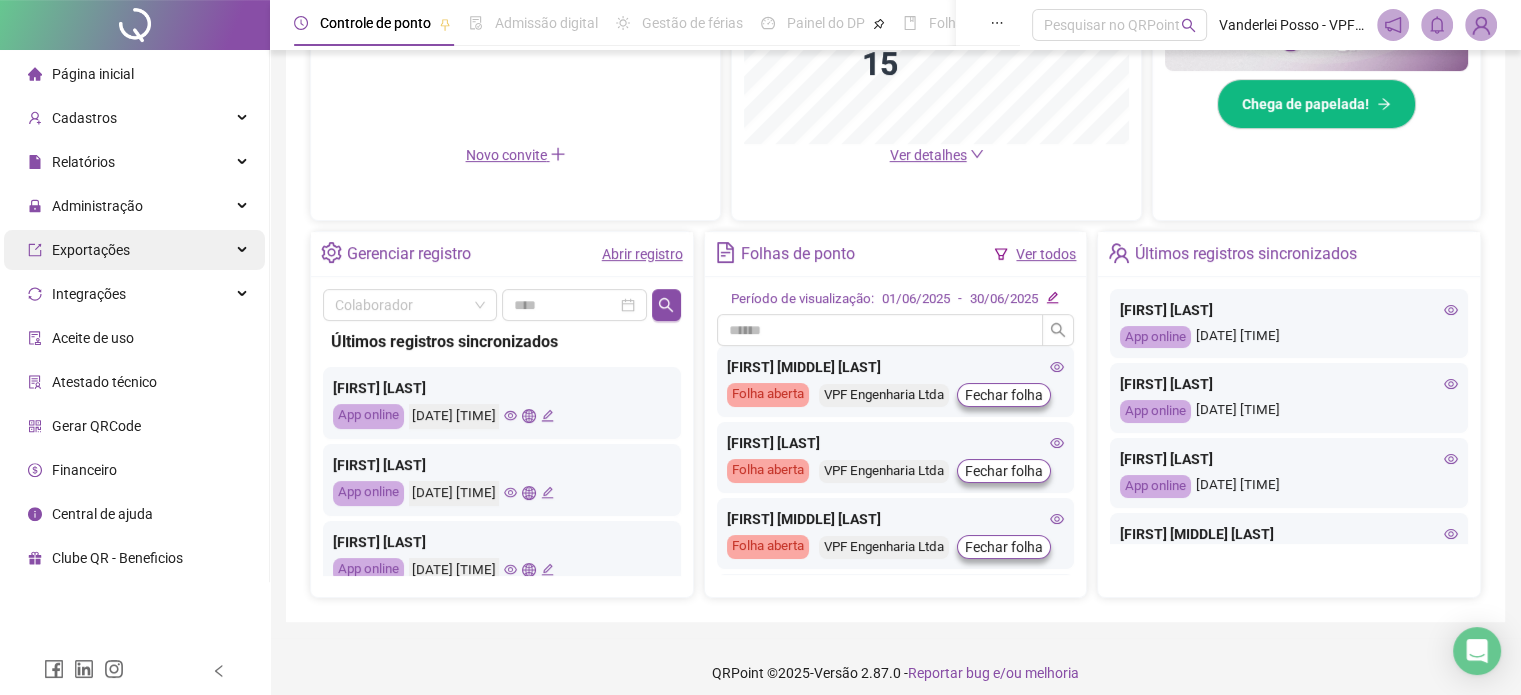 click on "Exportações" at bounding box center [134, 250] 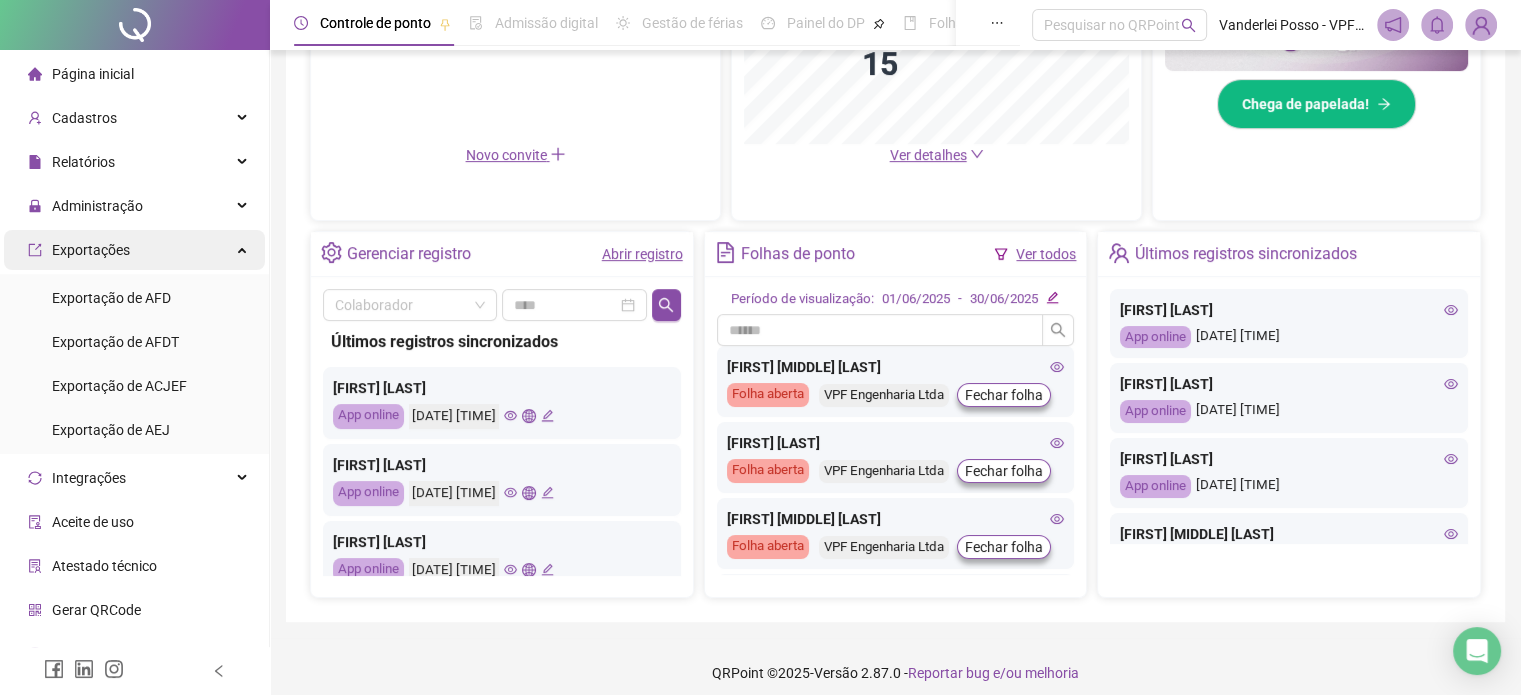 click on "Exportações" at bounding box center [134, 250] 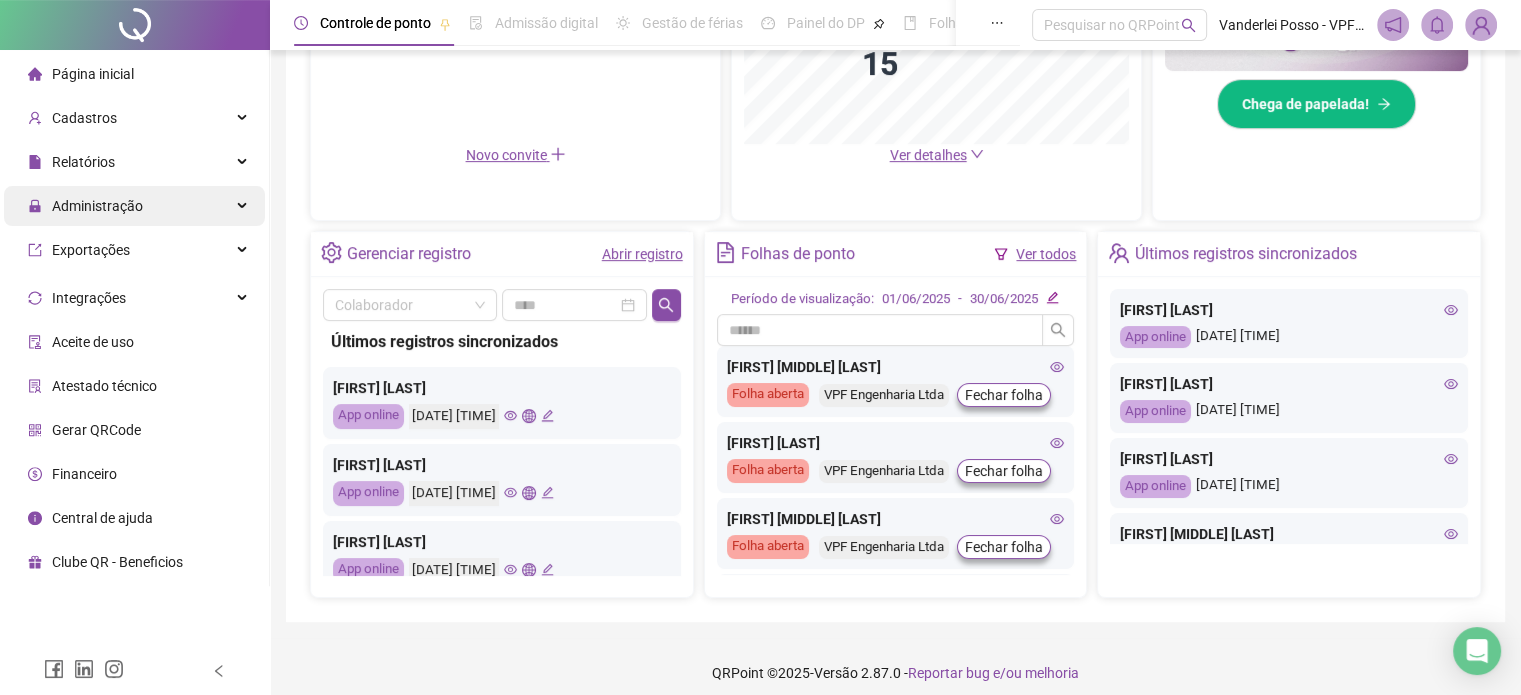 click on "Administração" at bounding box center [134, 206] 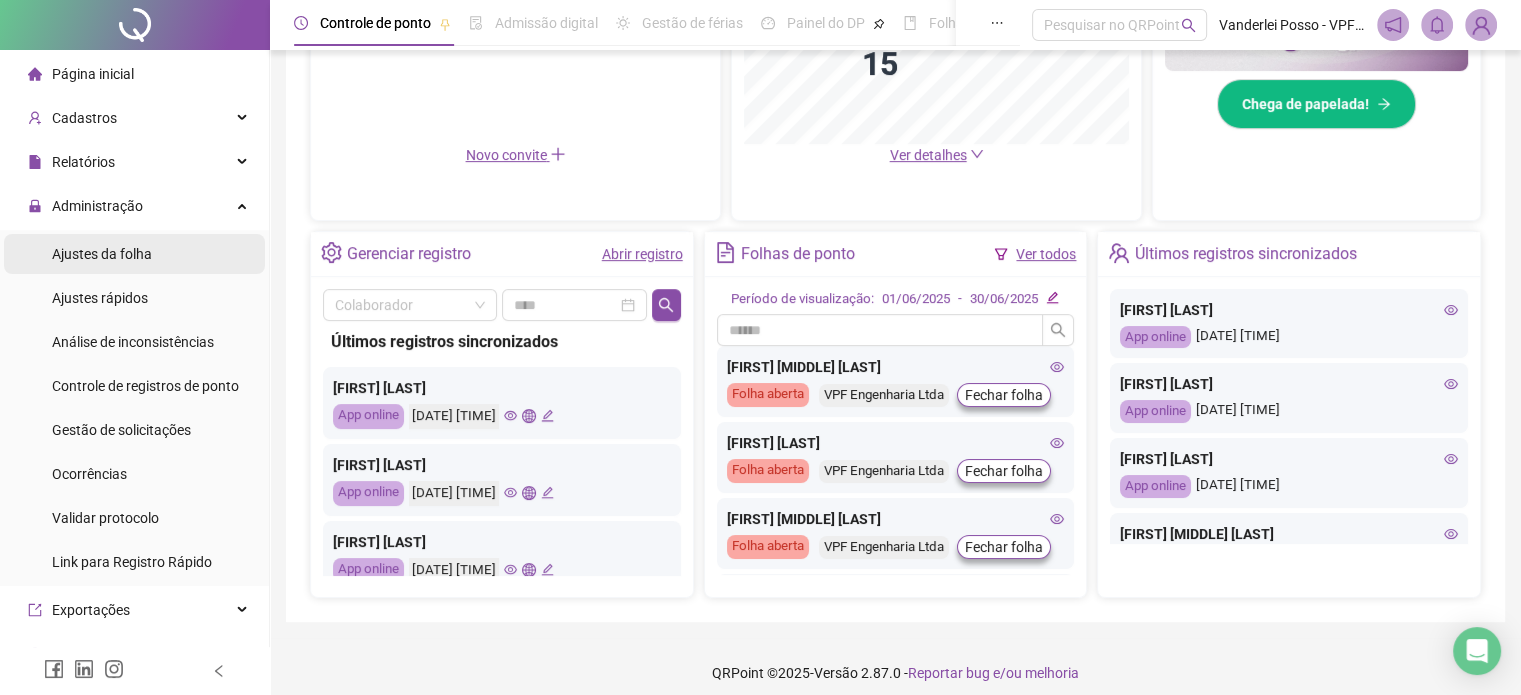 click on "Ajustes da folha" at bounding box center (102, 254) 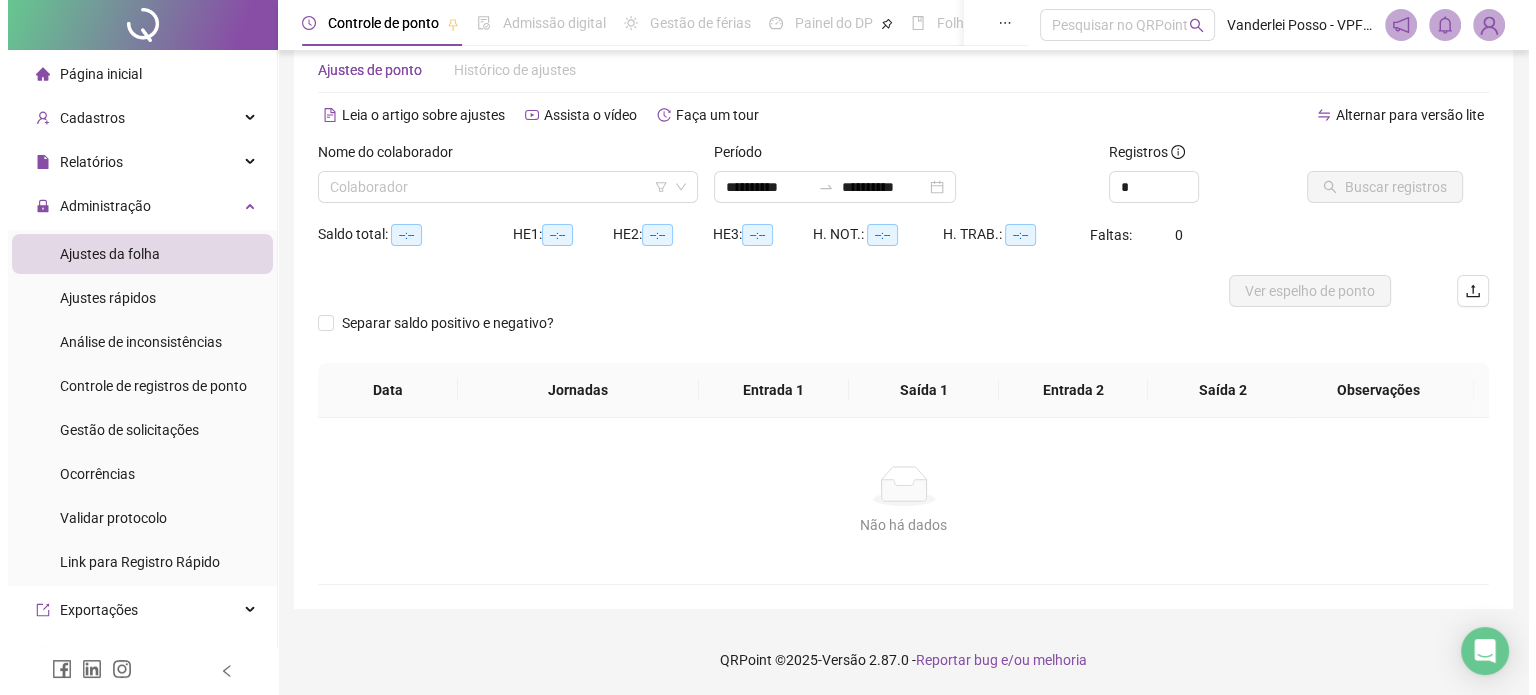 scroll, scrollTop: 42, scrollLeft: 0, axis: vertical 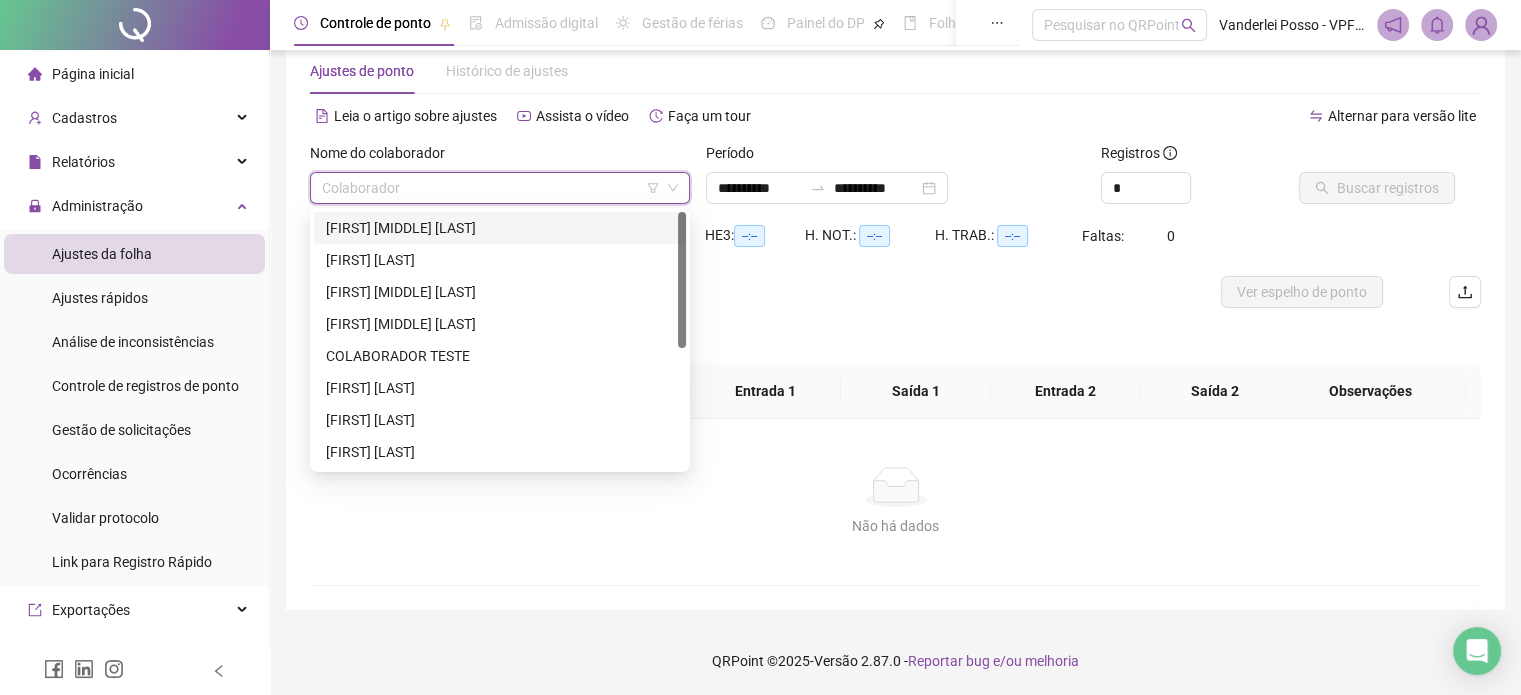 click at bounding box center (494, 188) 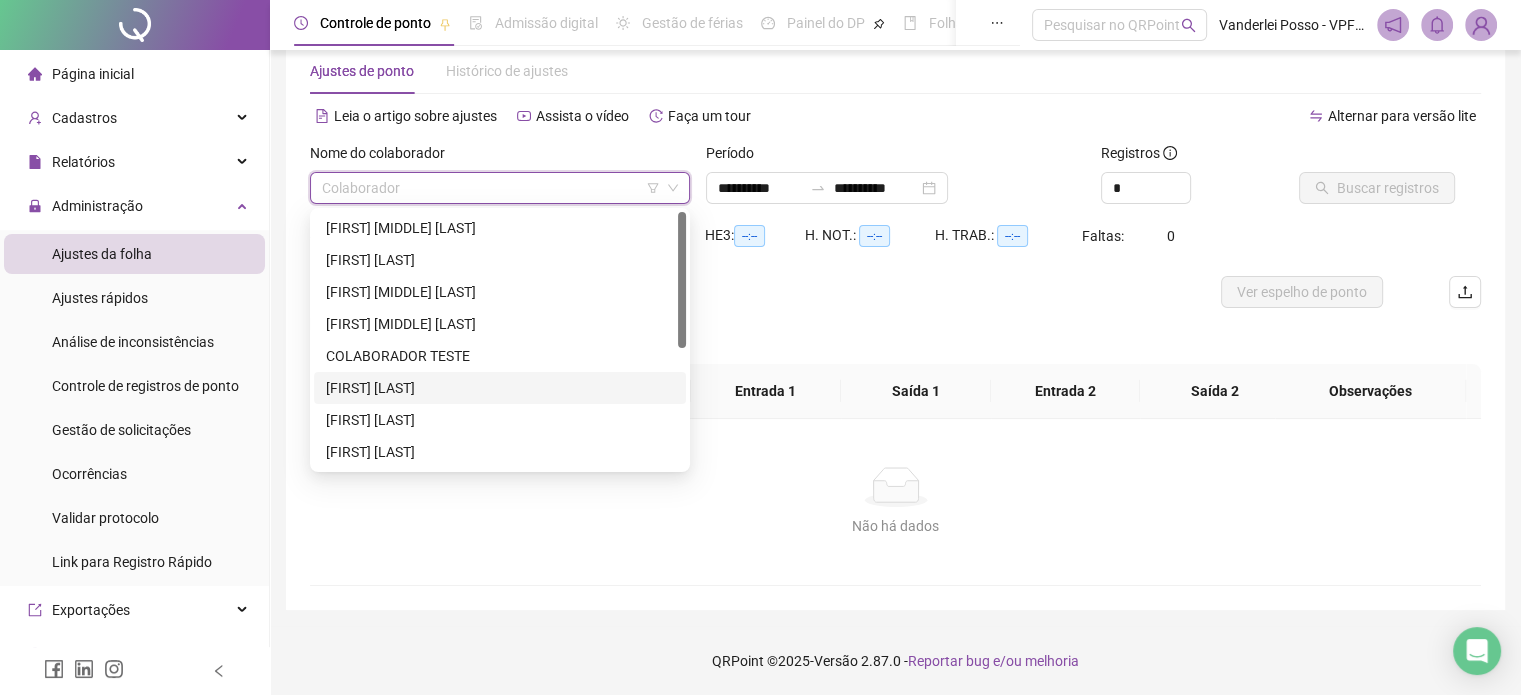 click on "[FIRST] [LAST]" at bounding box center (500, 388) 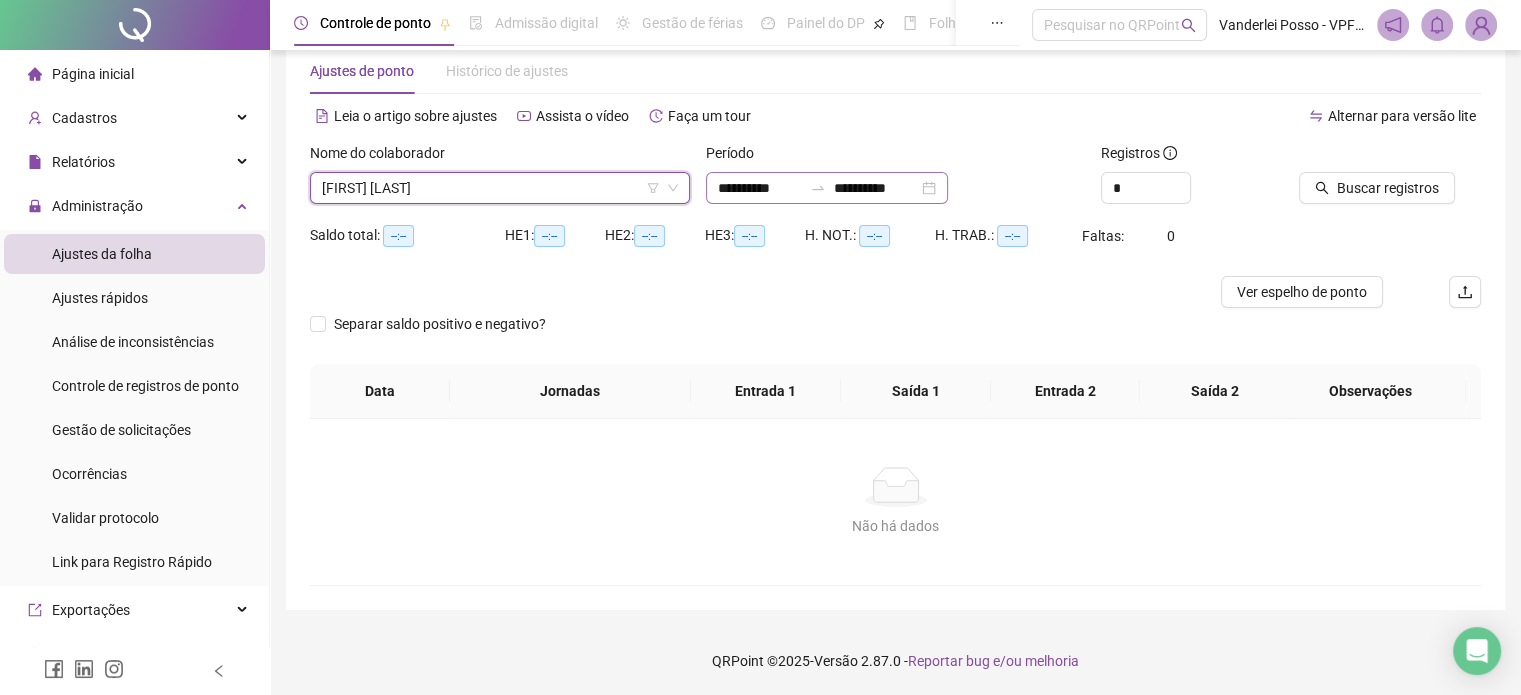 click on "**********" at bounding box center (827, 188) 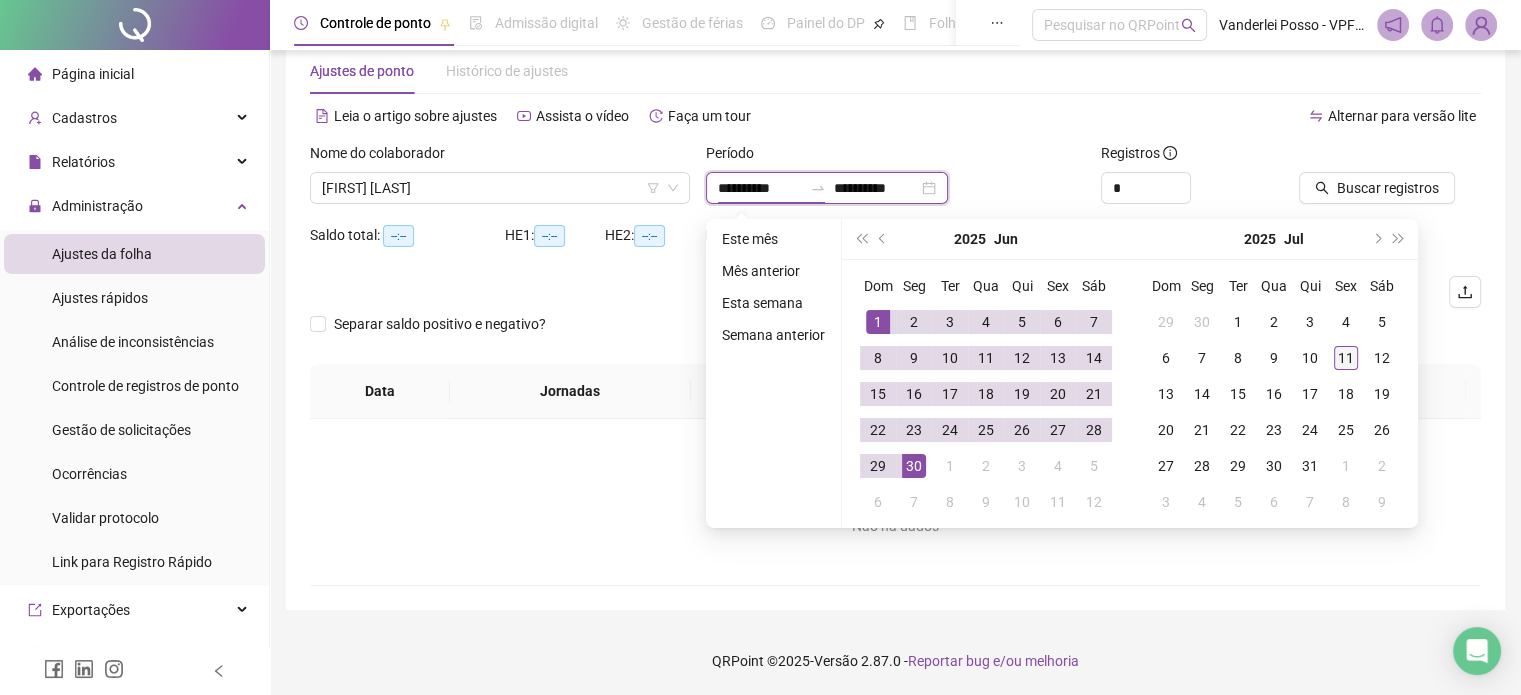type on "**********" 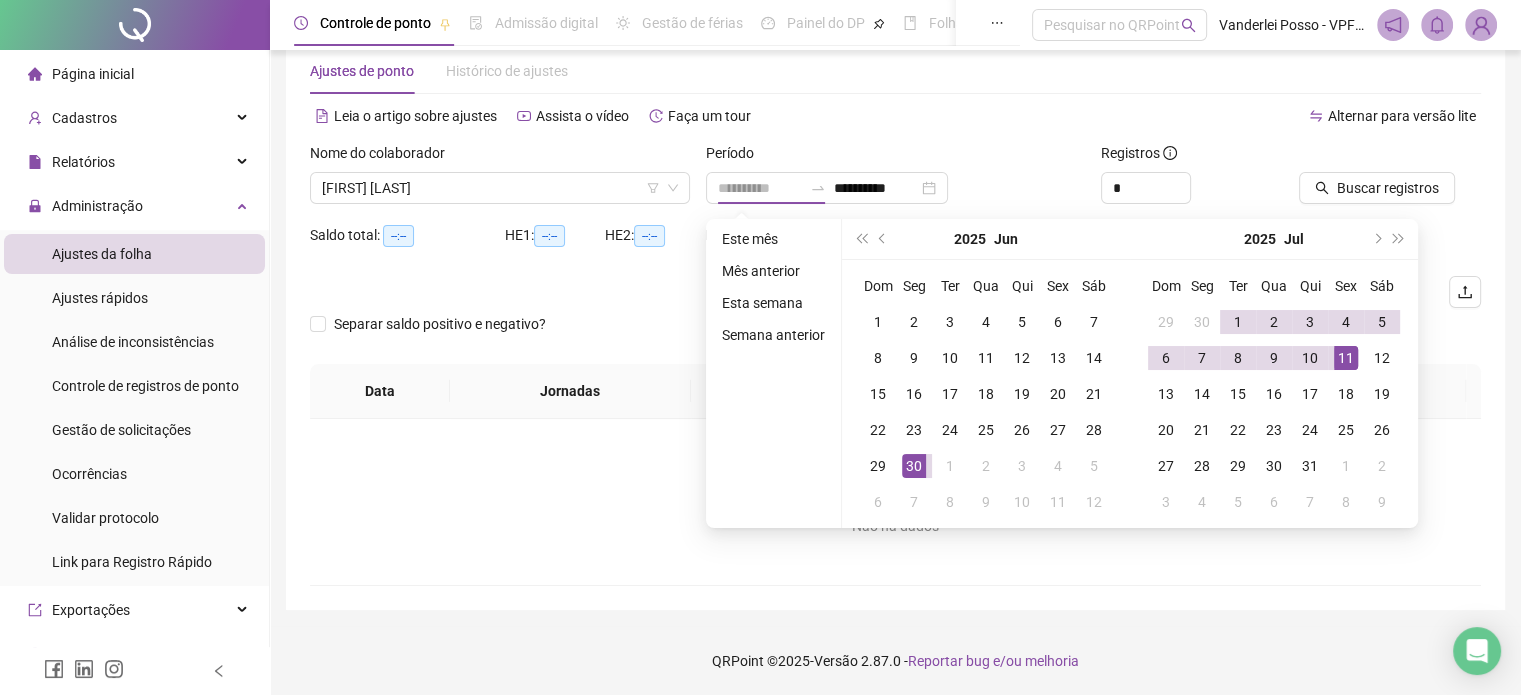 click on "11" at bounding box center [1346, 358] 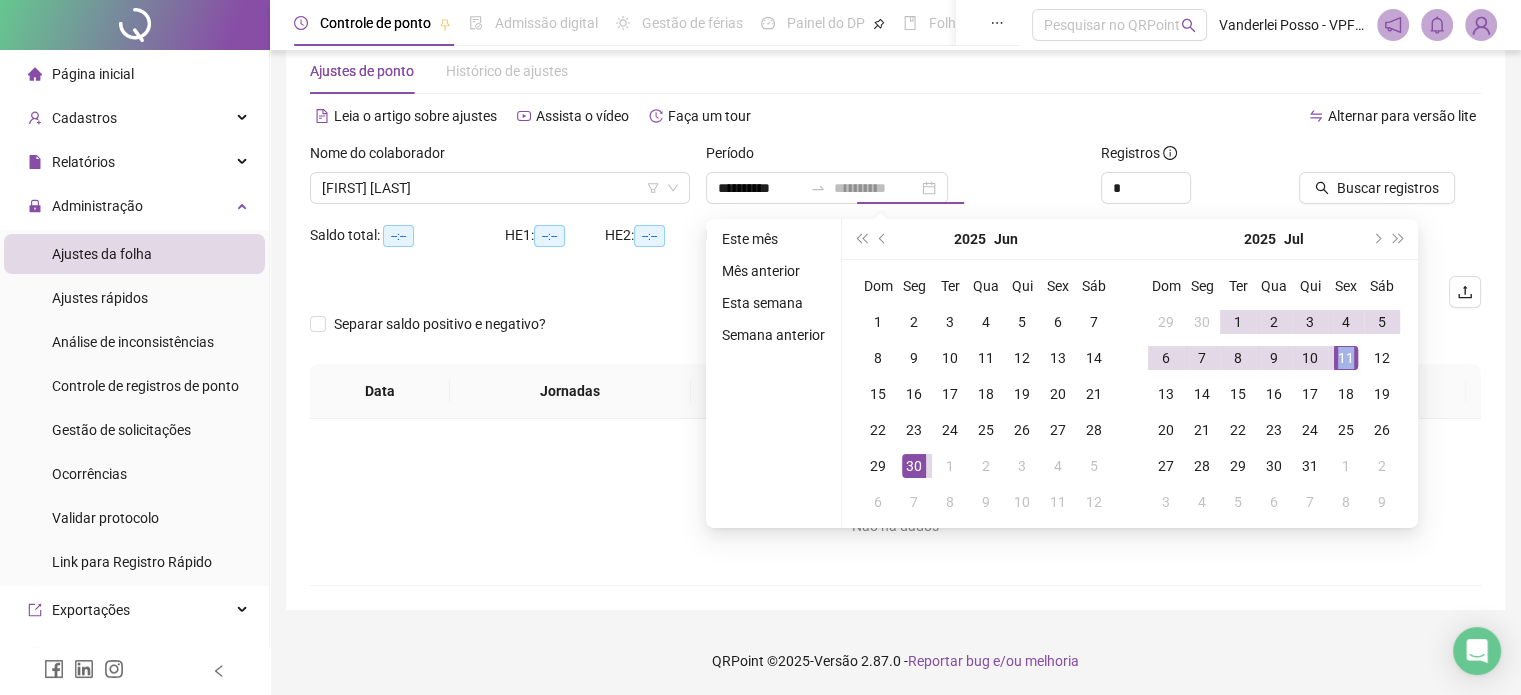 click on "11" at bounding box center (1346, 358) 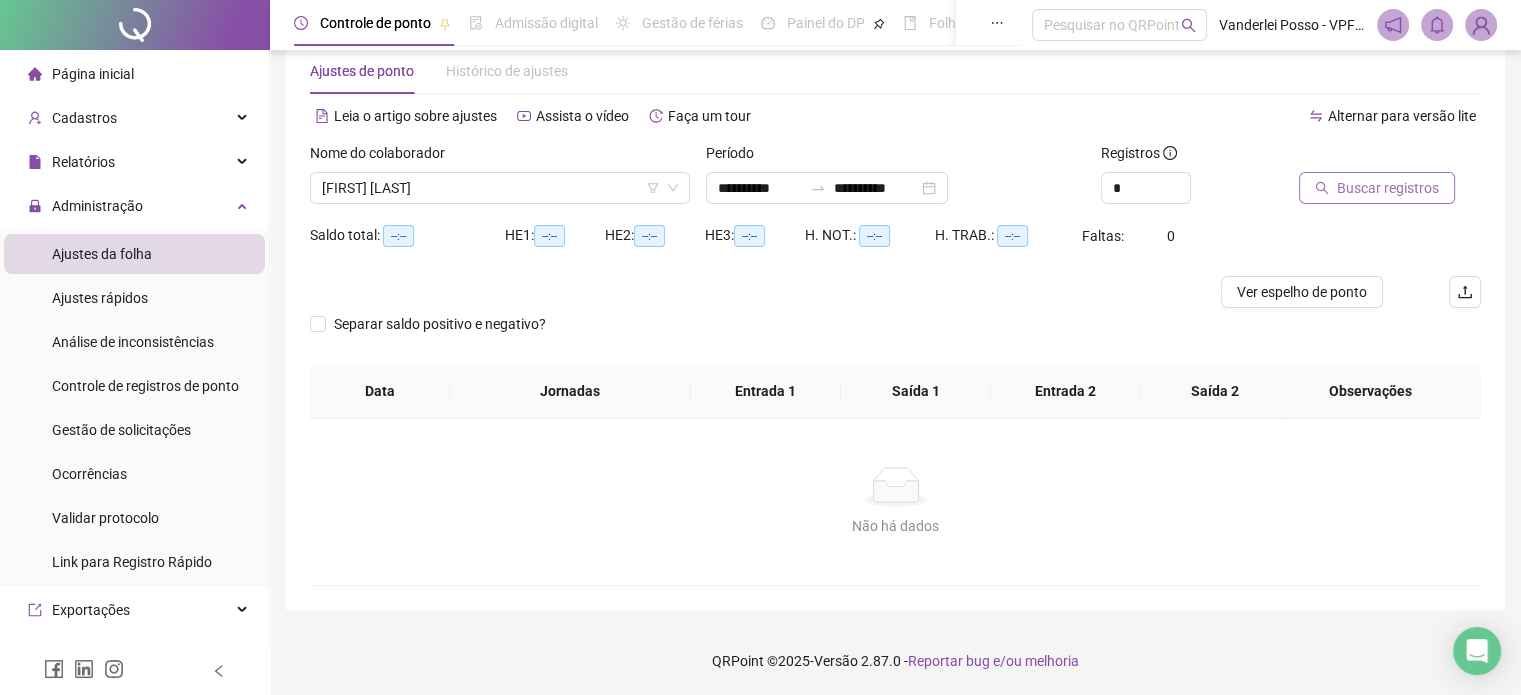 click on "Buscar registros" at bounding box center [1388, 188] 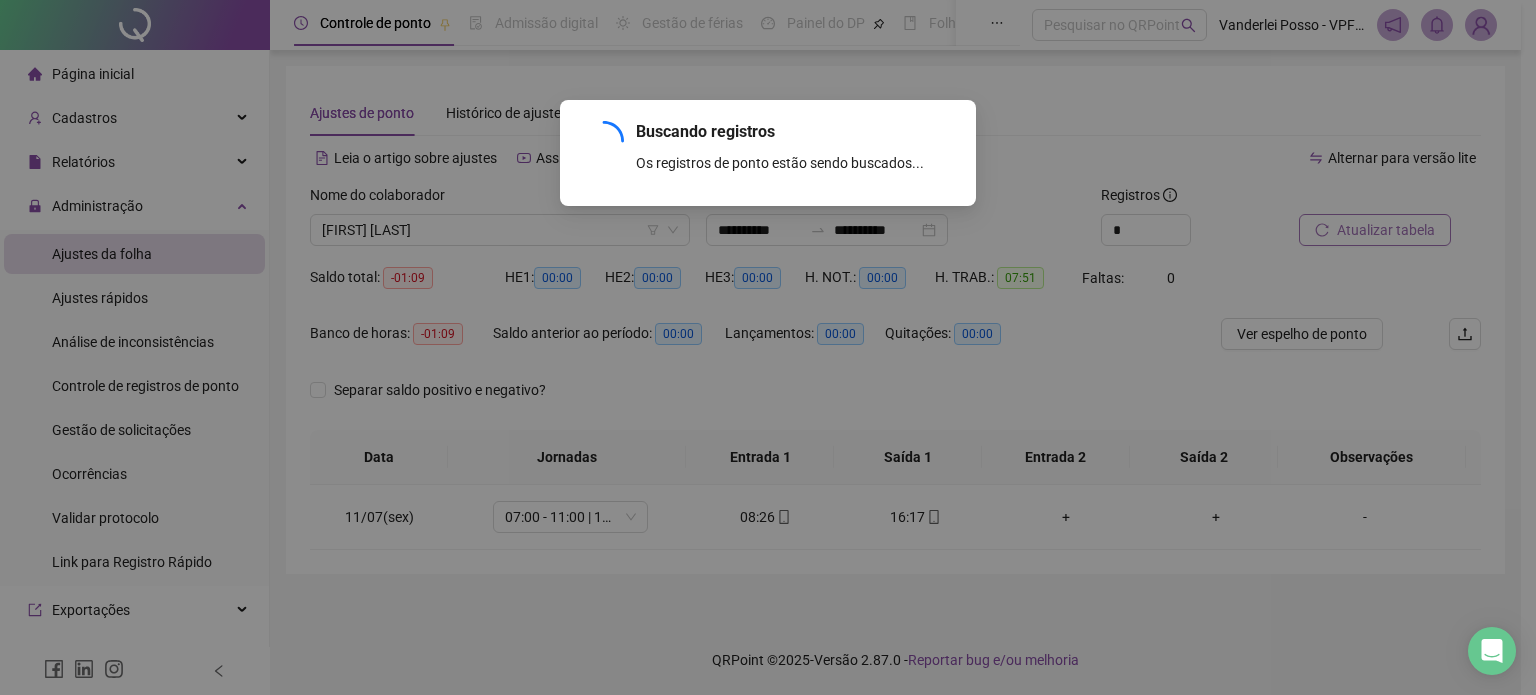 scroll, scrollTop: 0, scrollLeft: 0, axis: both 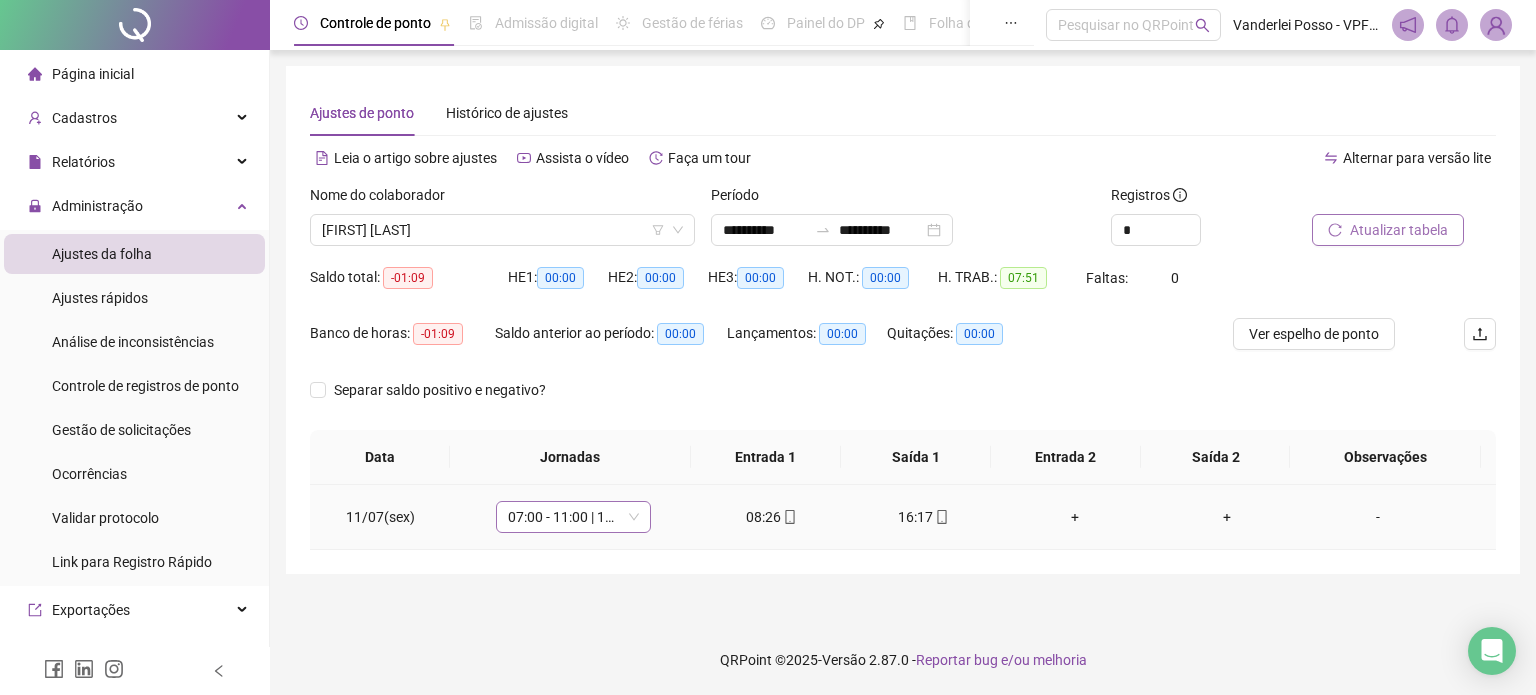 click on "07:00 - 11:00 | 12:00 - 17:00" at bounding box center [573, 517] 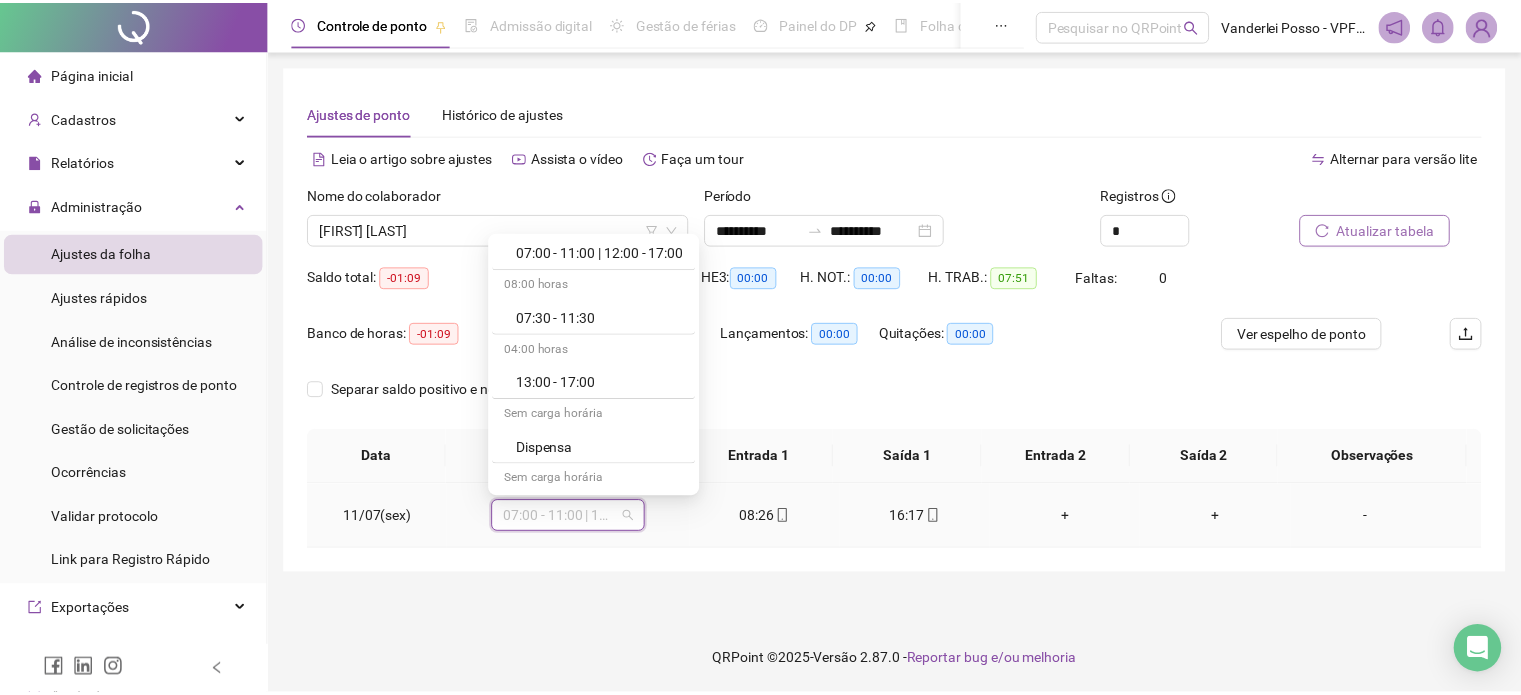 scroll, scrollTop: 0, scrollLeft: 0, axis: both 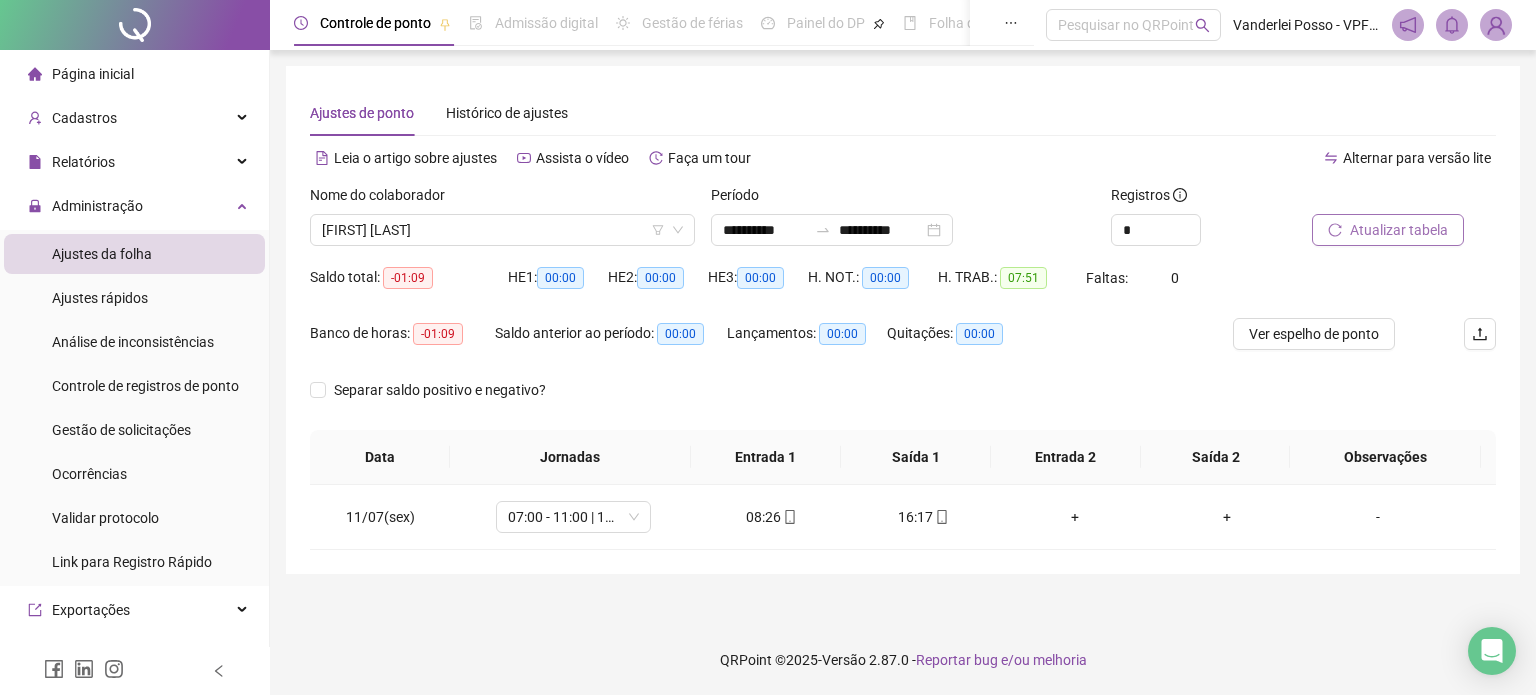 click on "**********" at bounding box center (903, 337) 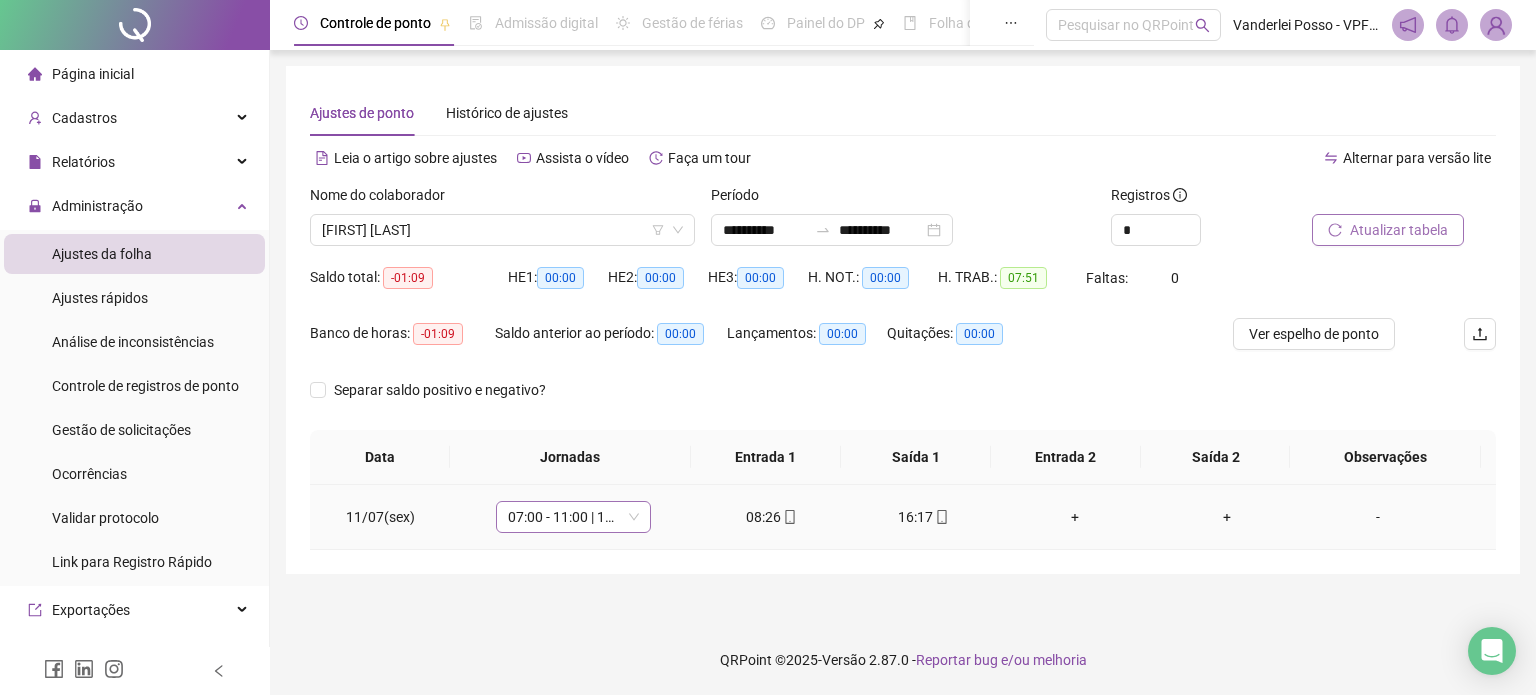click on "07:00 - 11:00 | 12:00 - 17:00" at bounding box center (573, 517) 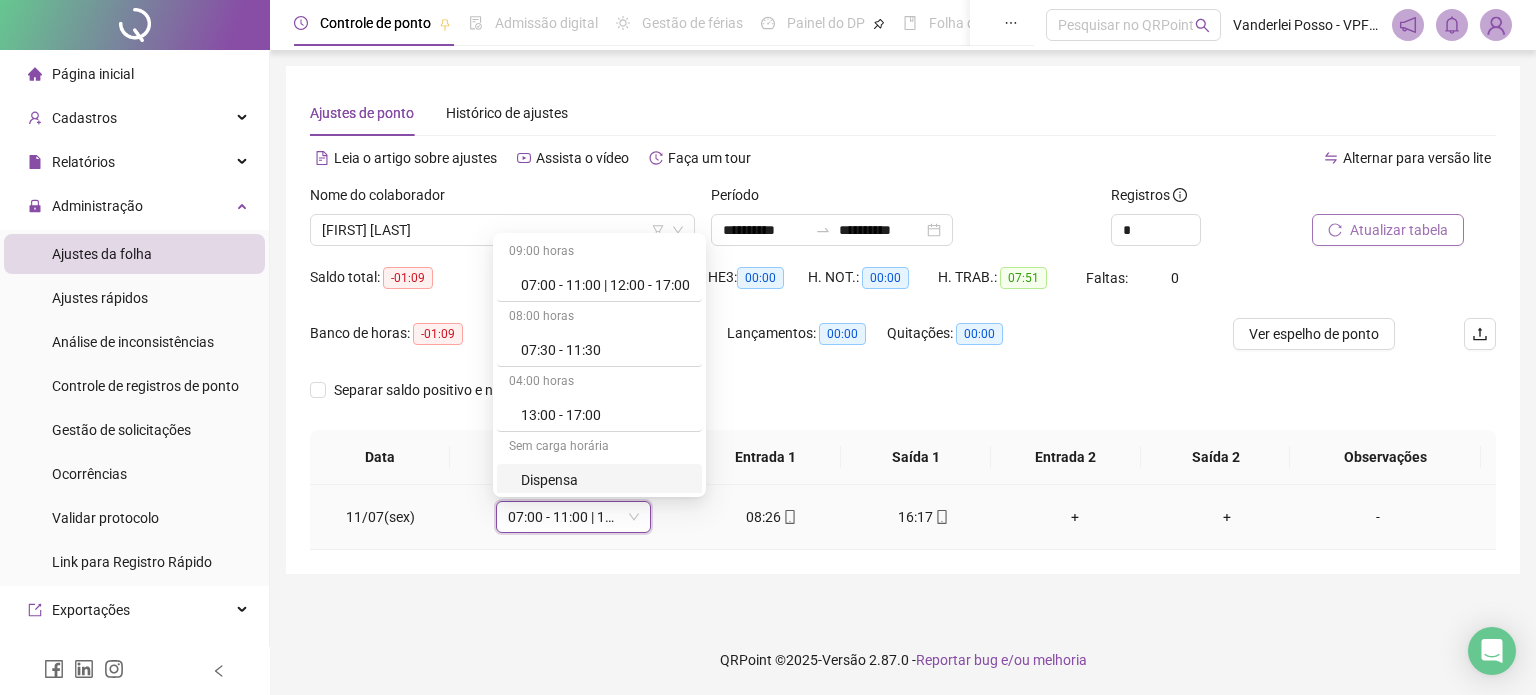 click on "07:00 - 11:00 | 12:00 - 17:00" at bounding box center (573, 517) 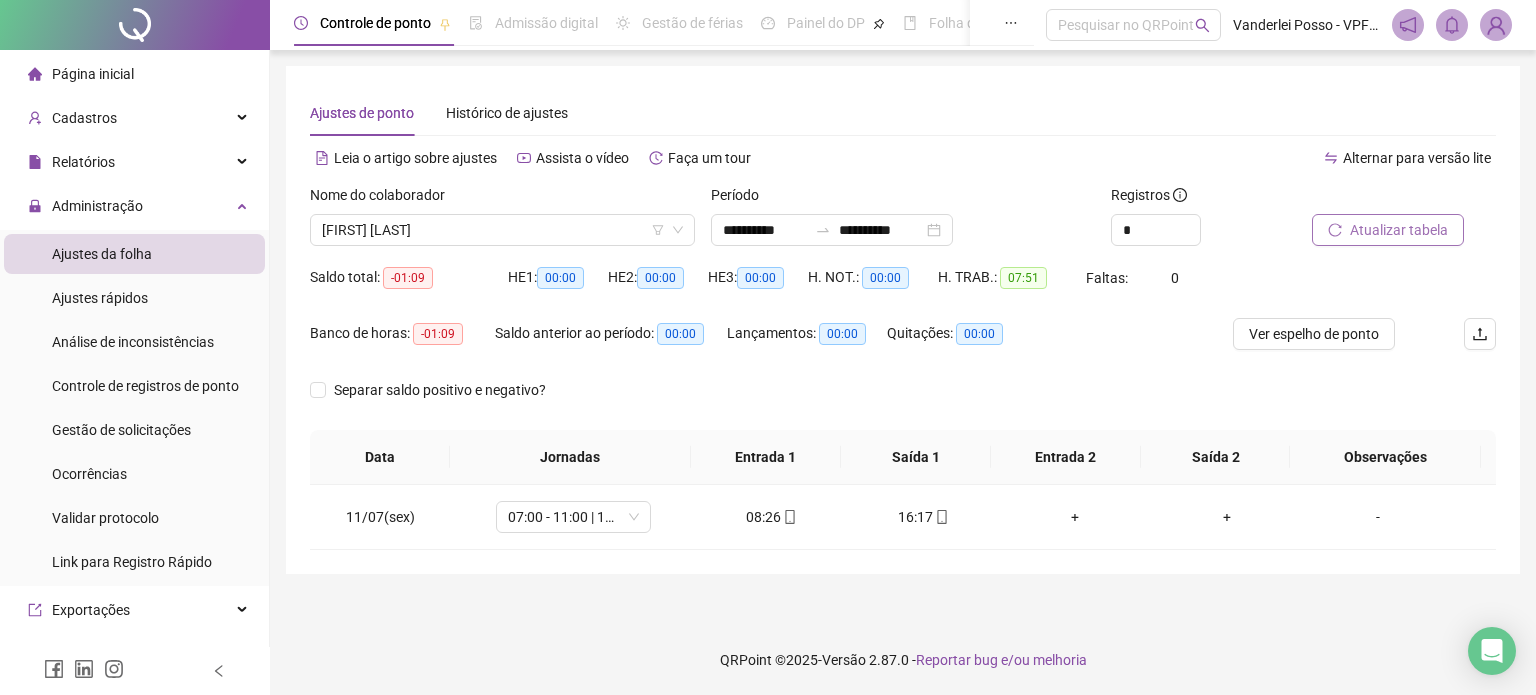 click on "**********" at bounding box center (903, 337) 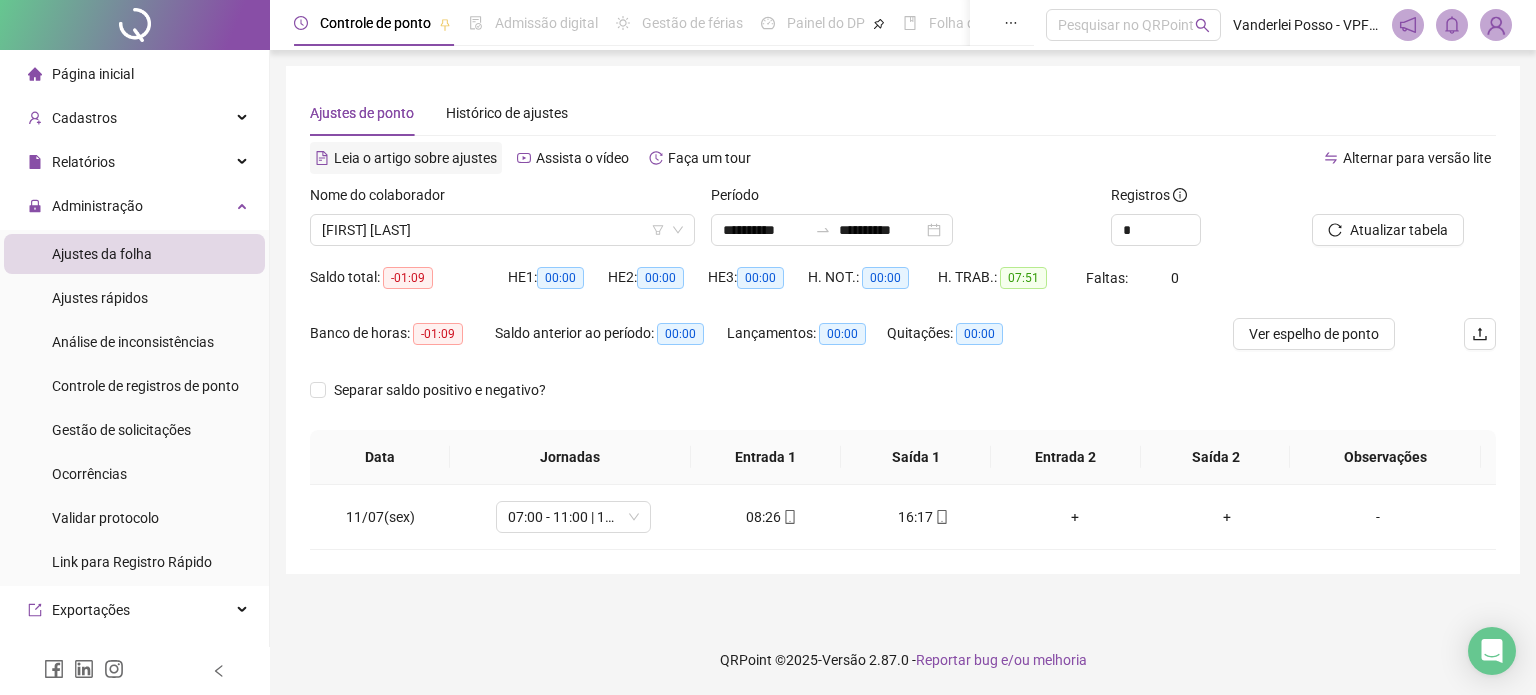 click on "Leia o artigo sobre ajustes" at bounding box center (415, 158) 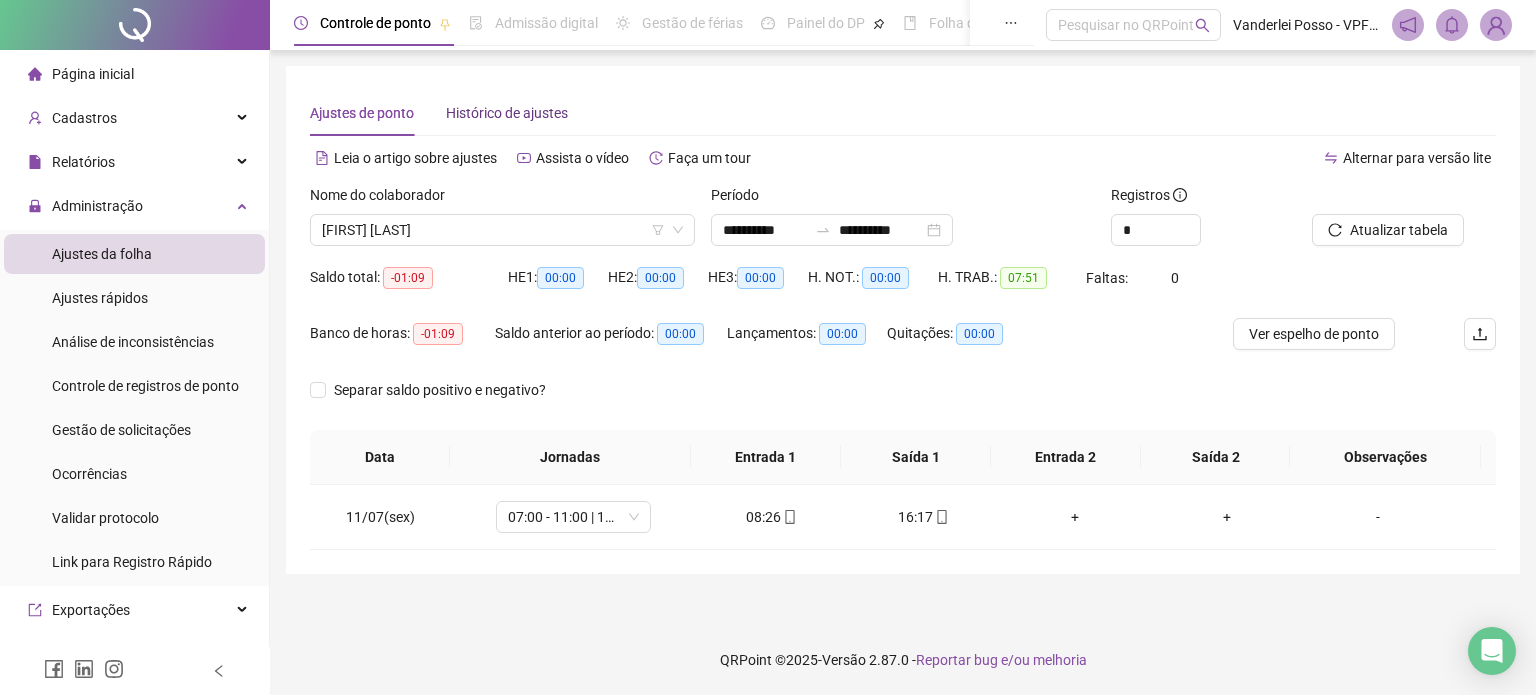 click on "Histórico de ajustes" at bounding box center [507, 113] 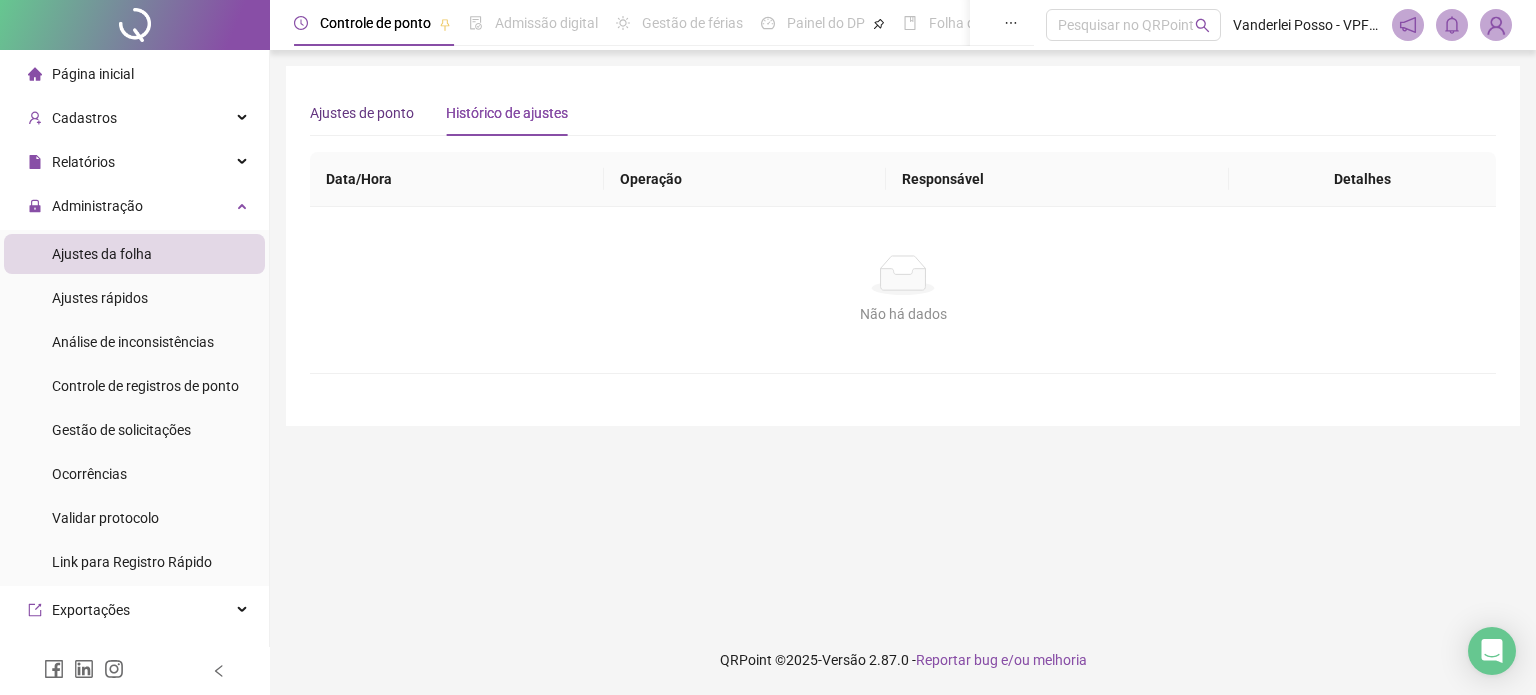 click on "Ajustes de ponto" at bounding box center [362, 113] 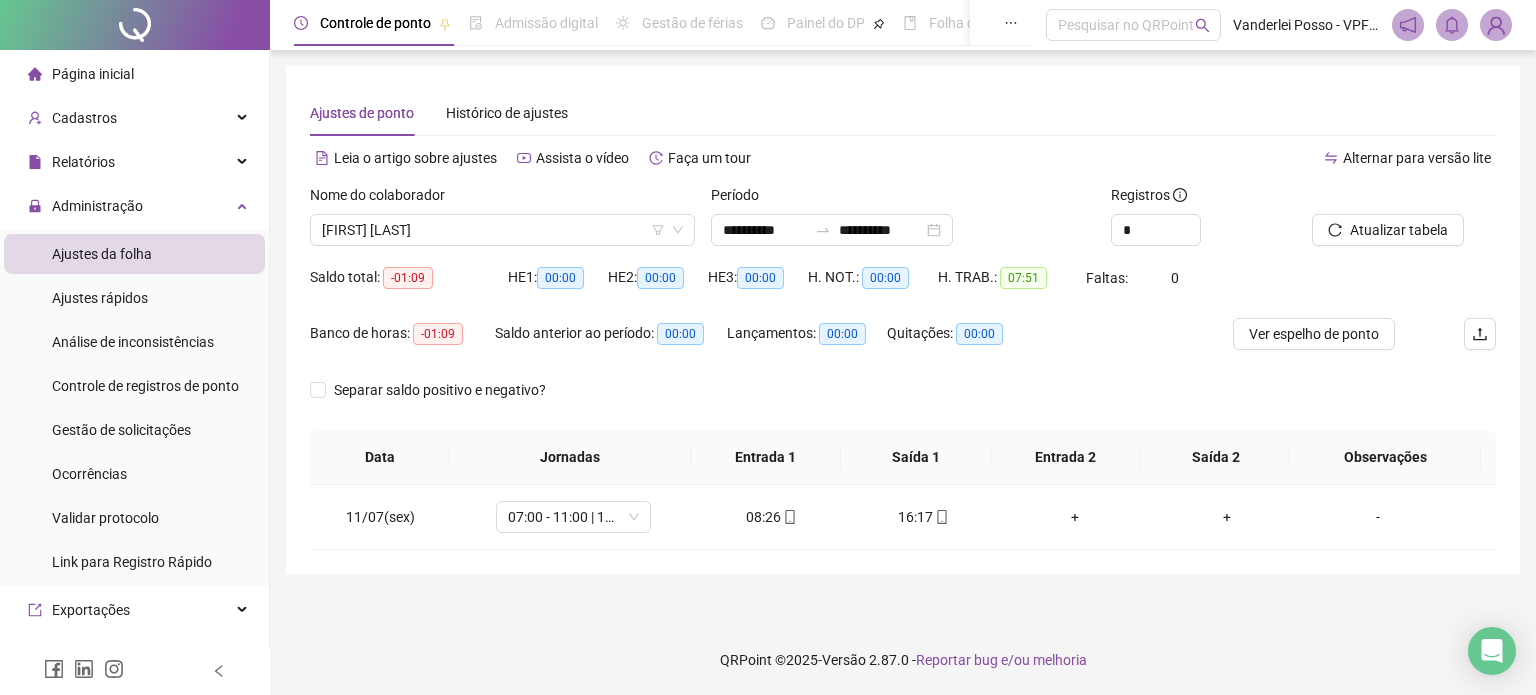 click at bounding box center [135, 25] 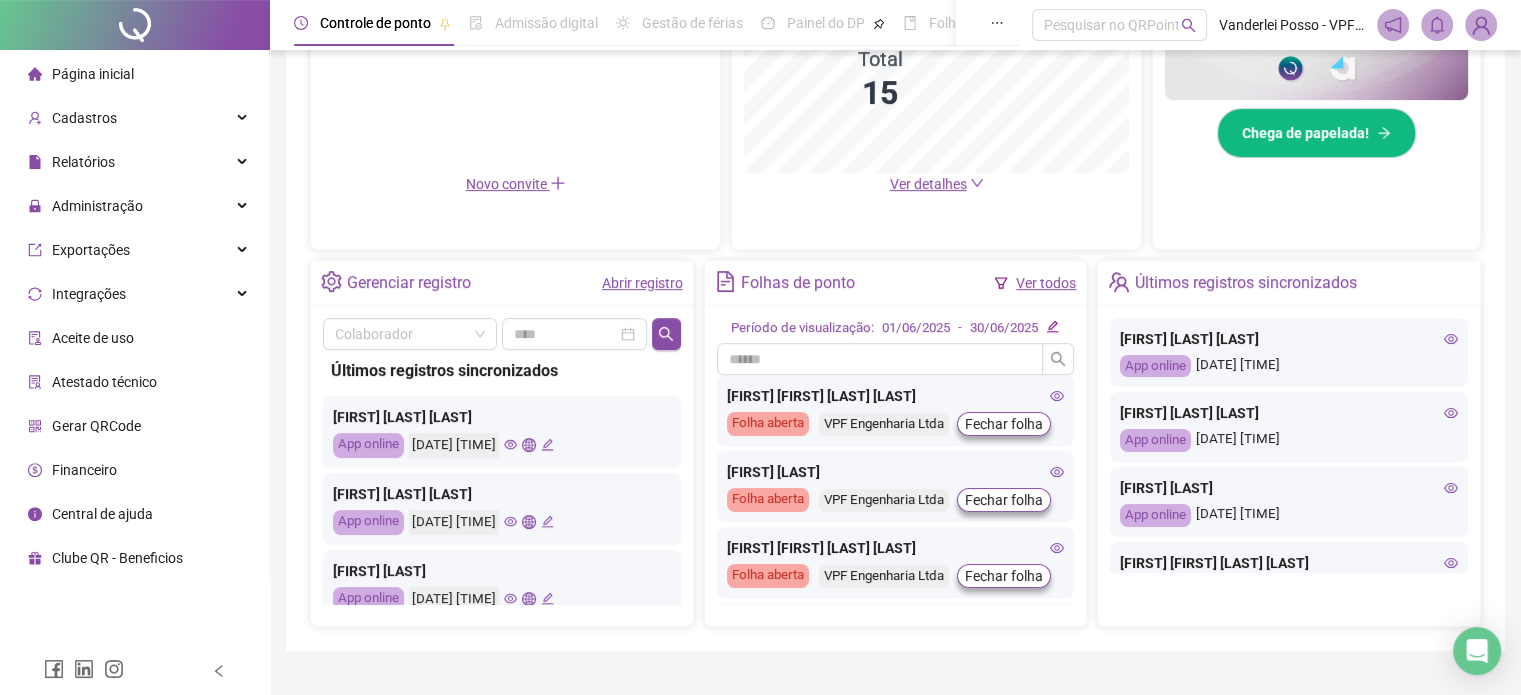 scroll, scrollTop: 600, scrollLeft: 0, axis: vertical 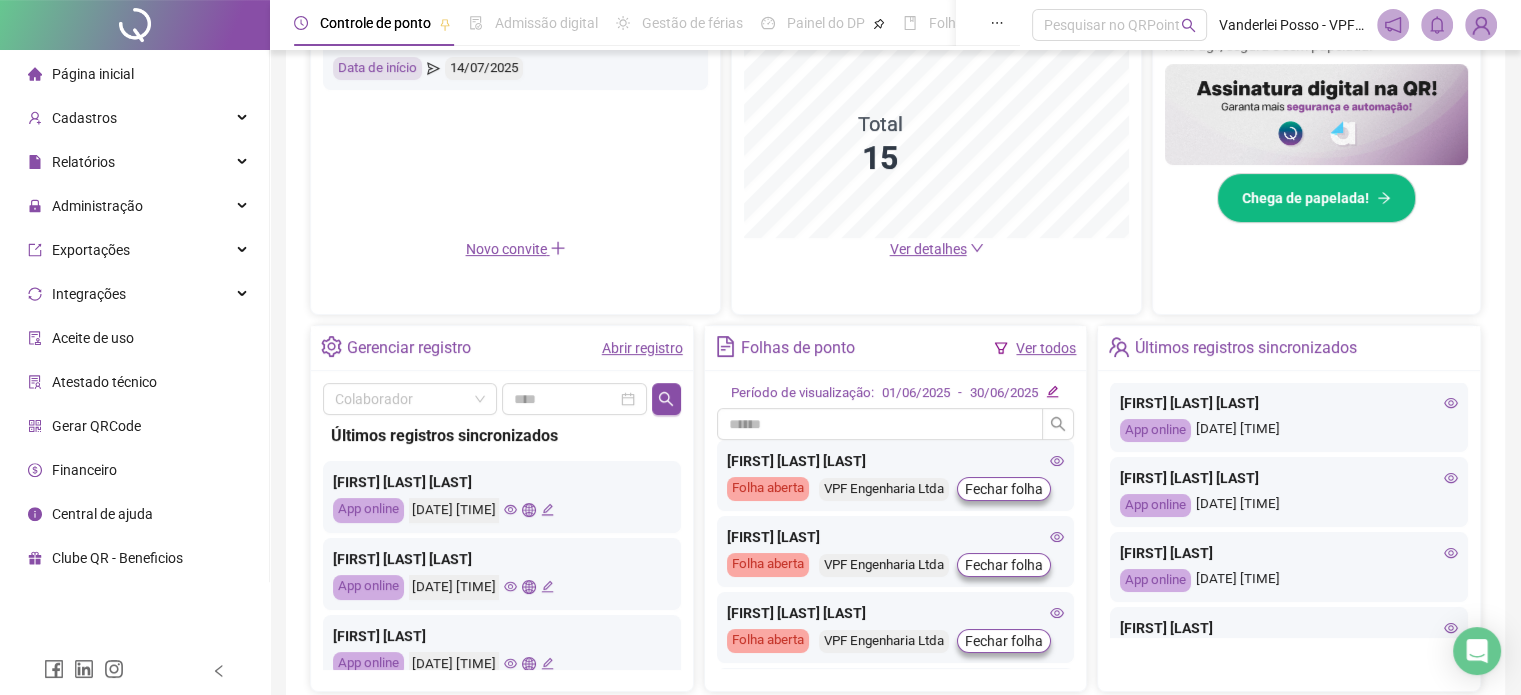 click on "Ver detalhes" at bounding box center [928, 249] 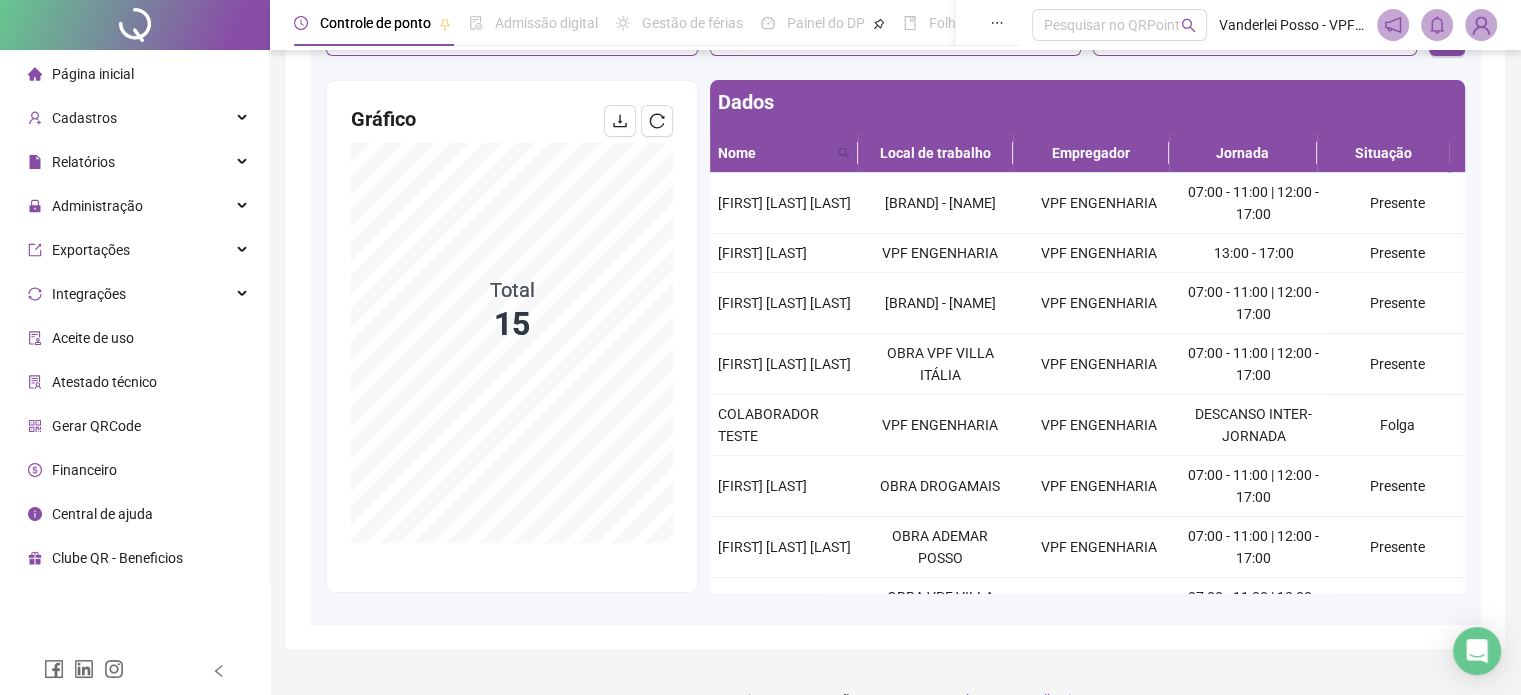 scroll, scrollTop: 200, scrollLeft: 0, axis: vertical 